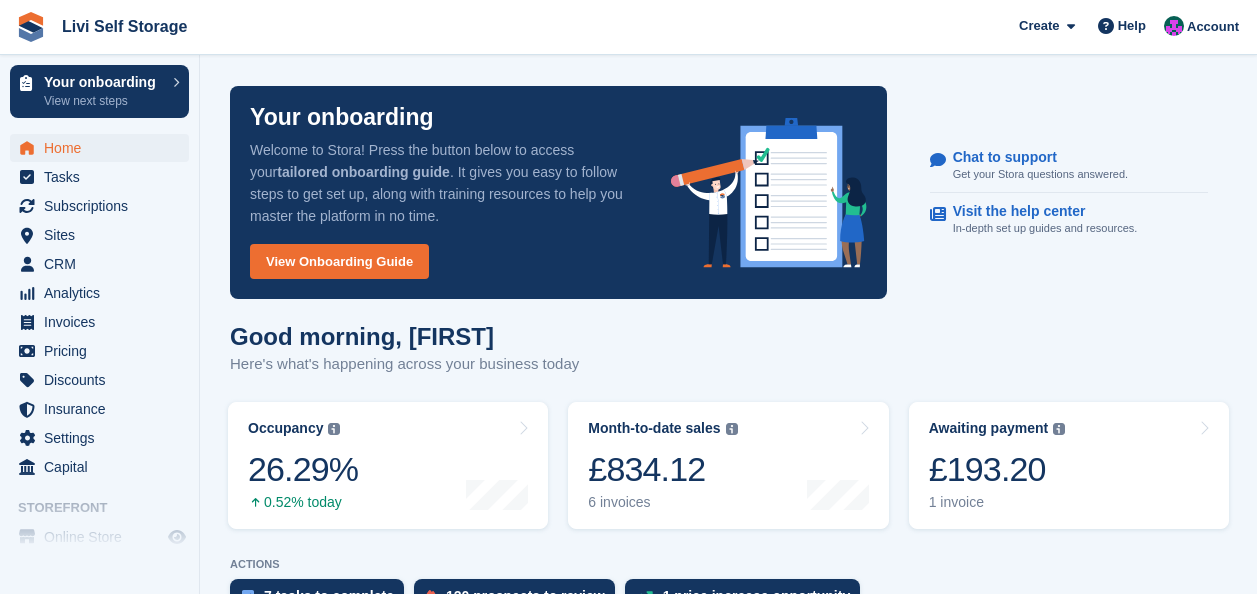 scroll, scrollTop: 0, scrollLeft: 0, axis: both 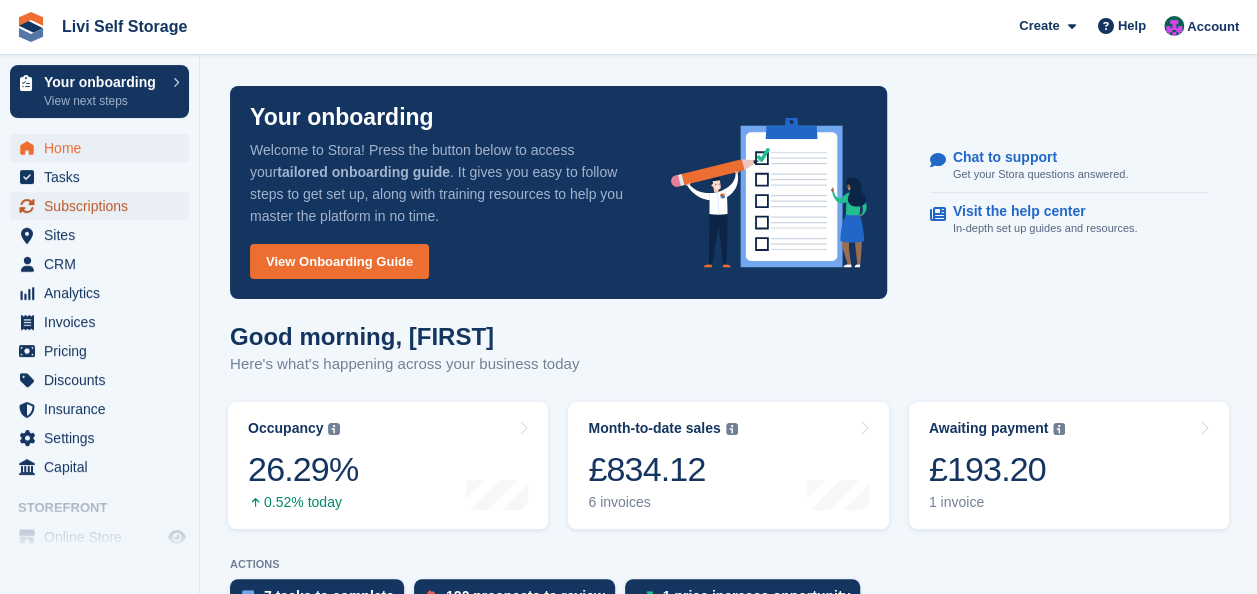click on "Subscriptions" at bounding box center [104, 206] 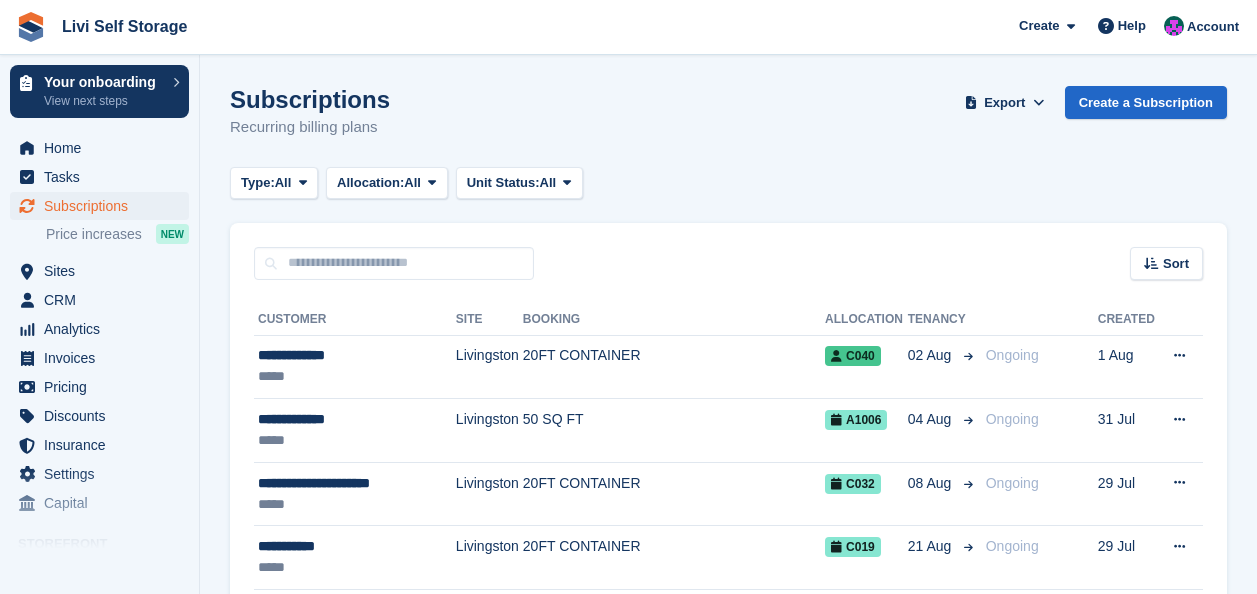 scroll, scrollTop: 0, scrollLeft: 0, axis: both 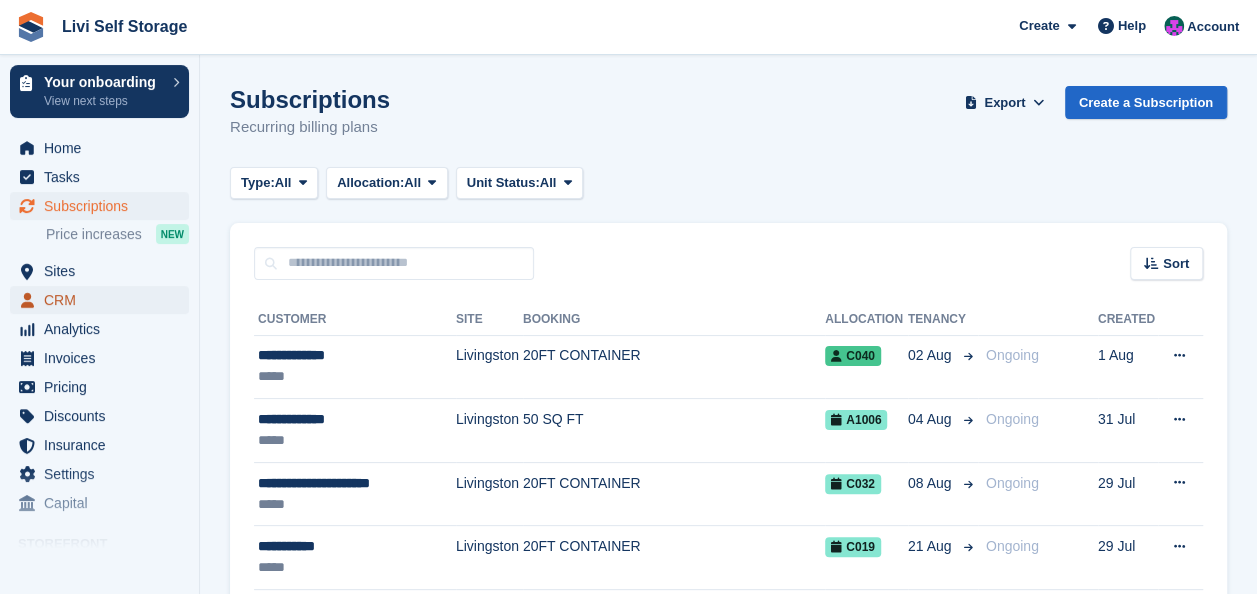 click on "CRM" at bounding box center (104, 300) 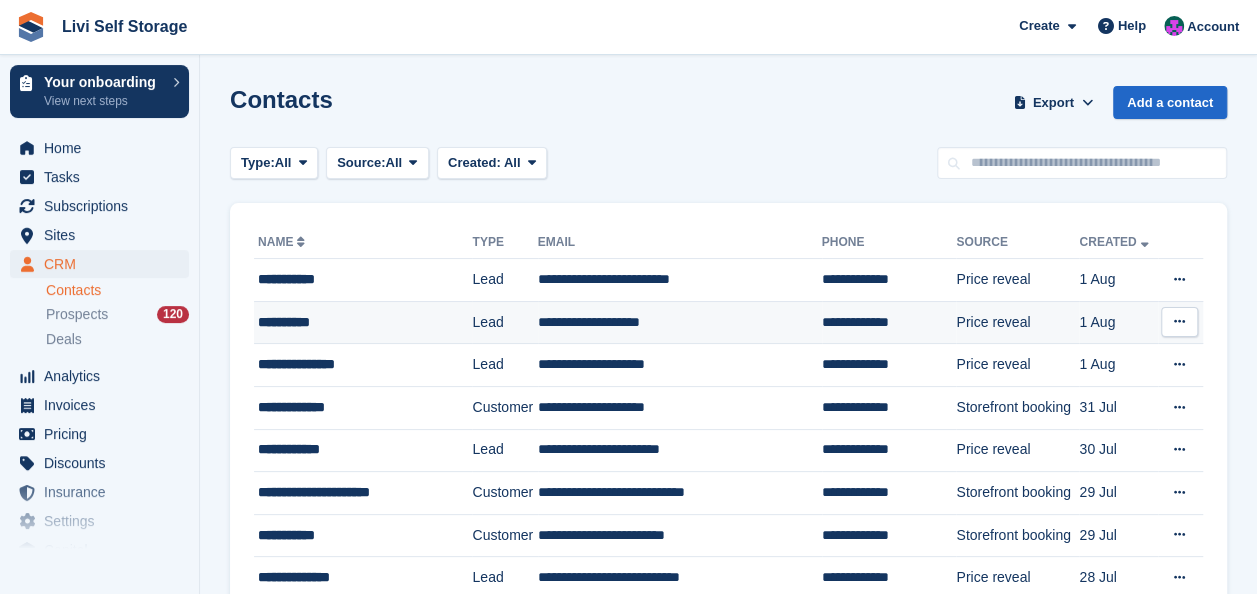 click on "**********" at bounding box center [357, 322] 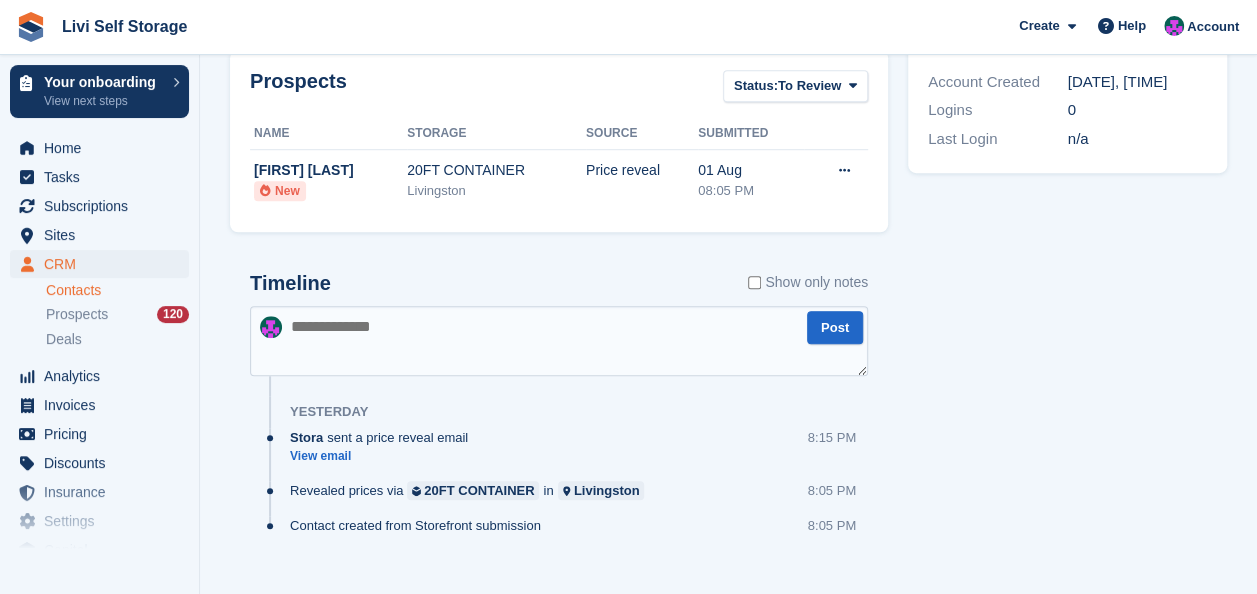 scroll, scrollTop: 678, scrollLeft: 0, axis: vertical 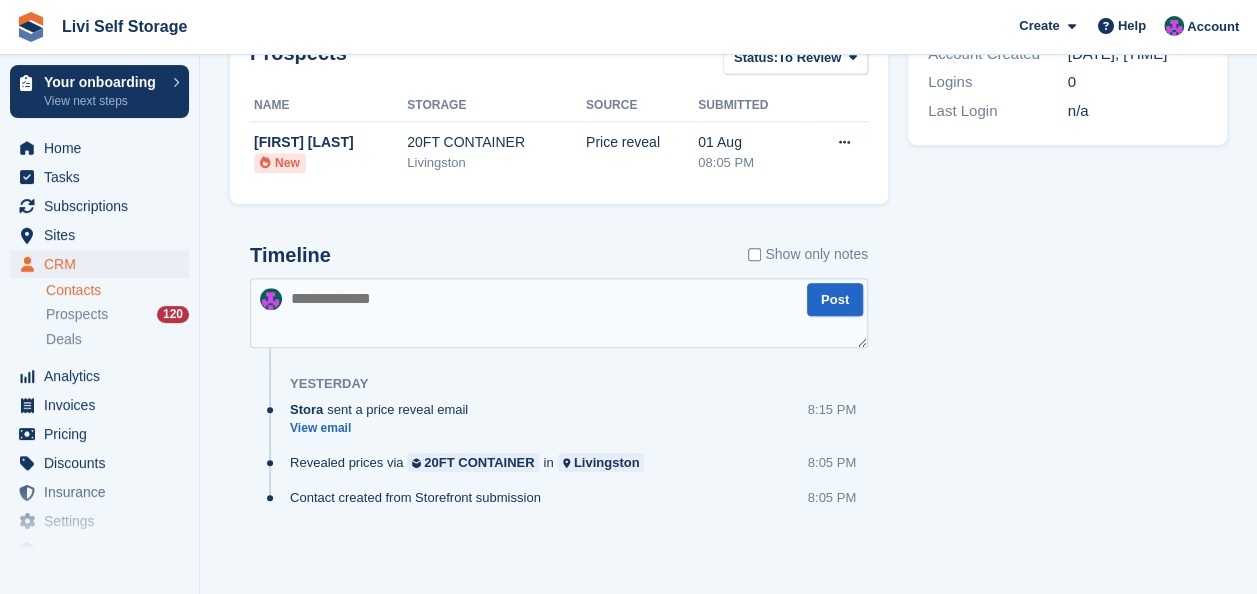 click at bounding box center (559, 313) 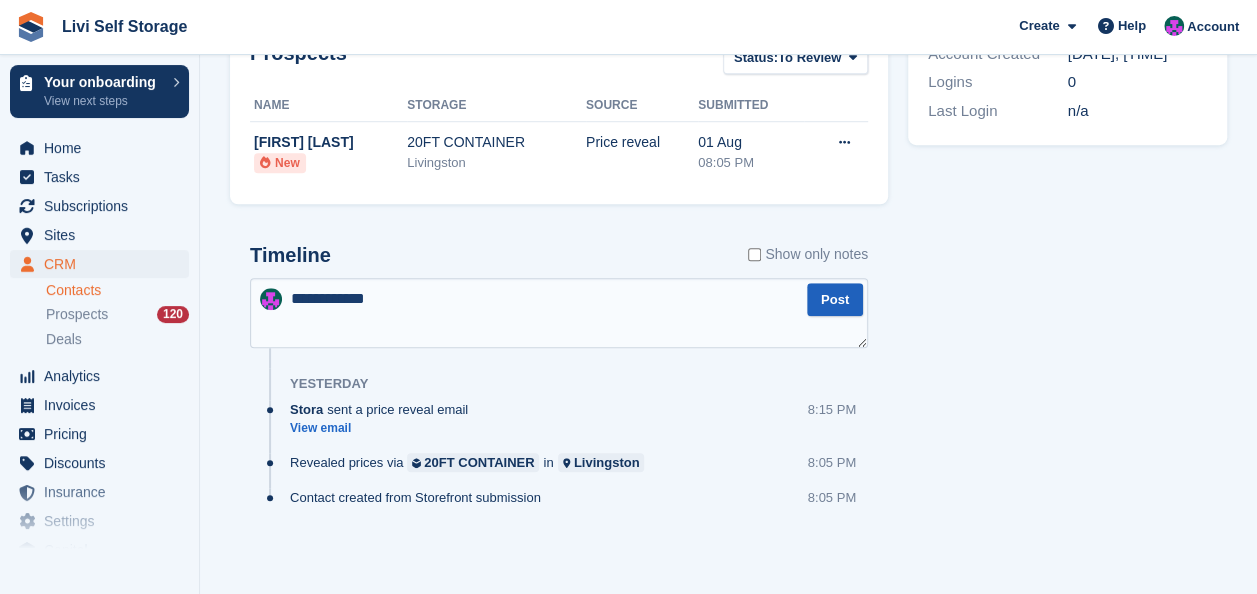 type on "**********" 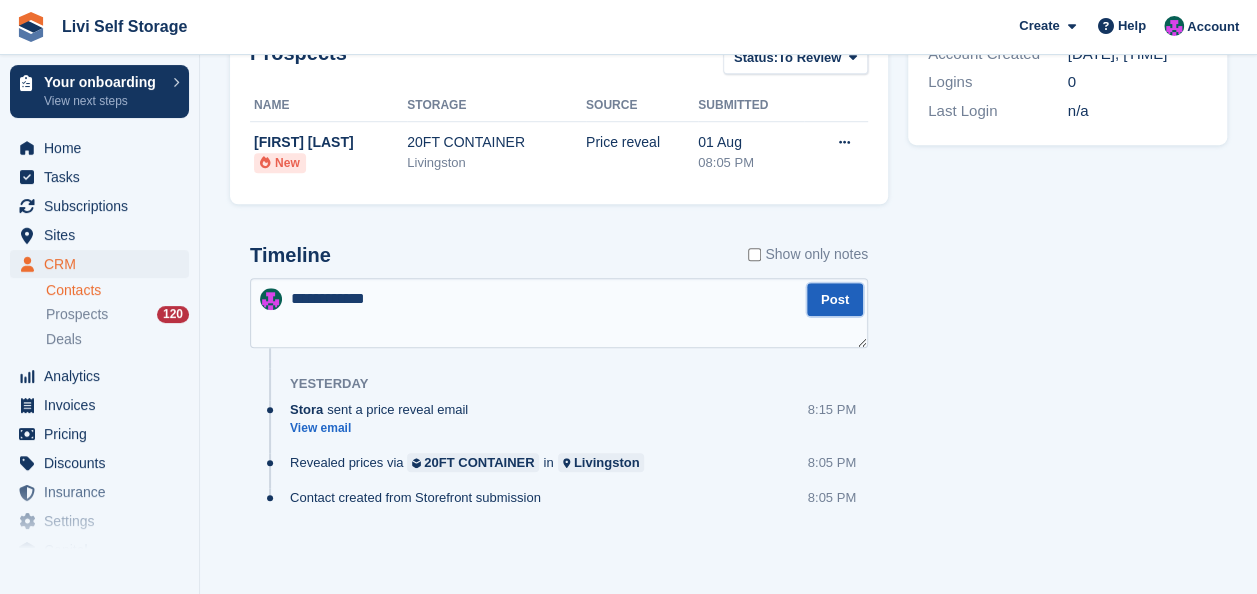 click on "Post" at bounding box center [835, 299] 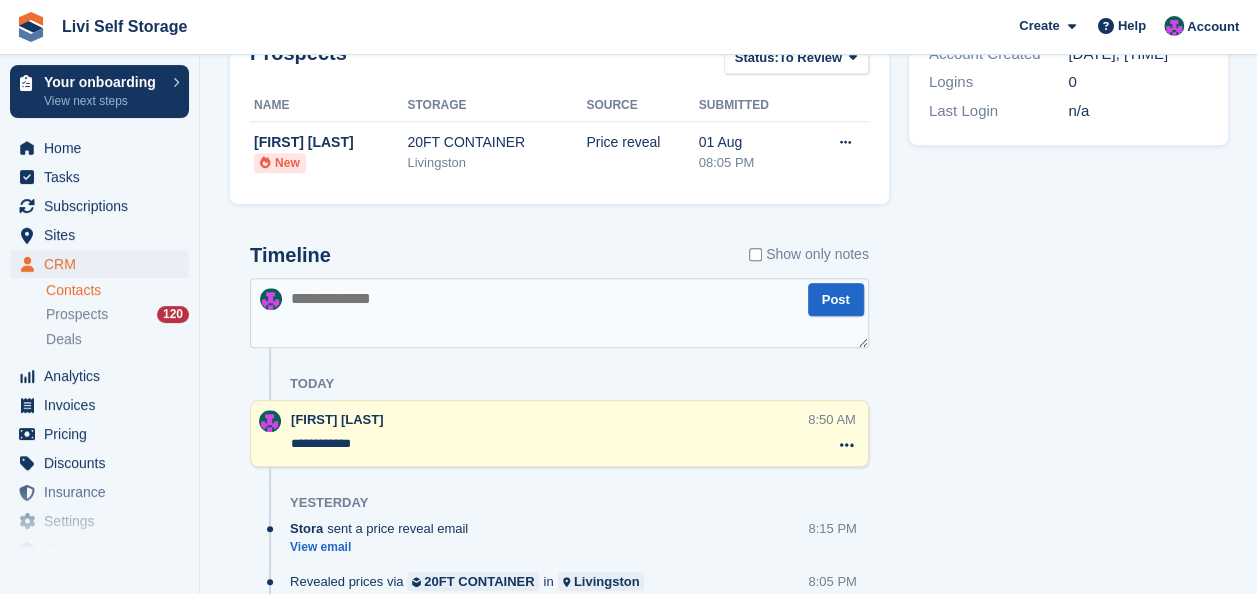 click at bounding box center [559, 313] 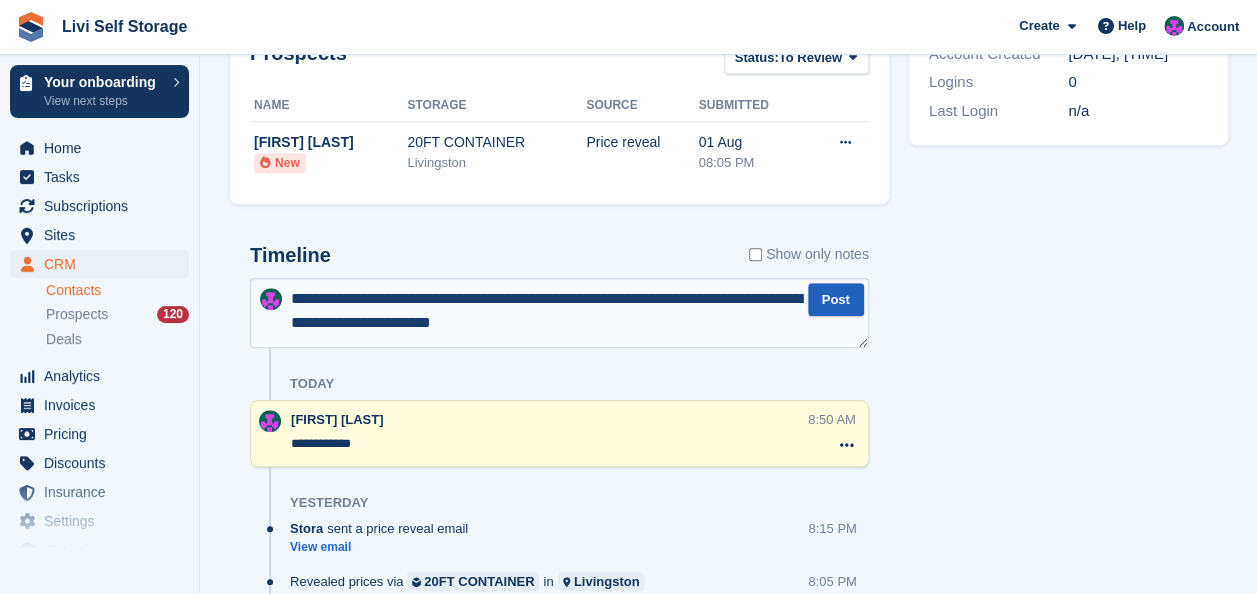 type on "**********" 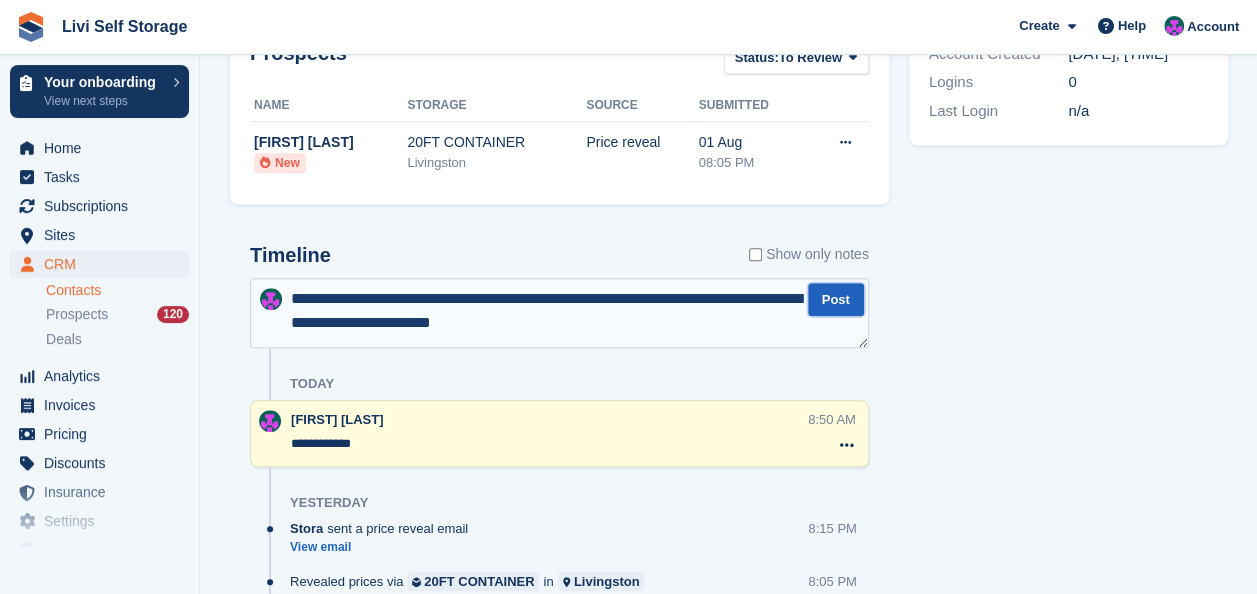 click on "Post" at bounding box center (836, 299) 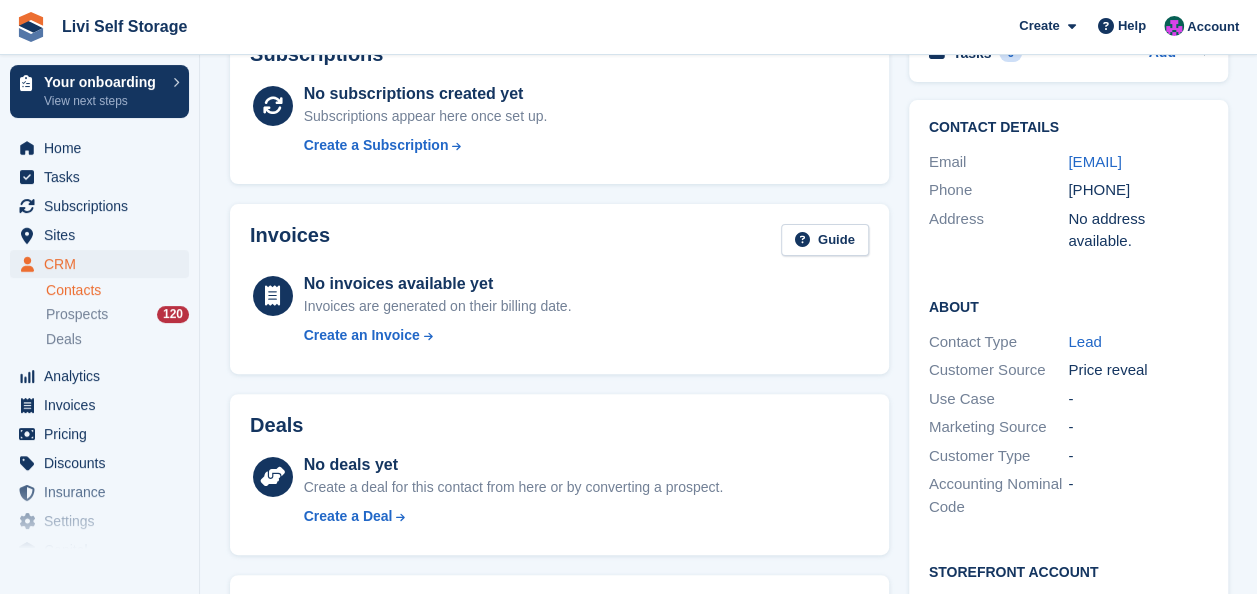 scroll, scrollTop: 0, scrollLeft: 0, axis: both 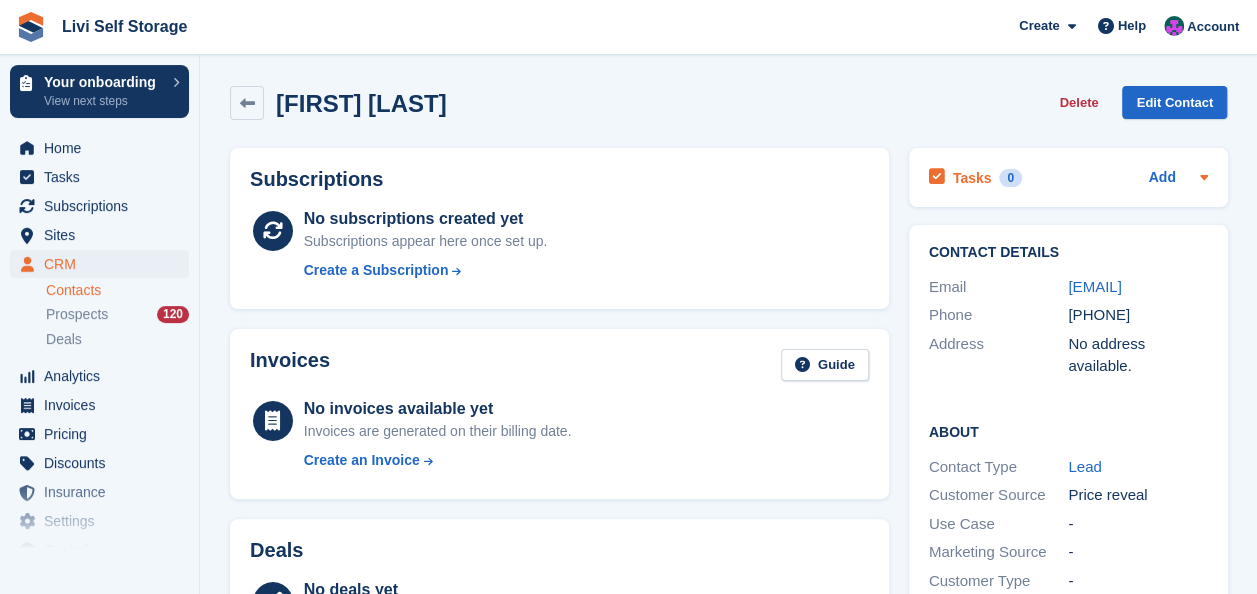 click on "Tasks" at bounding box center [972, 178] 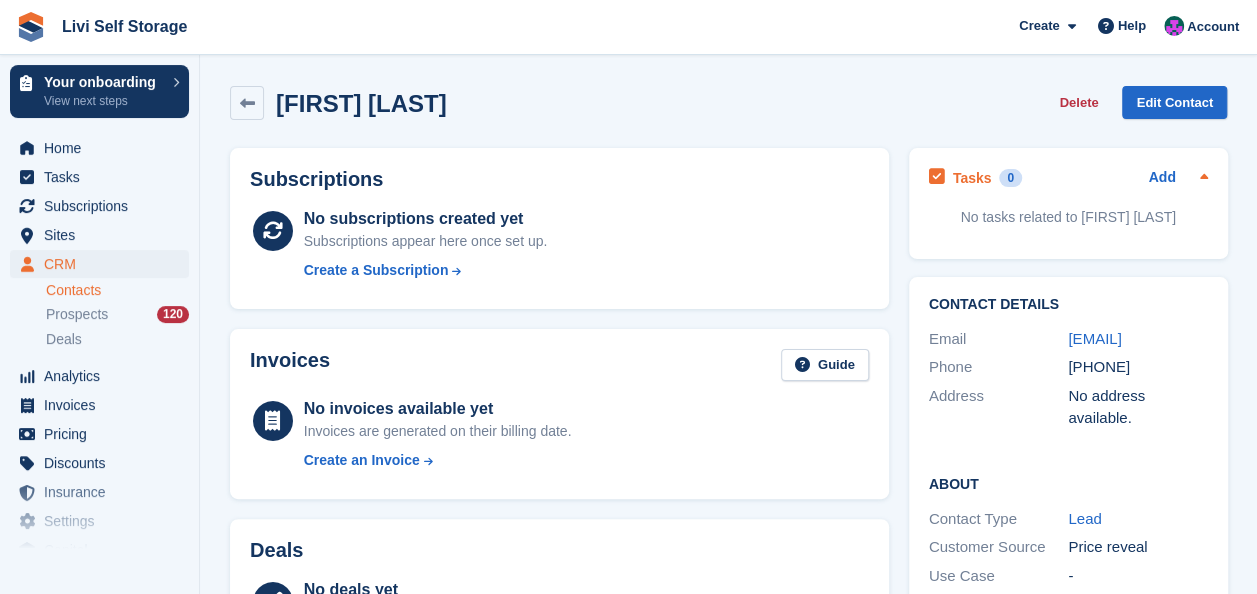 click on "Add" at bounding box center [1177, 178] 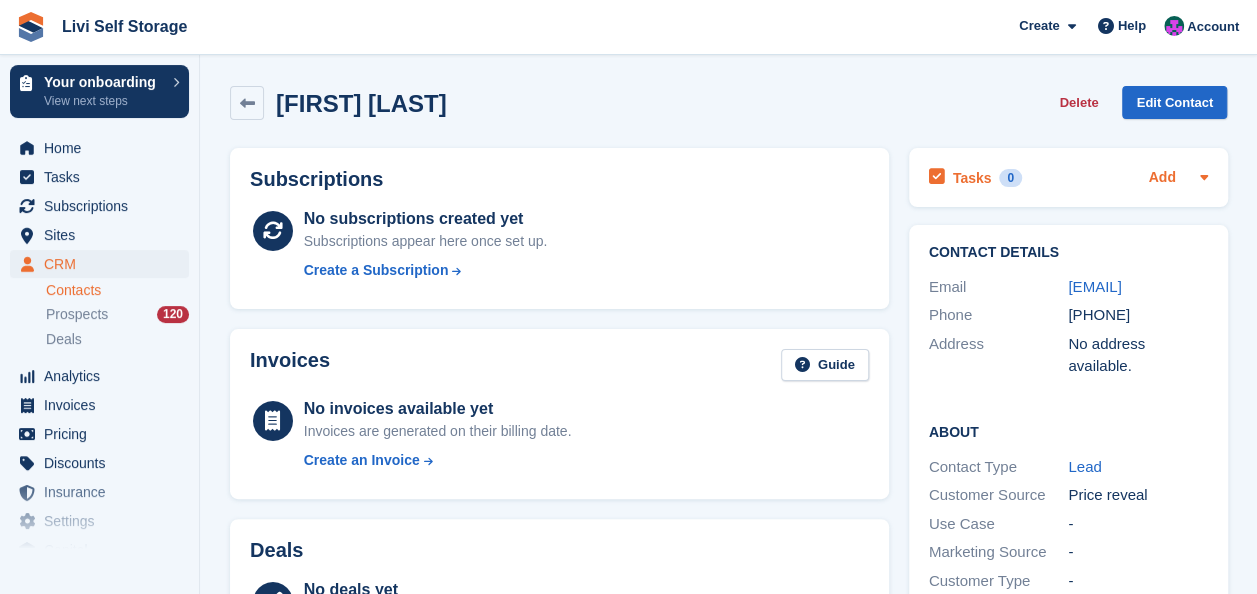 click on "Add" at bounding box center [1161, 178] 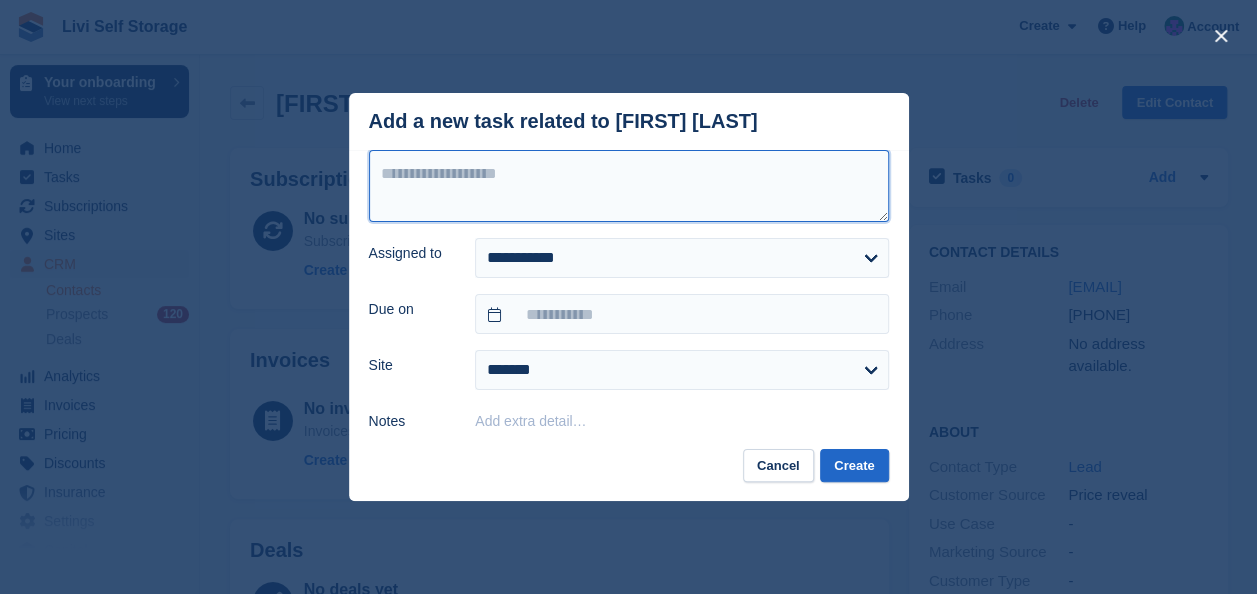 click at bounding box center [629, 186] 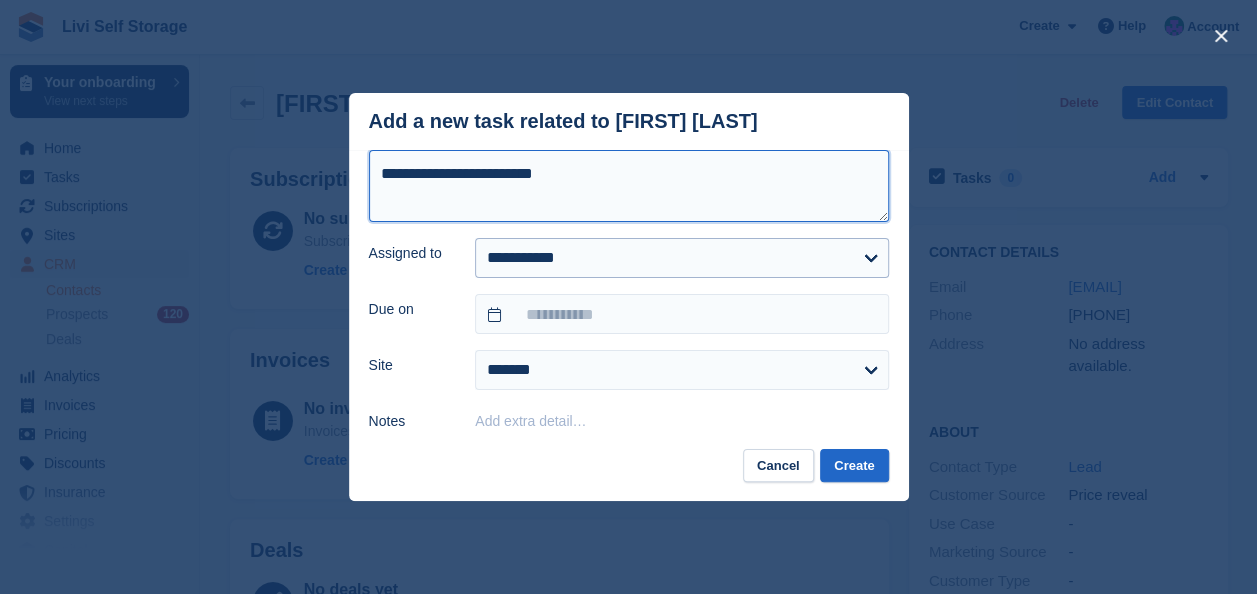 type on "**********" 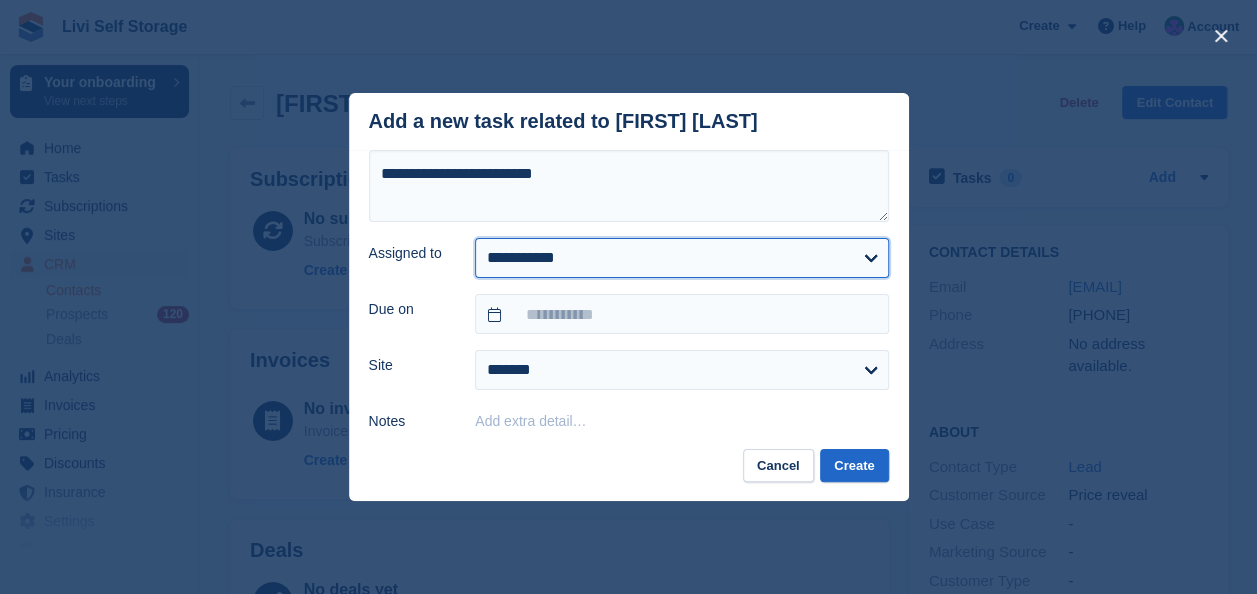 click on "**********" at bounding box center (681, 258) 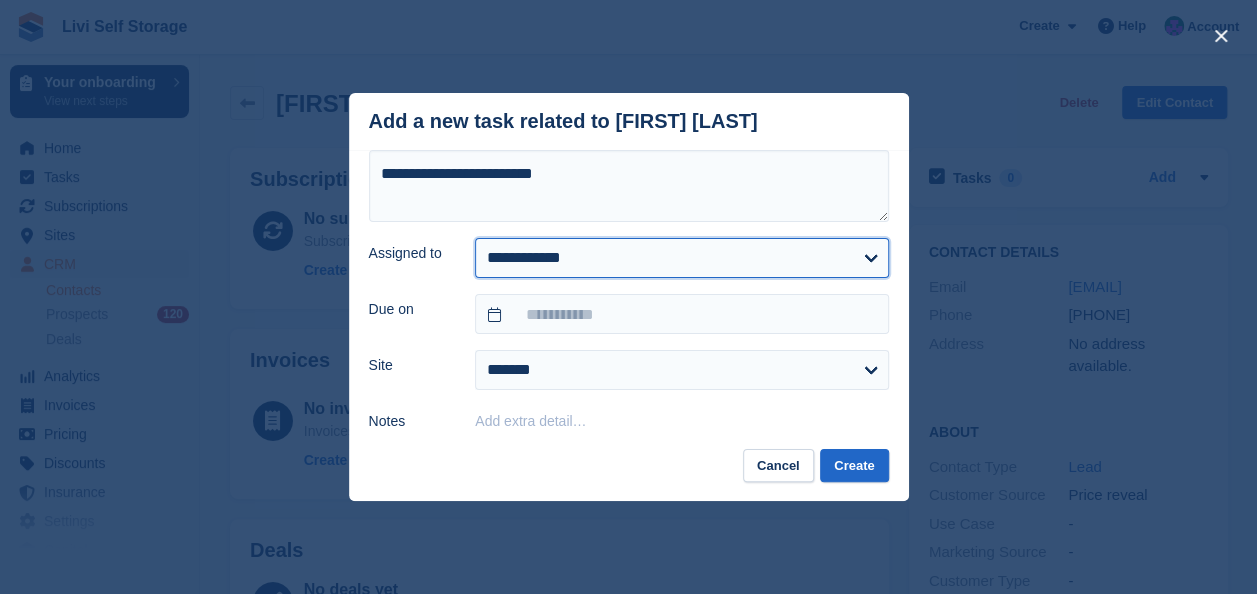 click on "**********" at bounding box center (681, 258) 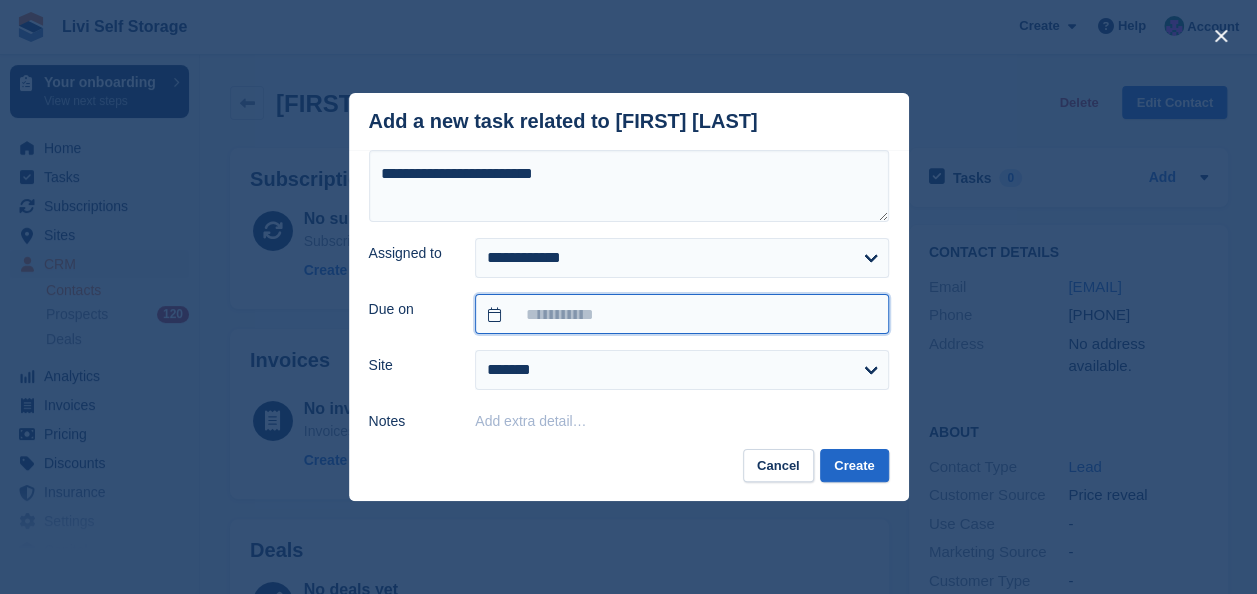 click at bounding box center (681, 314) 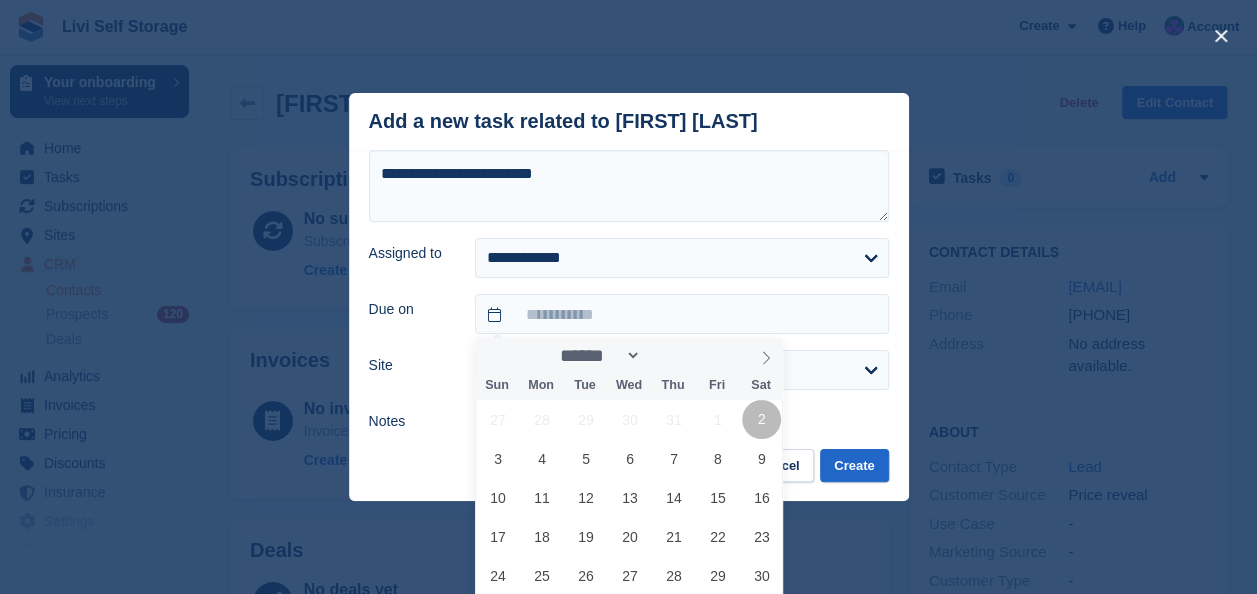 click on "2" at bounding box center [761, 419] 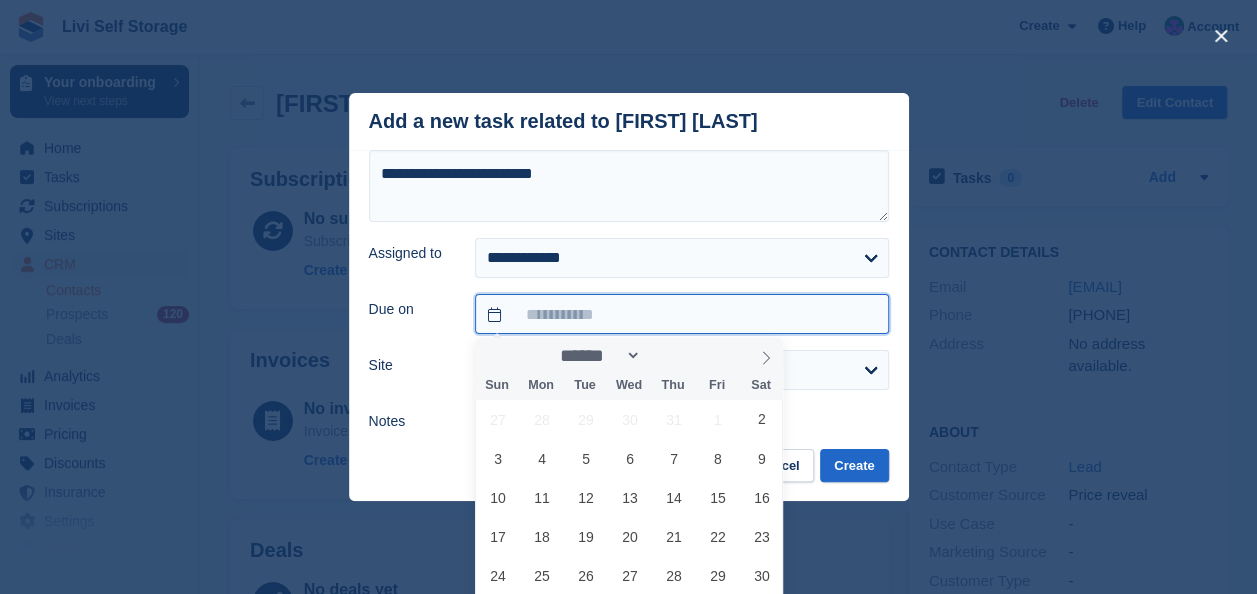 type on "**********" 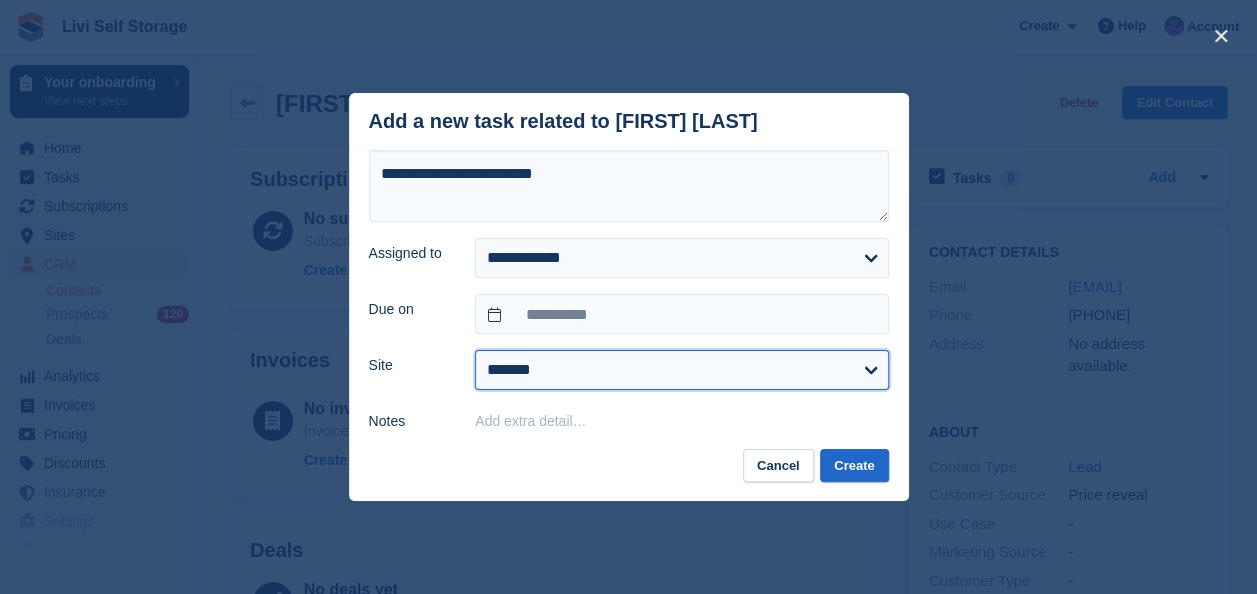 click on "**********" at bounding box center [681, 370] 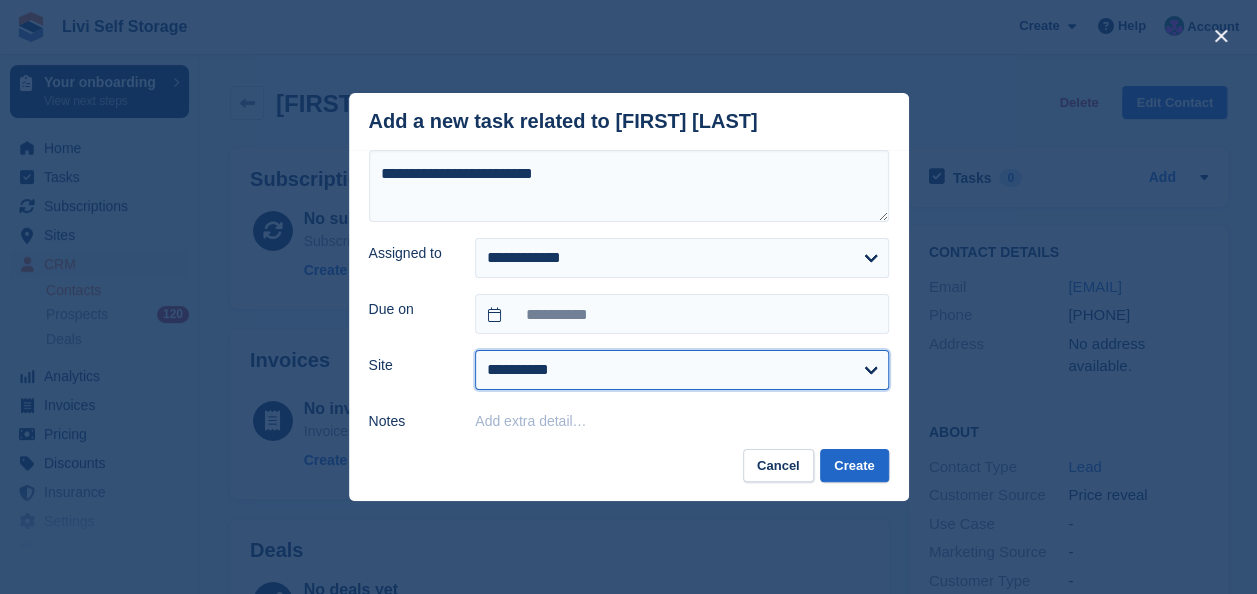 click on "**********" at bounding box center [681, 370] 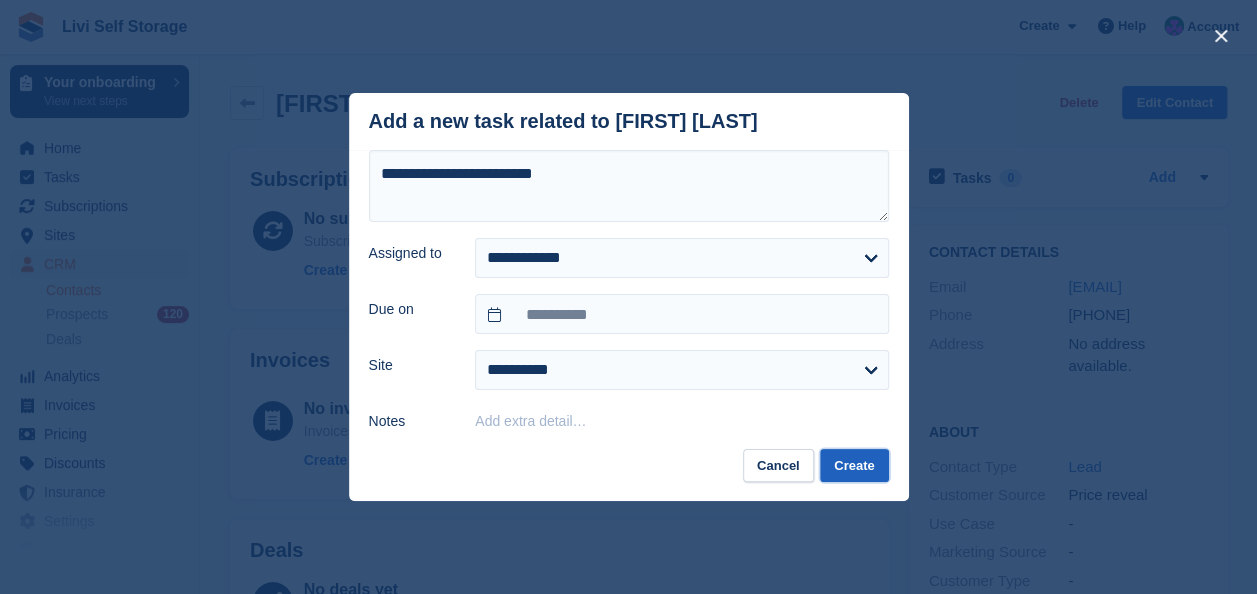 click on "Create" at bounding box center [854, 465] 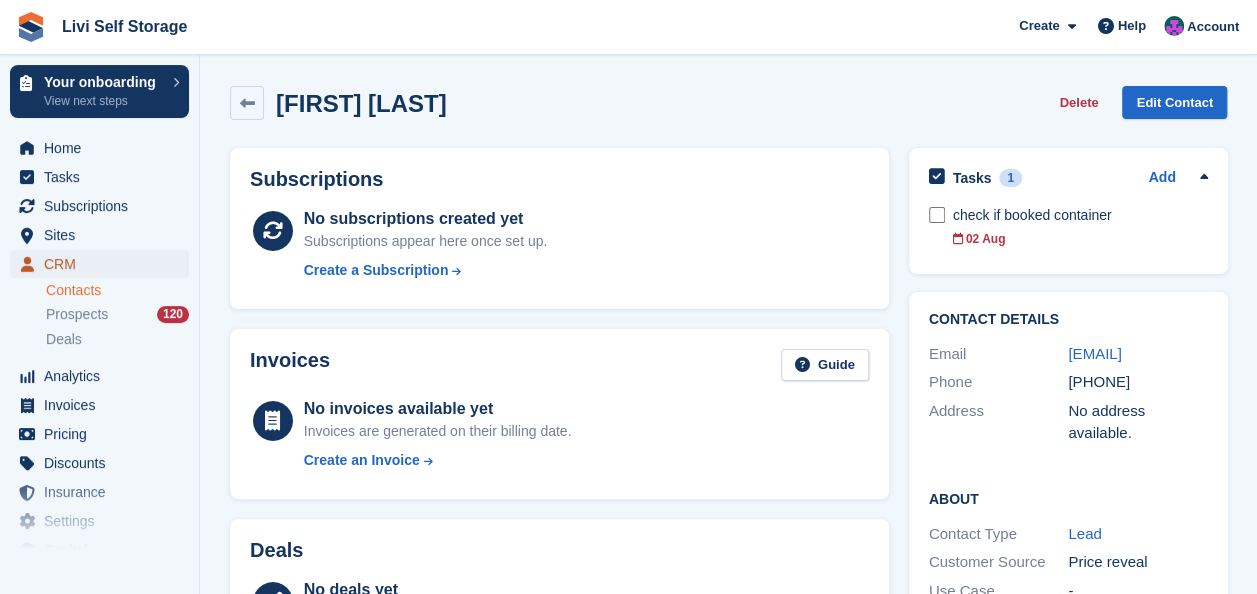 click on "CRM" at bounding box center [104, 264] 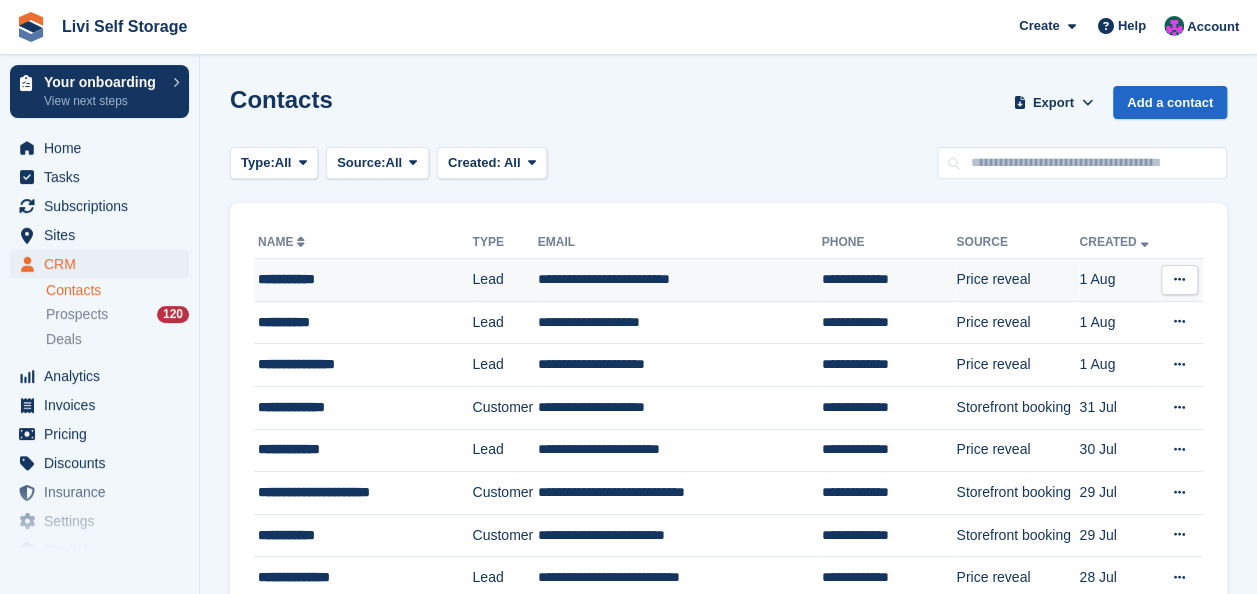 click on "**********" at bounding box center [357, 279] 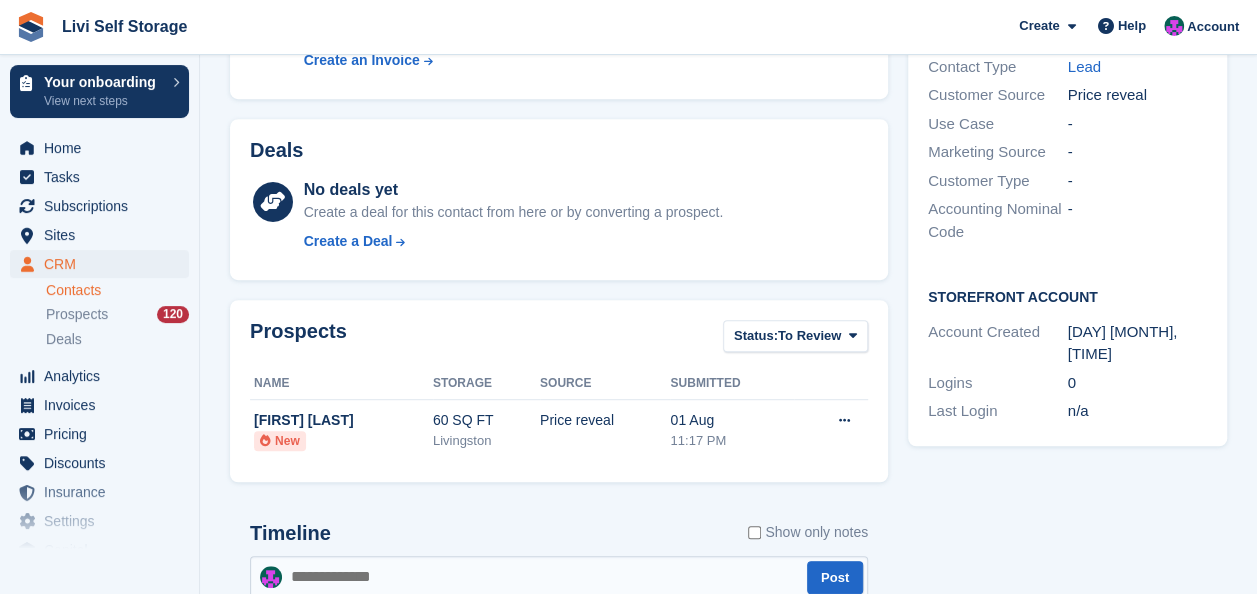 scroll, scrollTop: 678, scrollLeft: 0, axis: vertical 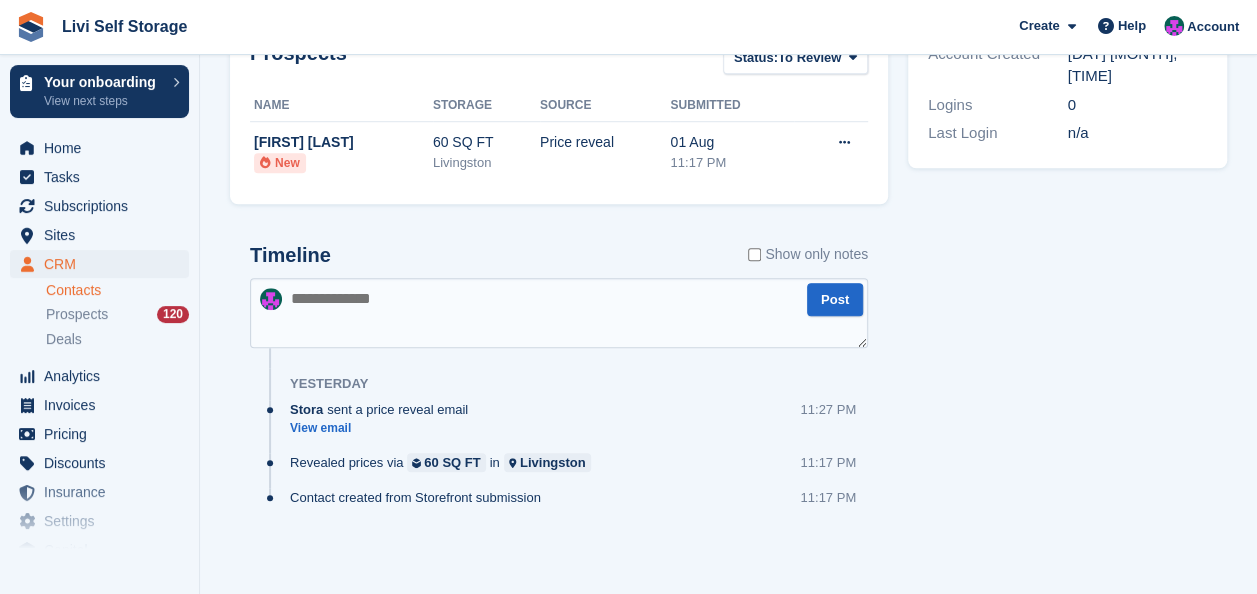 click at bounding box center (559, 313) 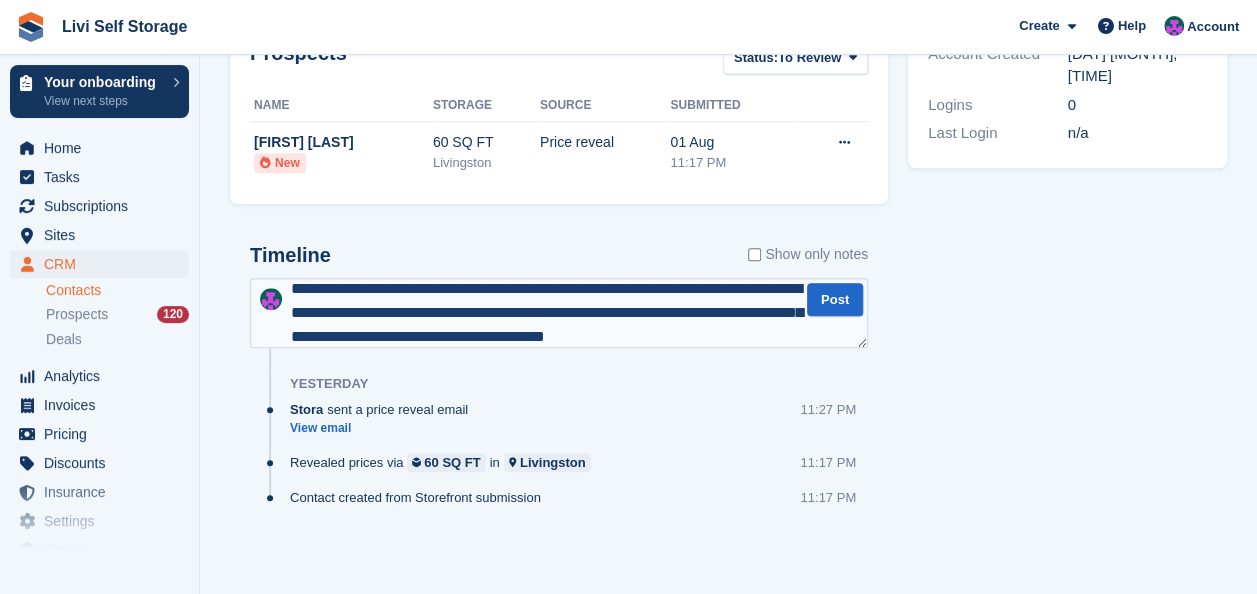 scroll, scrollTop: 34, scrollLeft: 0, axis: vertical 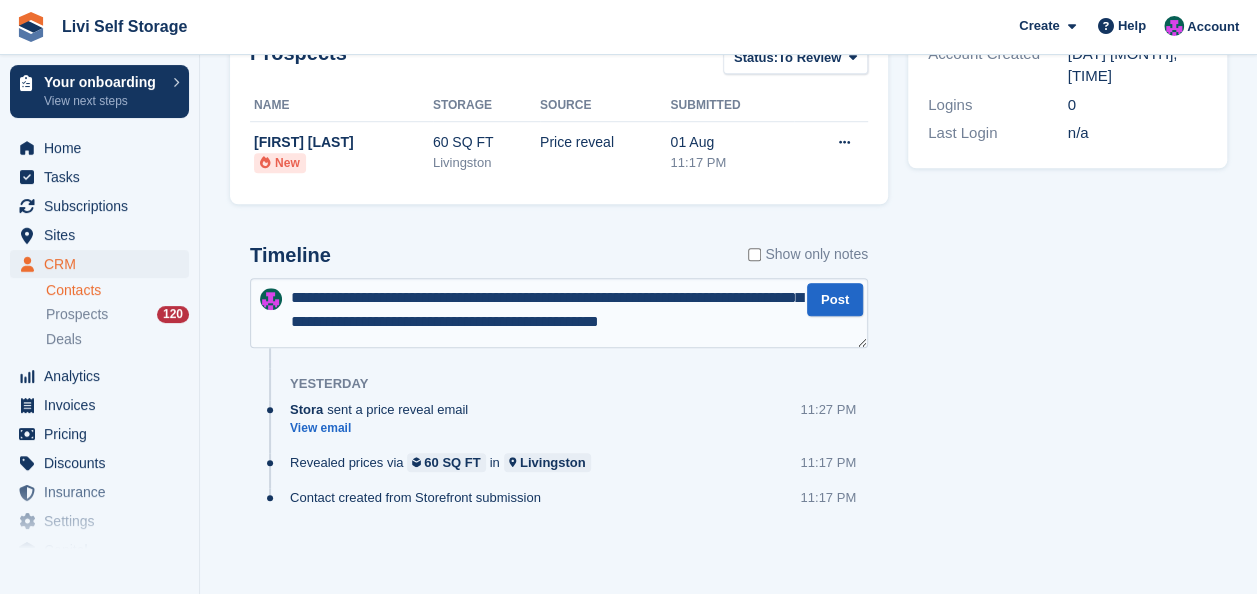 click on "**********" at bounding box center [559, 312] 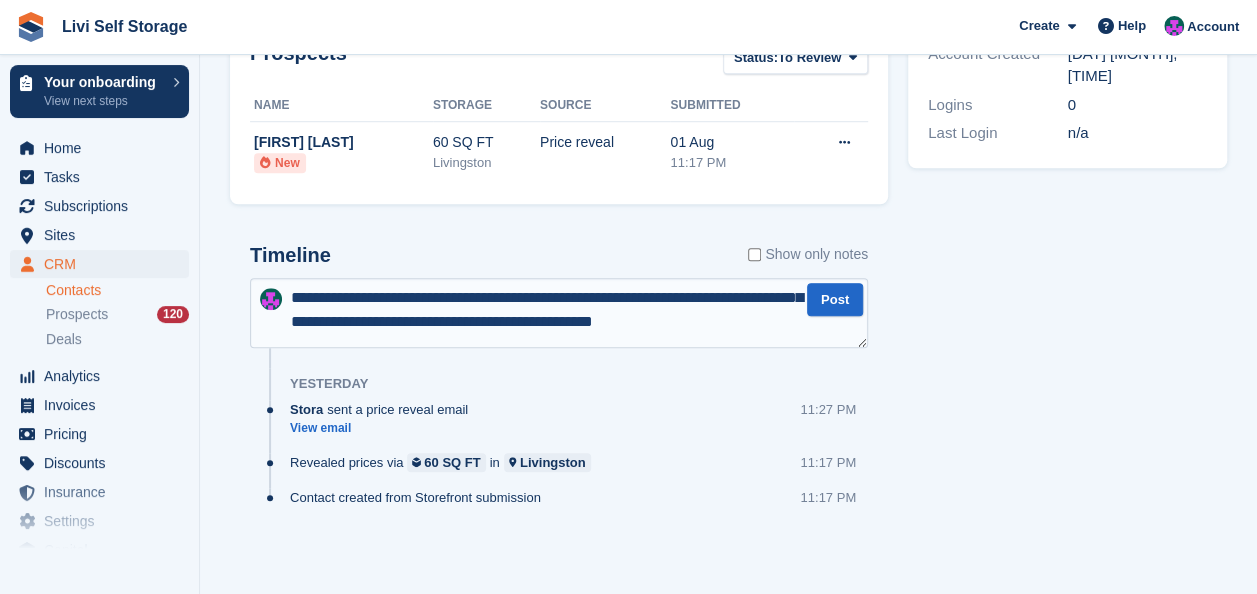 click on "**********" at bounding box center [559, 312] 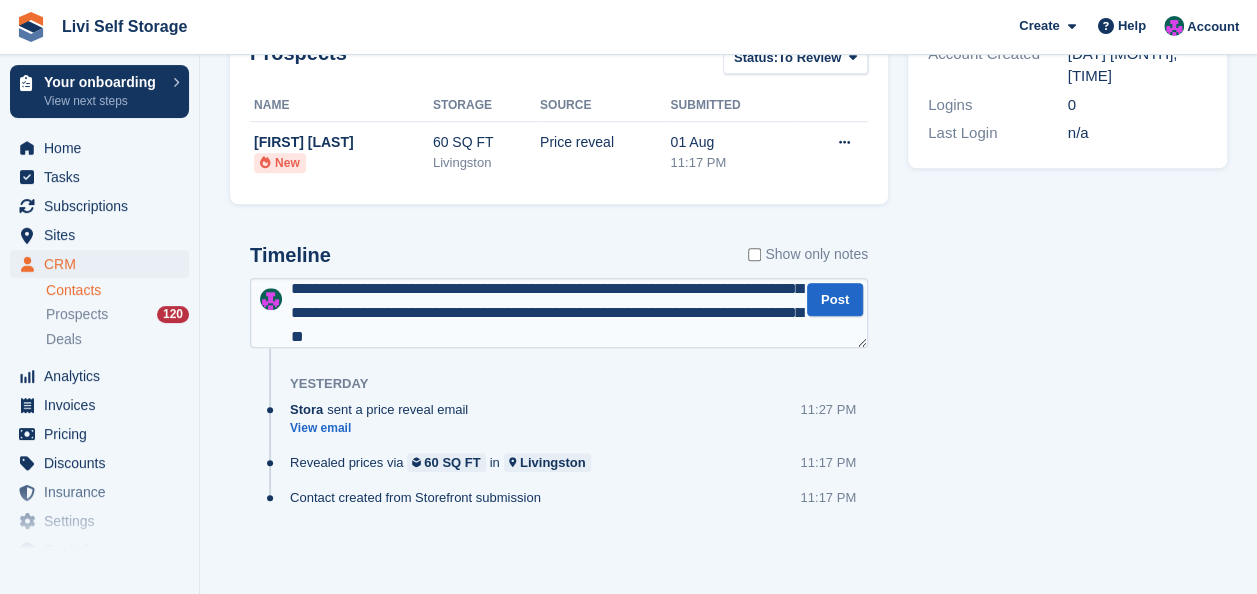 scroll, scrollTop: 106, scrollLeft: 0, axis: vertical 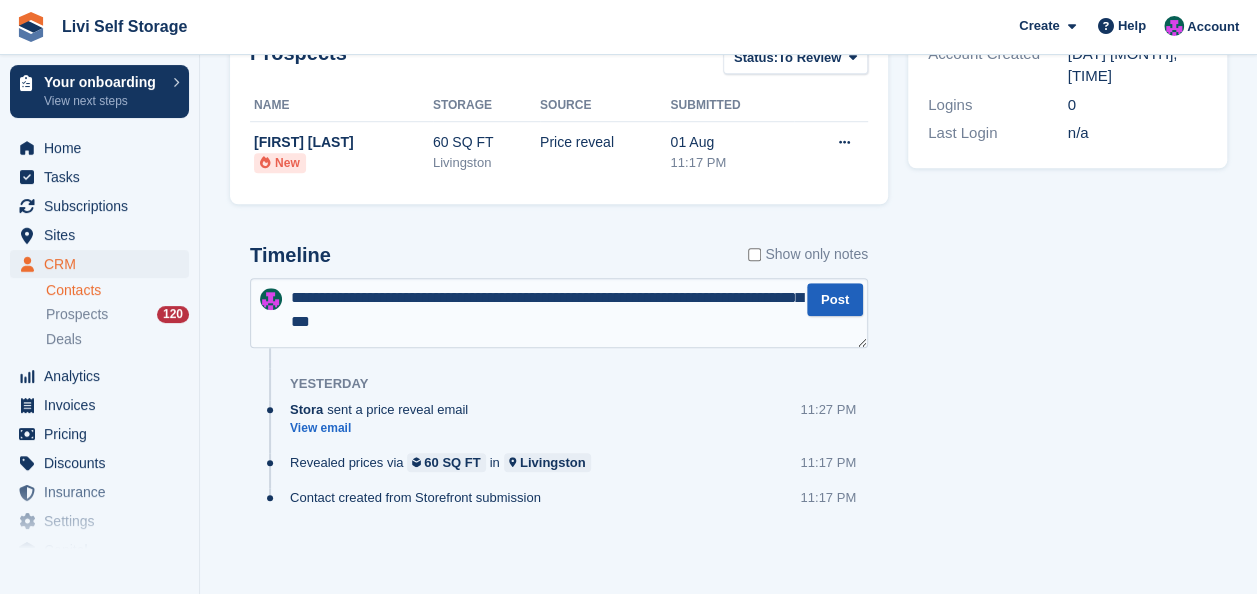 type on "**********" 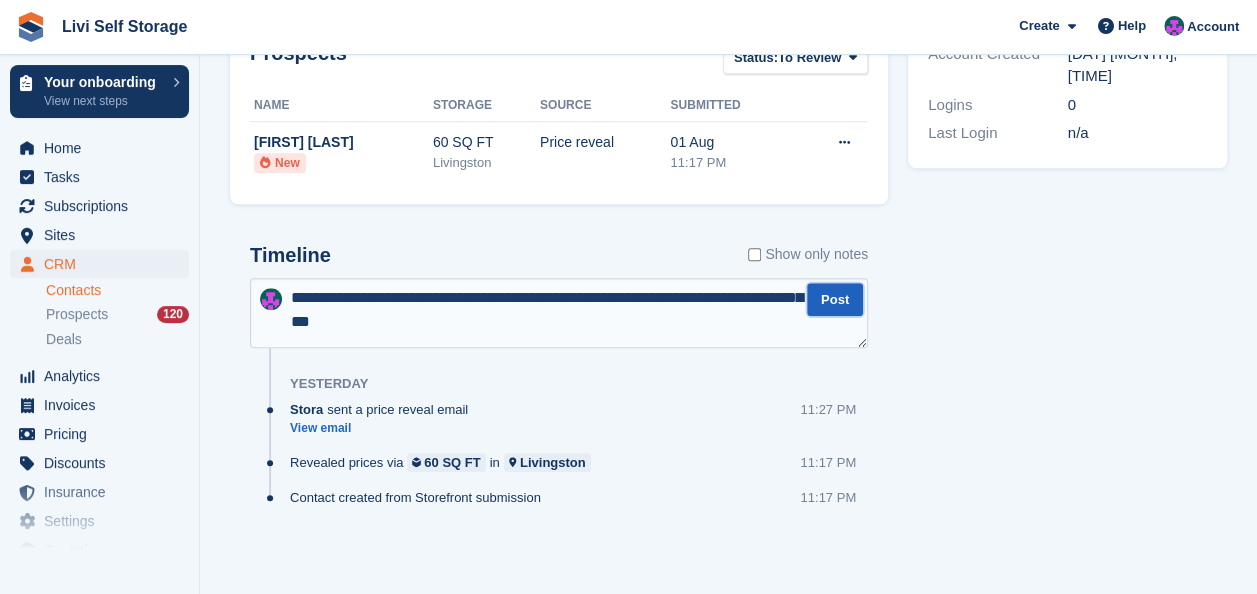 click on "Post" at bounding box center (835, 299) 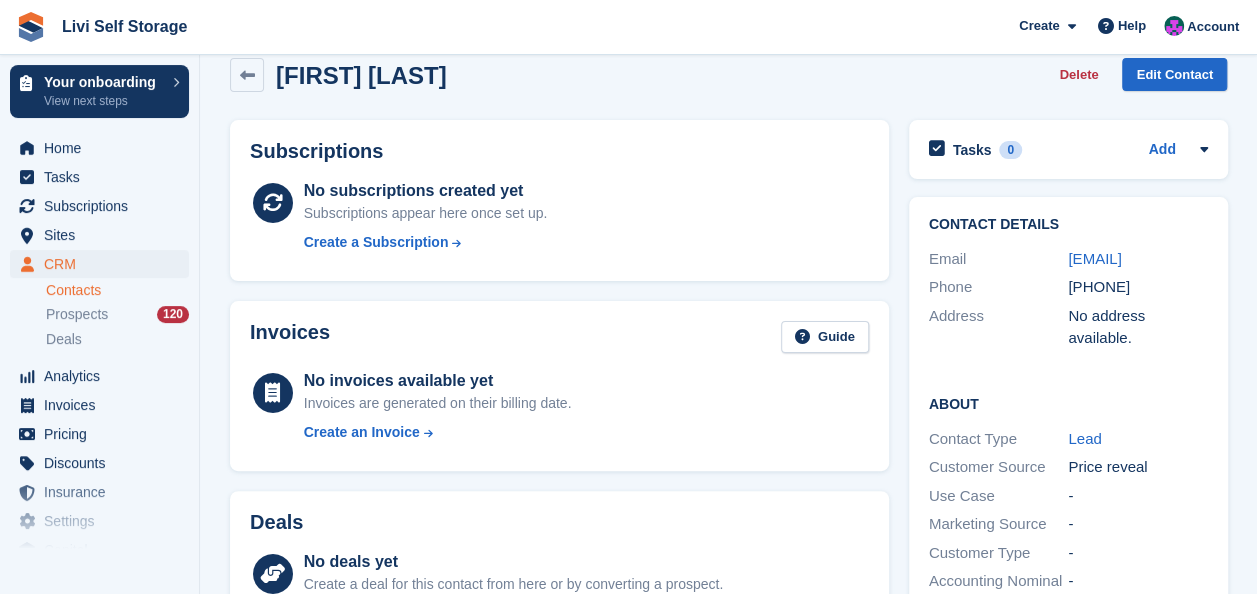 scroll, scrollTop: 0, scrollLeft: 0, axis: both 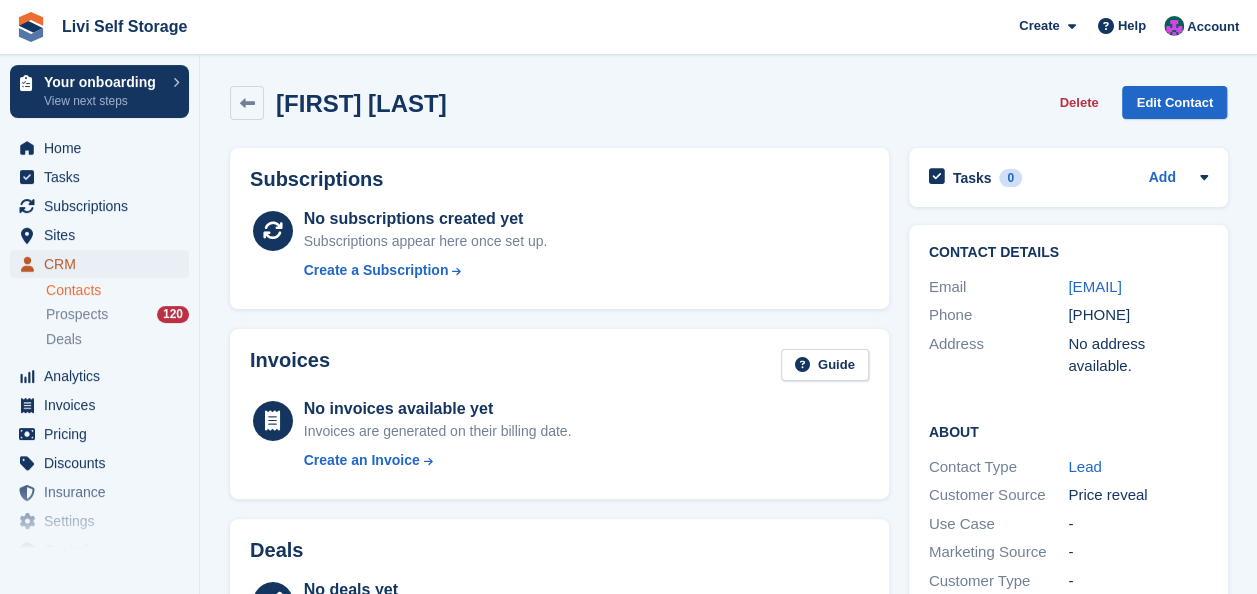 click on "CRM" at bounding box center (104, 264) 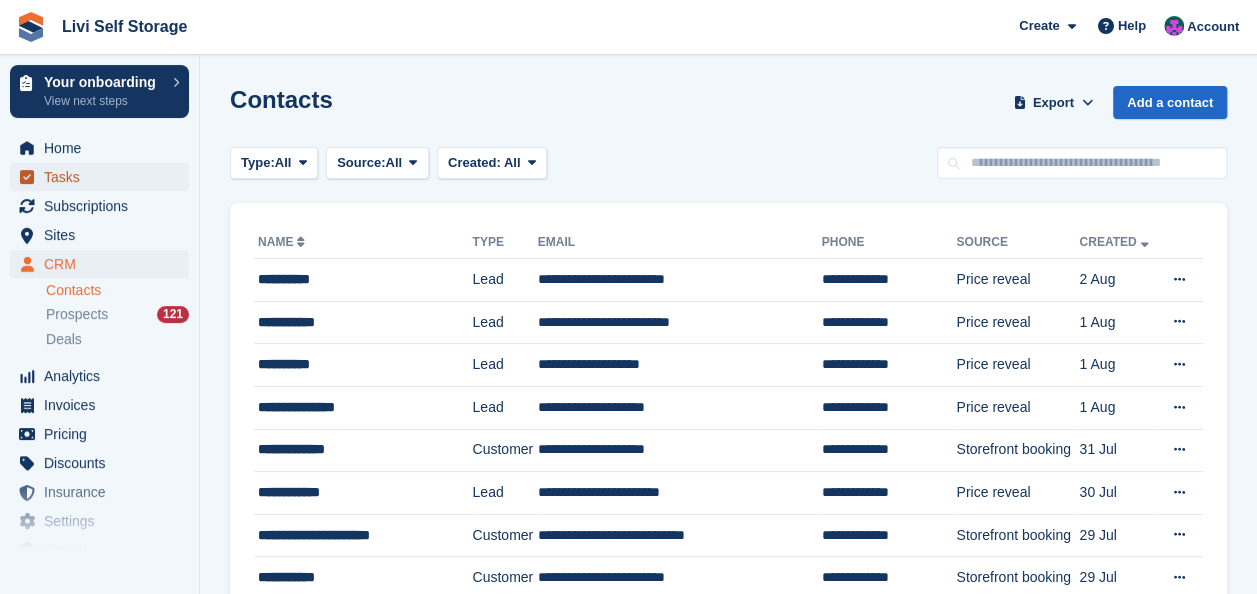 click on "Tasks" at bounding box center [104, 177] 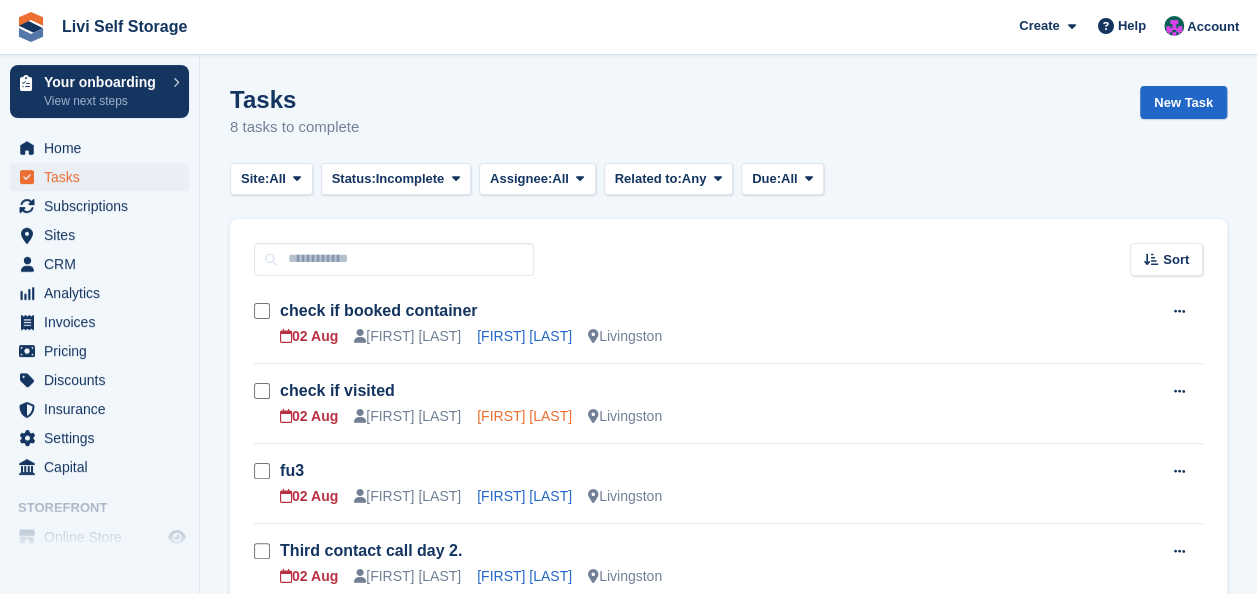 click on "Nicky Butler" at bounding box center (524, 416) 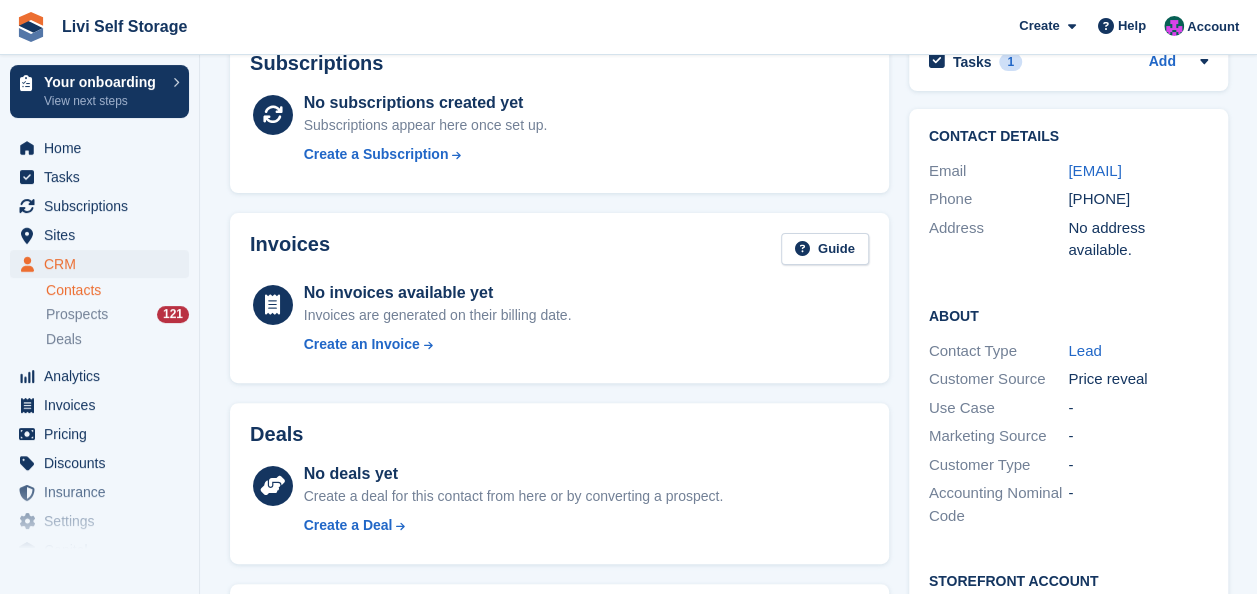 scroll, scrollTop: 0, scrollLeft: 0, axis: both 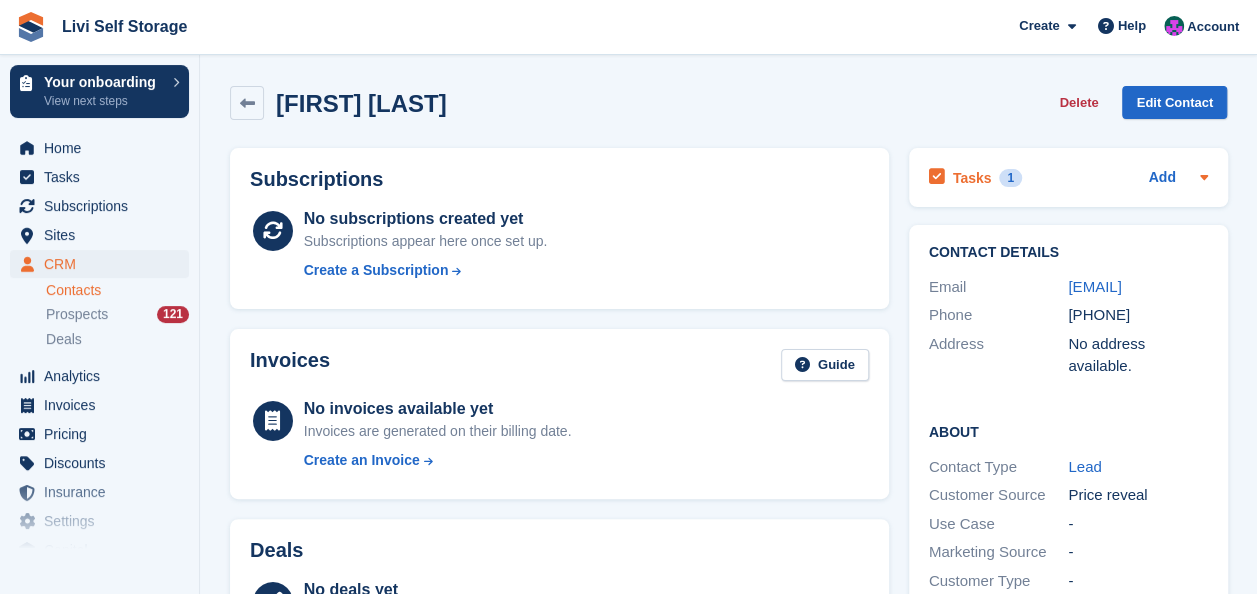 click on "Tasks" at bounding box center (972, 178) 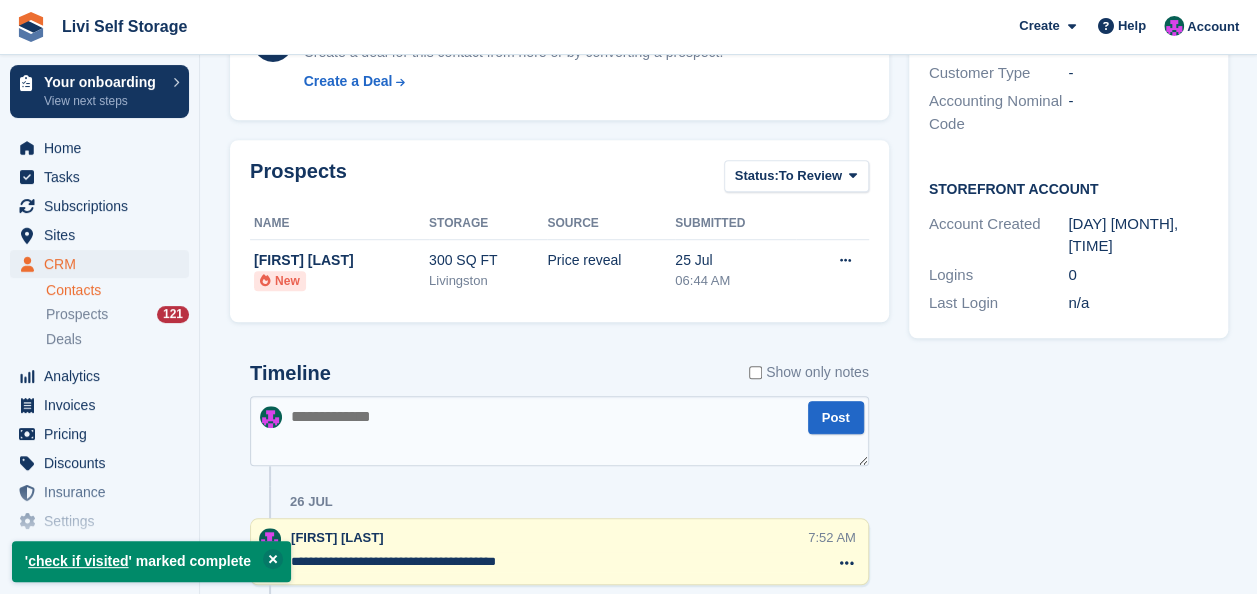 scroll, scrollTop: 600, scrollLeft: 0, axis: vertical 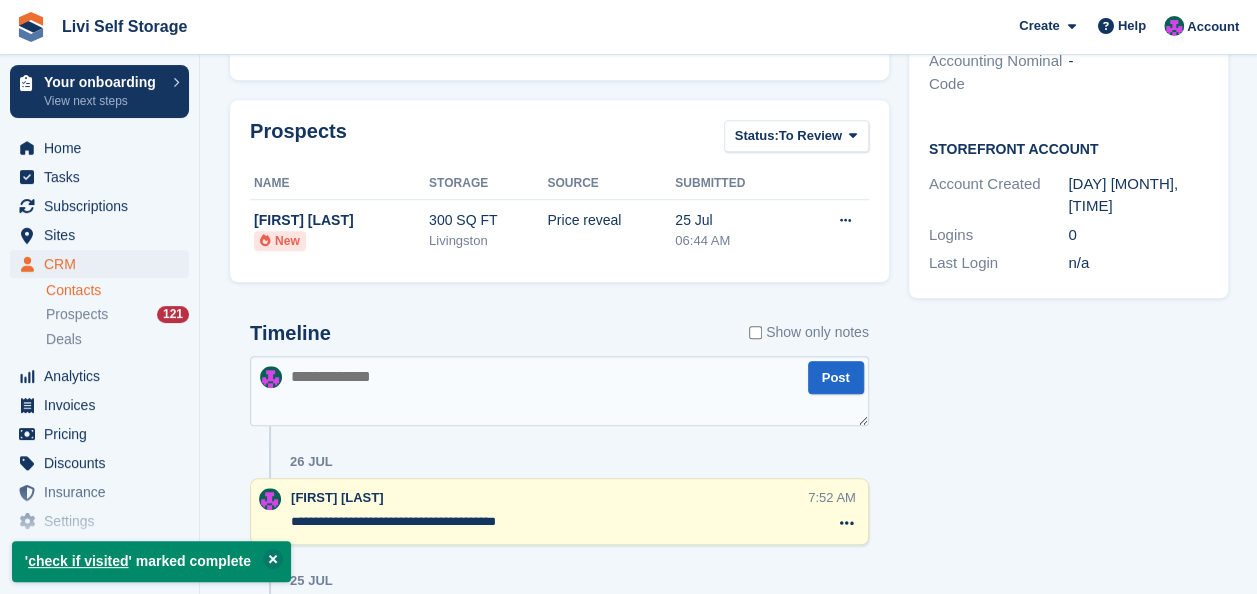 click at bounding box center (559, 391) 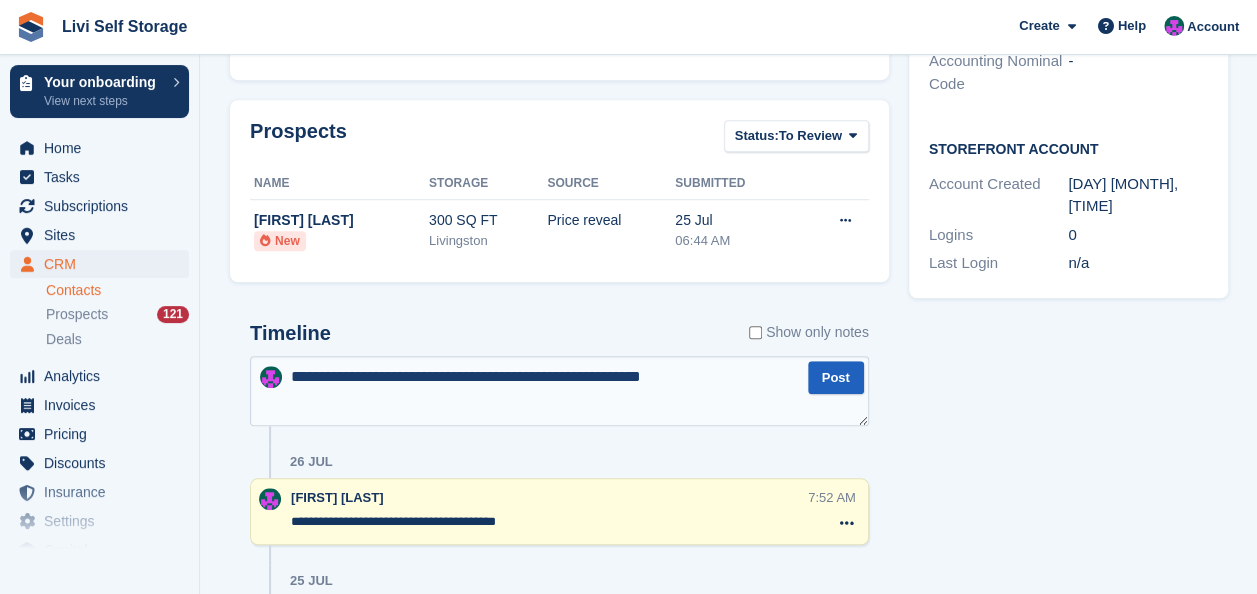 type on "**********" 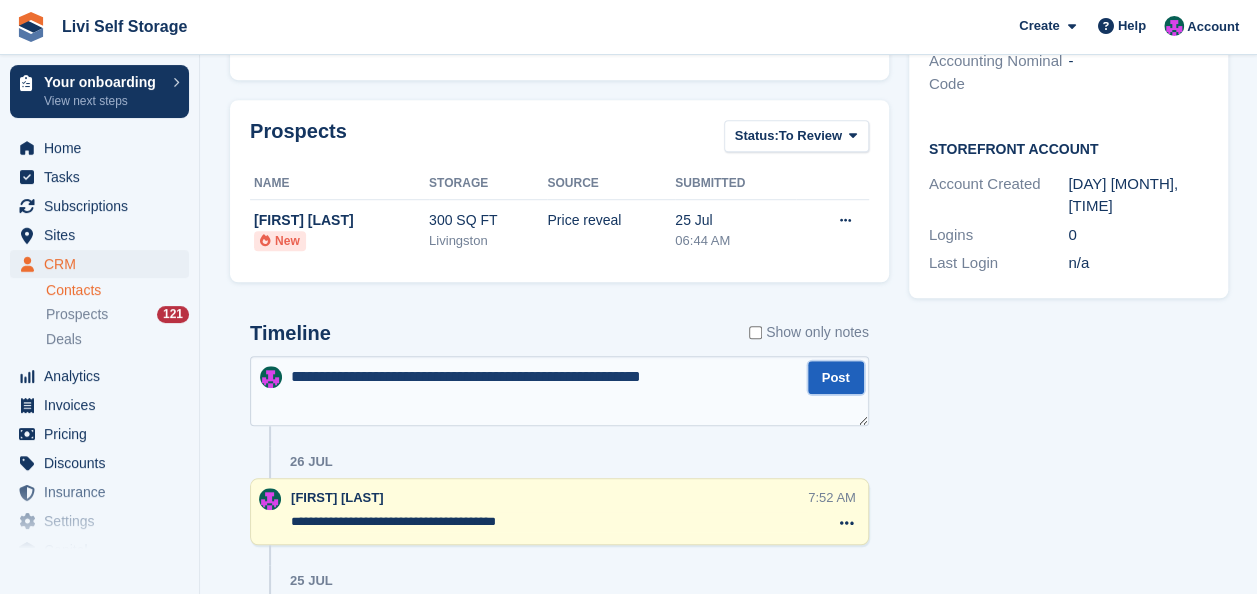 click on "Post" at bounding box center (836, 377) 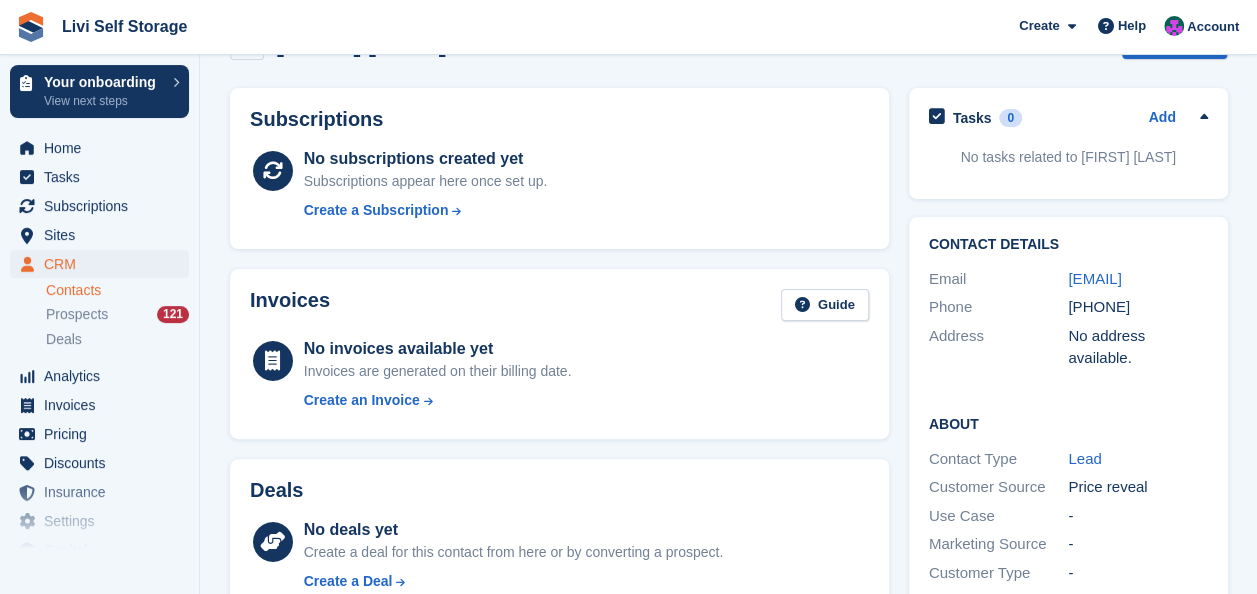 scroll, scrollTop: 0, scrollLeft: 0, axis: both 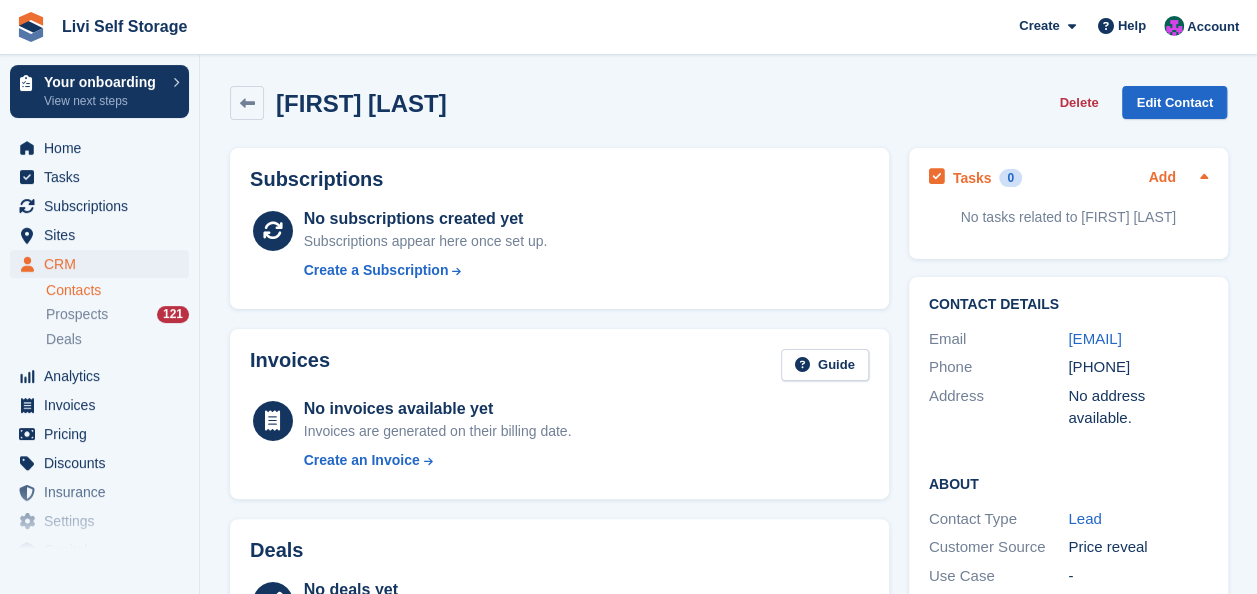 click on "Add" at bounding box center [1161, 178] 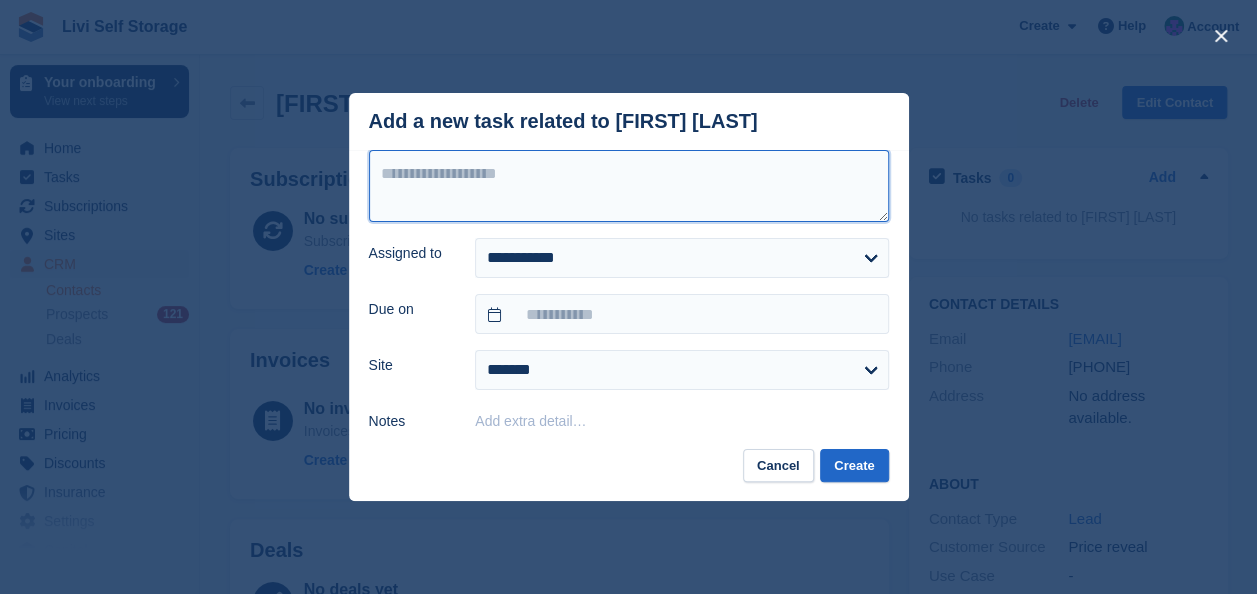 click at bounding box center (629, 186) 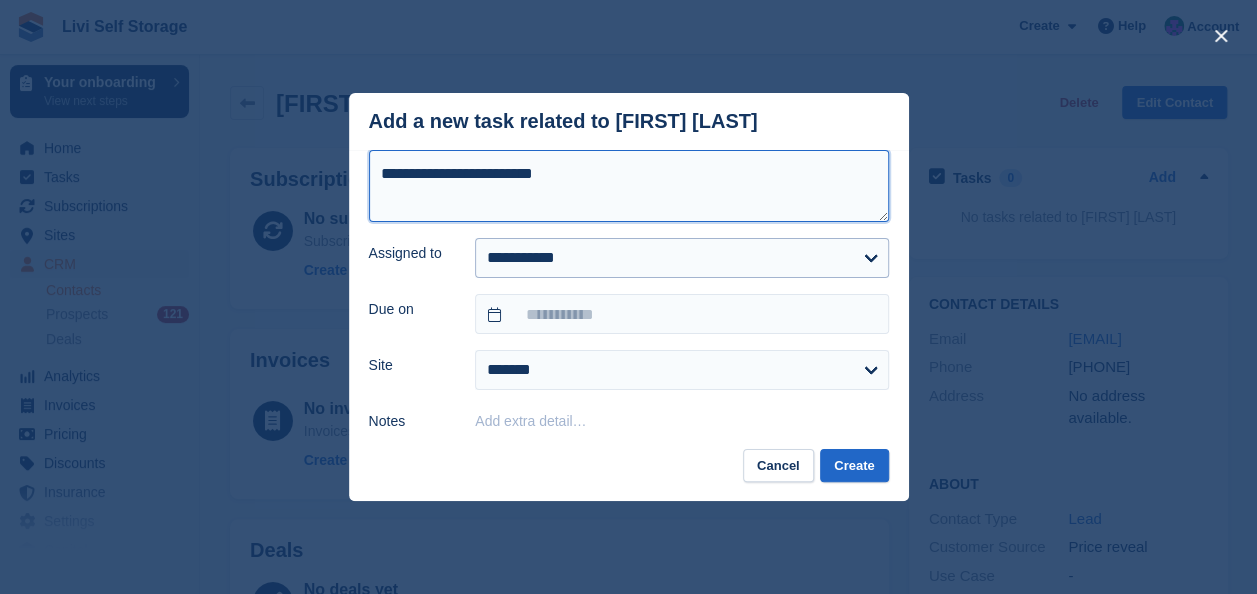 type on "**********" 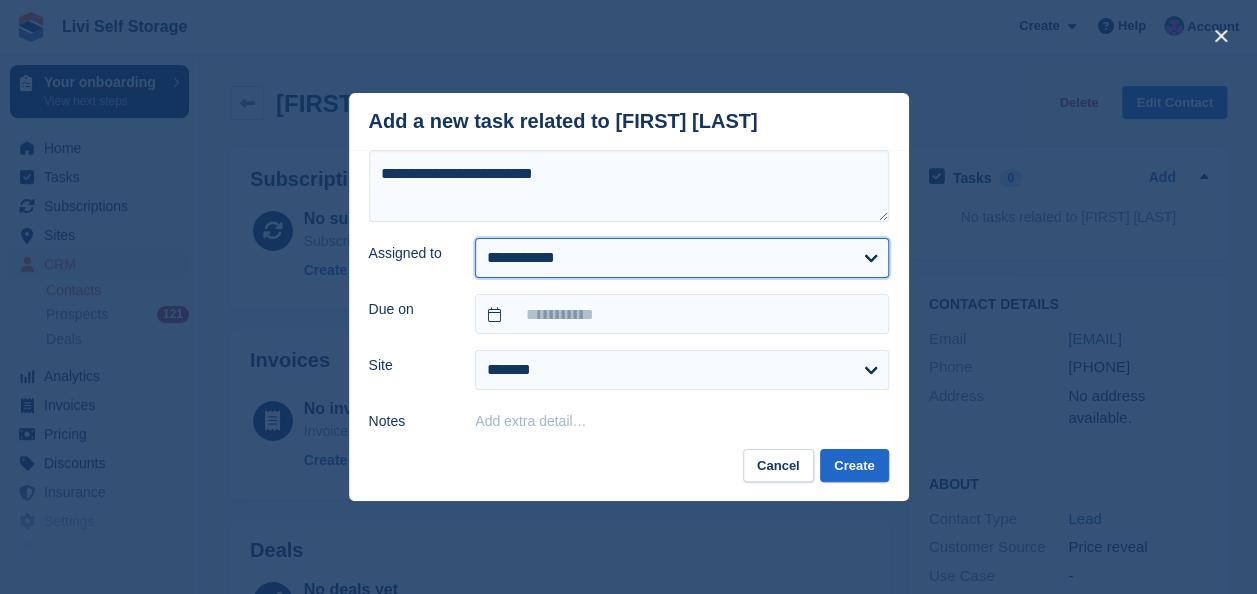 click on "**********" at bounding box center (681, 258) 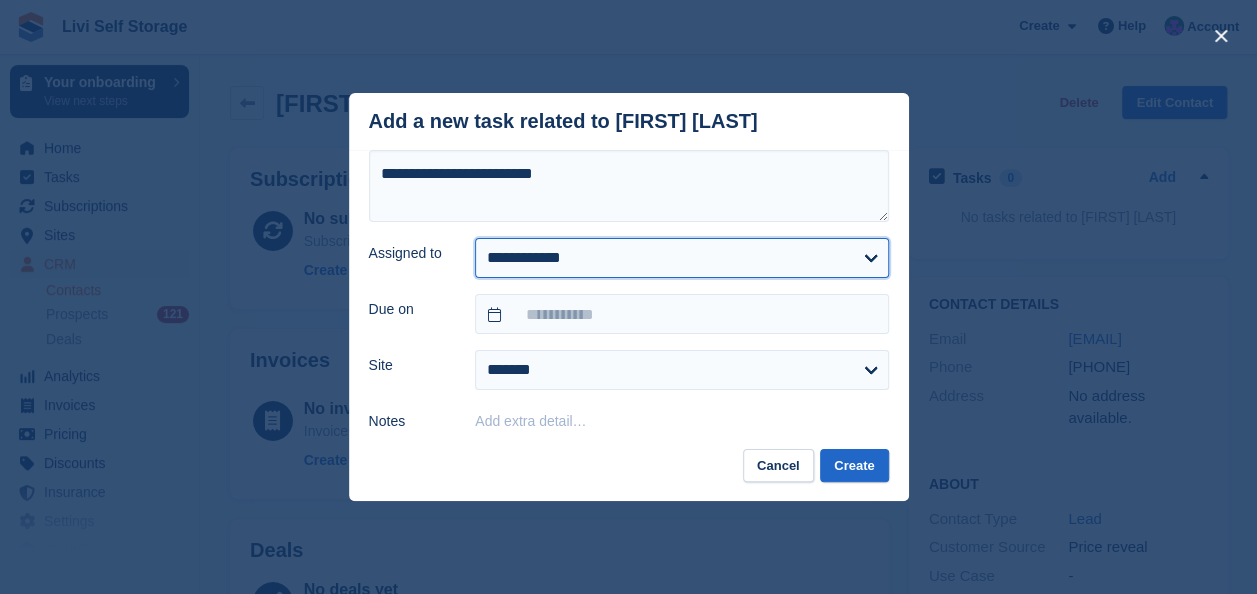 click on "**********" at bounding box center [681, 258] 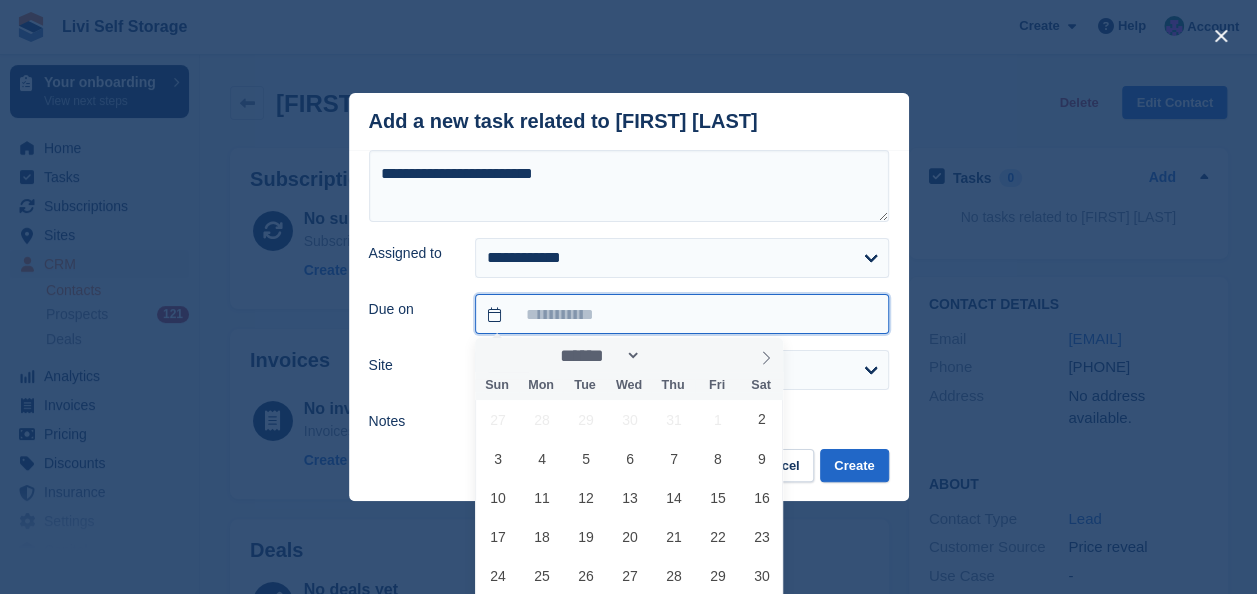 click at bounding box center [681, 314] 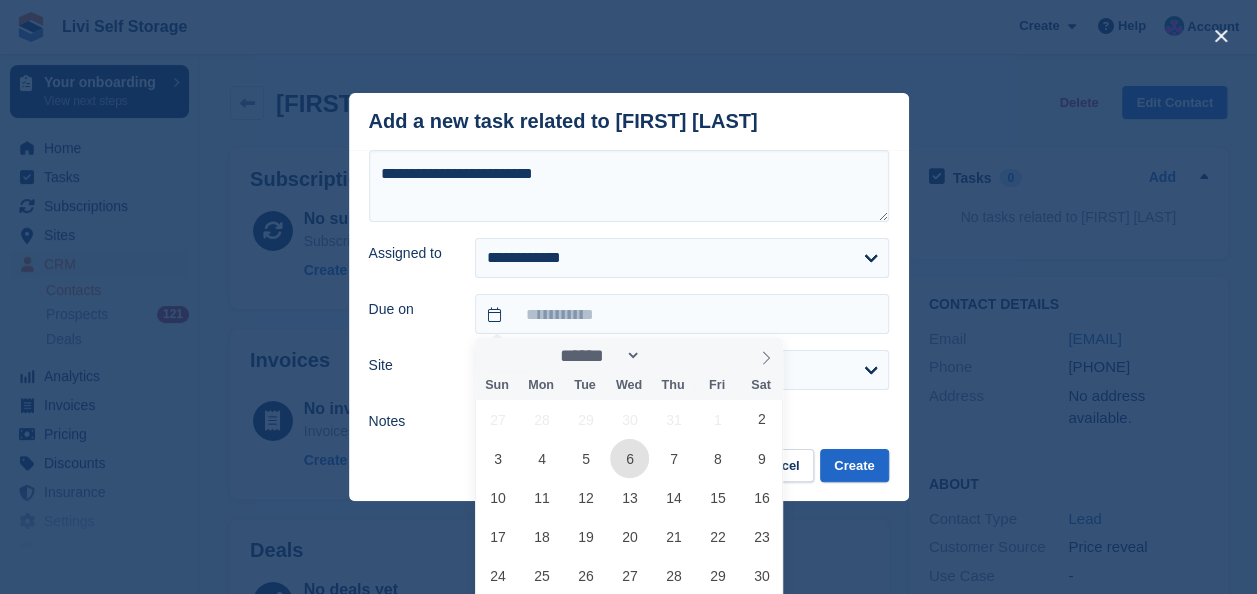 click on "6" at bounding box center (629, 458) 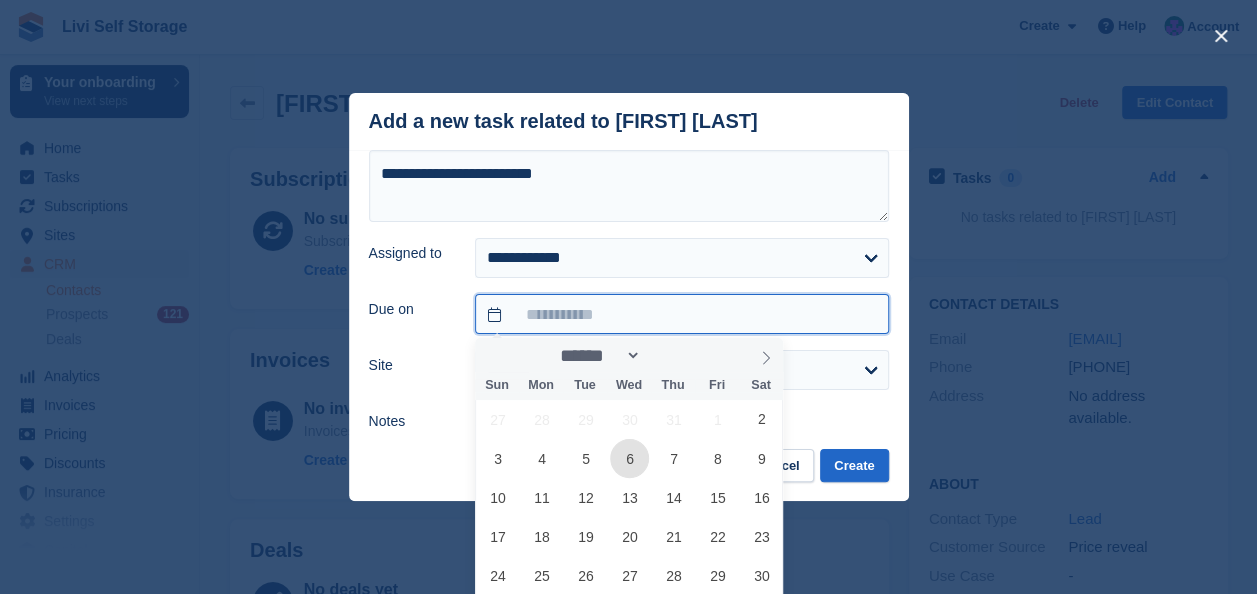 type on "**********" 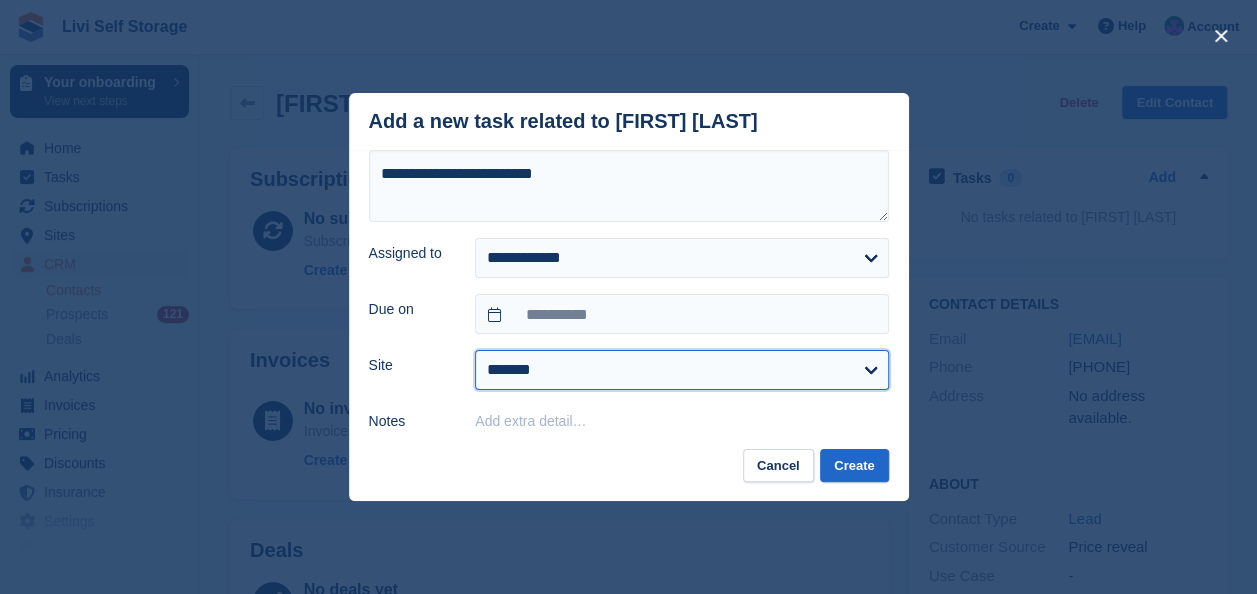 click on "**********" at bounding box center (681, 370) 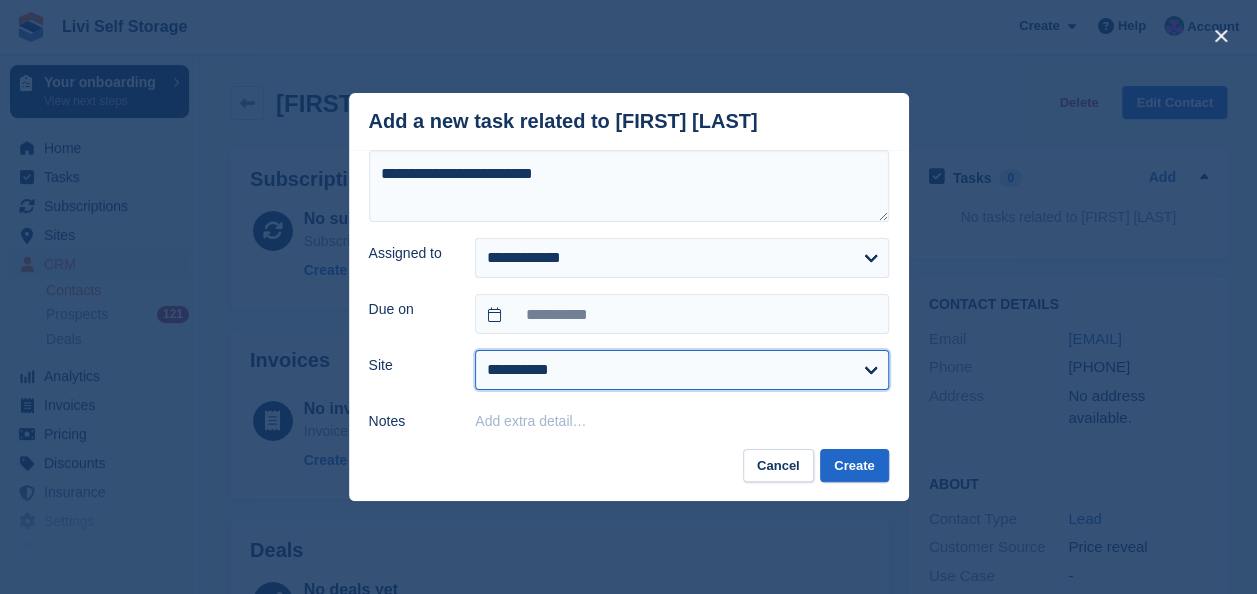 click on "**********" at bounding box center [681, 370] 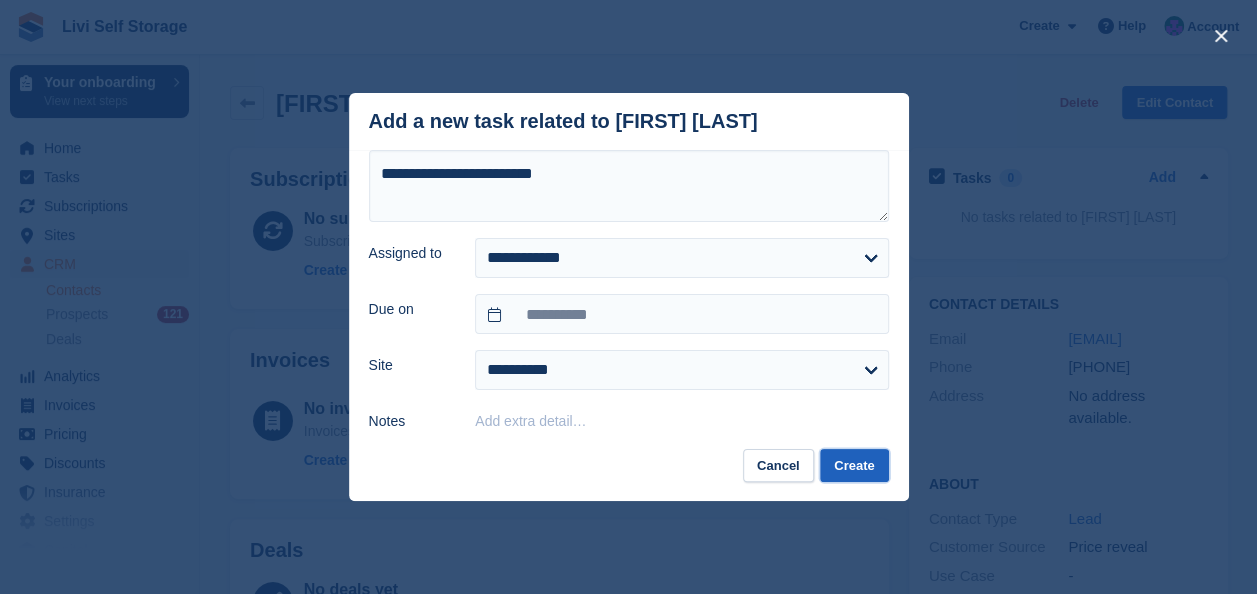 click on "Create" at bounding box center [854, 465] 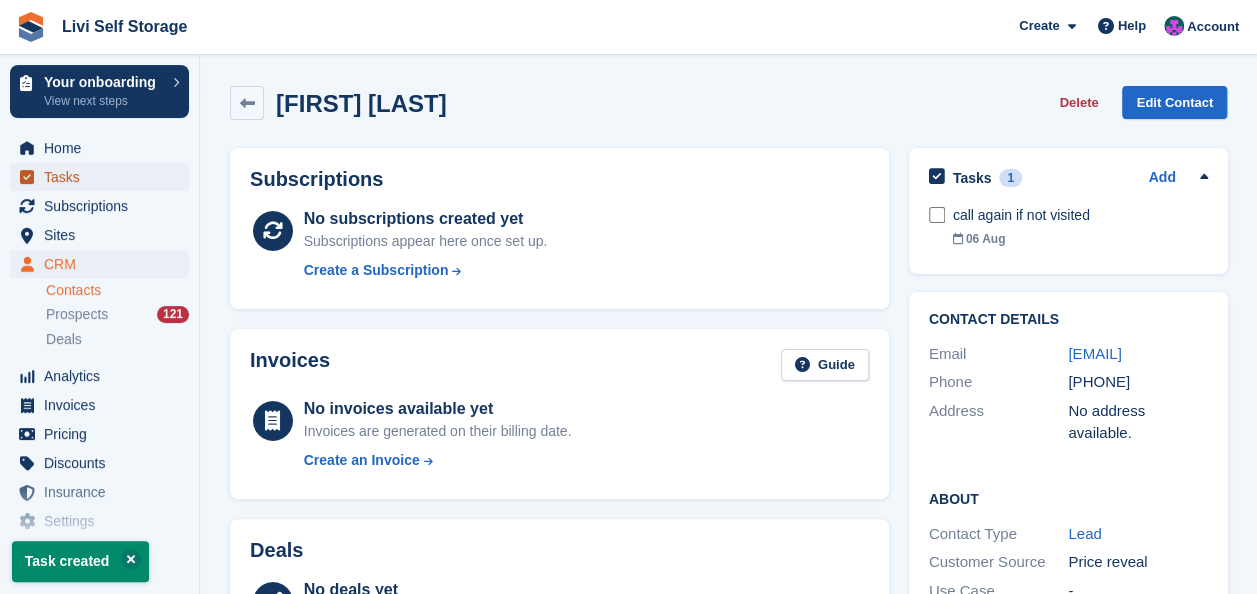 click on "Tasks" at bounding box center (104, 177) 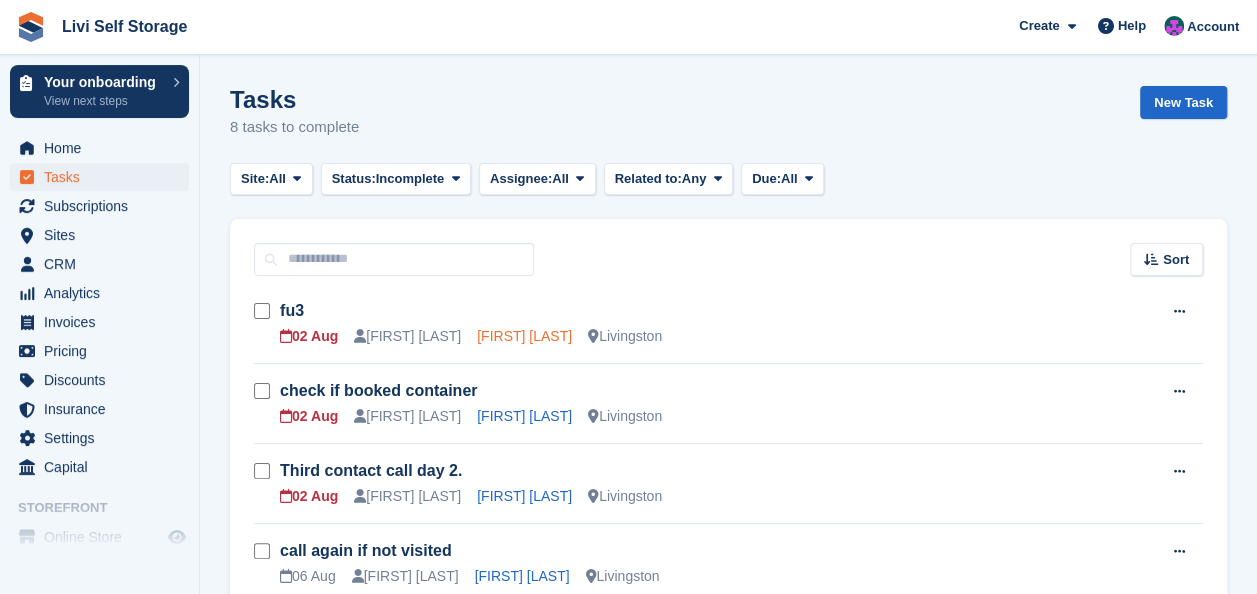 click on "Rebecca Reid" at bounding box center [524, 336] 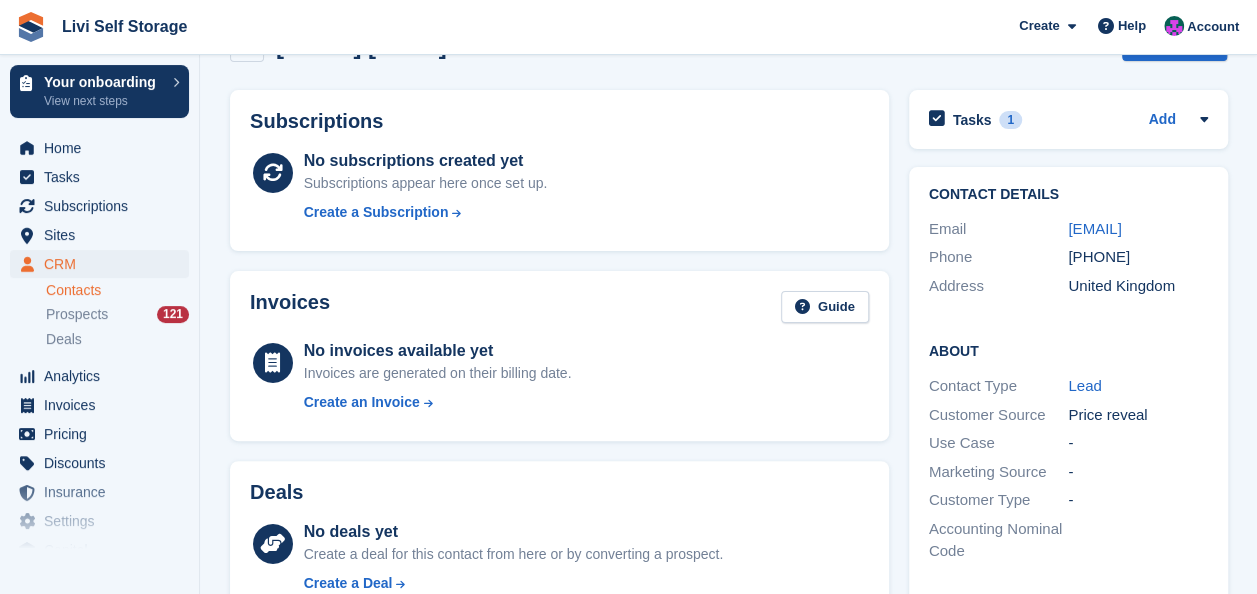 scroll, scrollTop: 0, scrollLeft: 0, axis: both 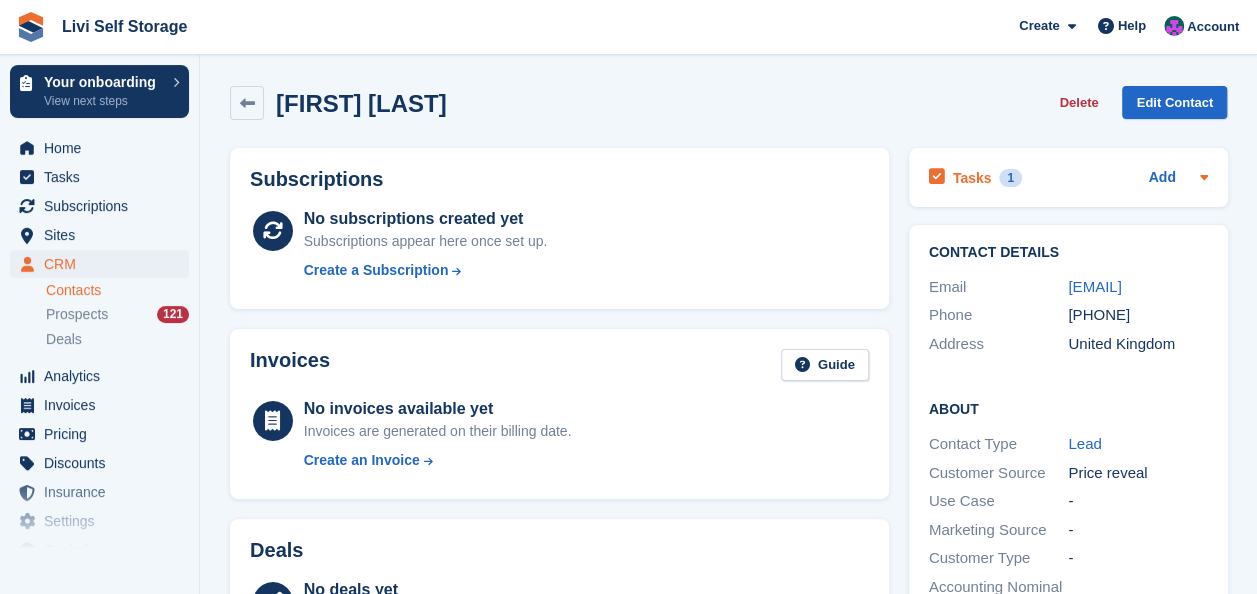 click on "Tasks" at bounding box center [972, 178] 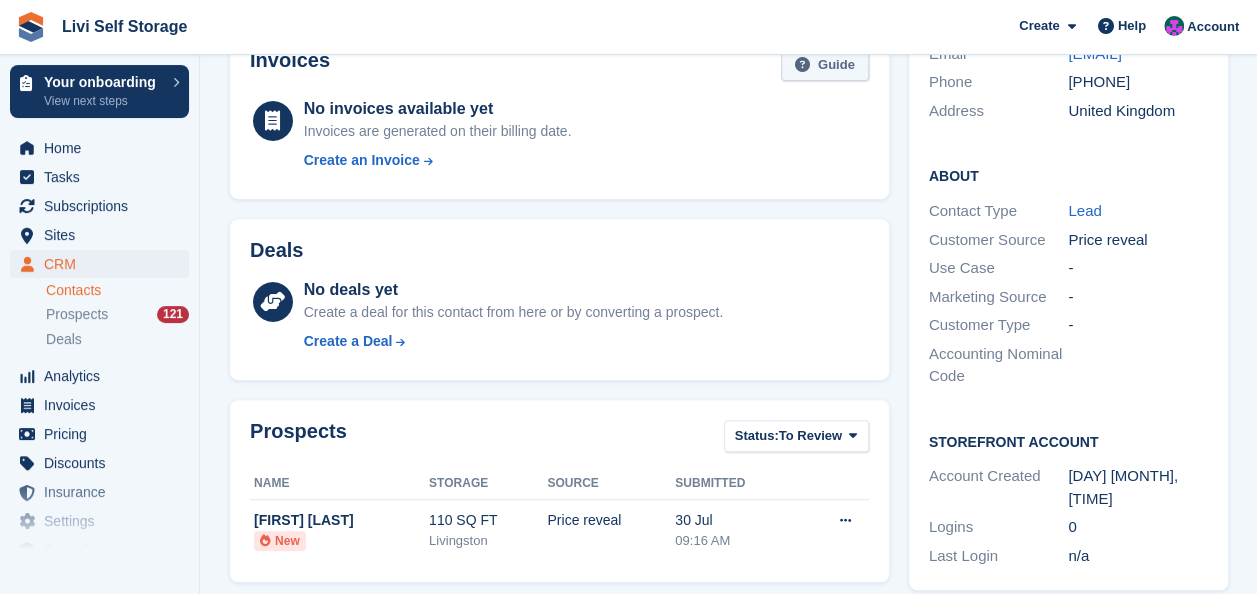 scroll, scrollTop: 0, scrollLeft: 0, axis: both 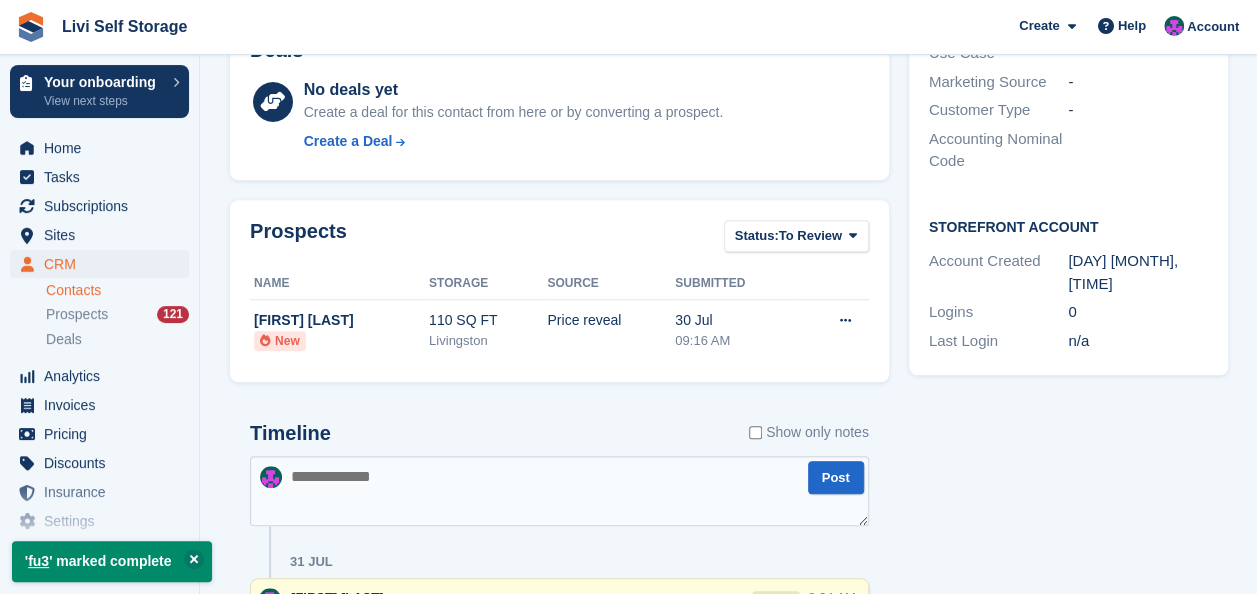 click at bounding box center (559, 491) 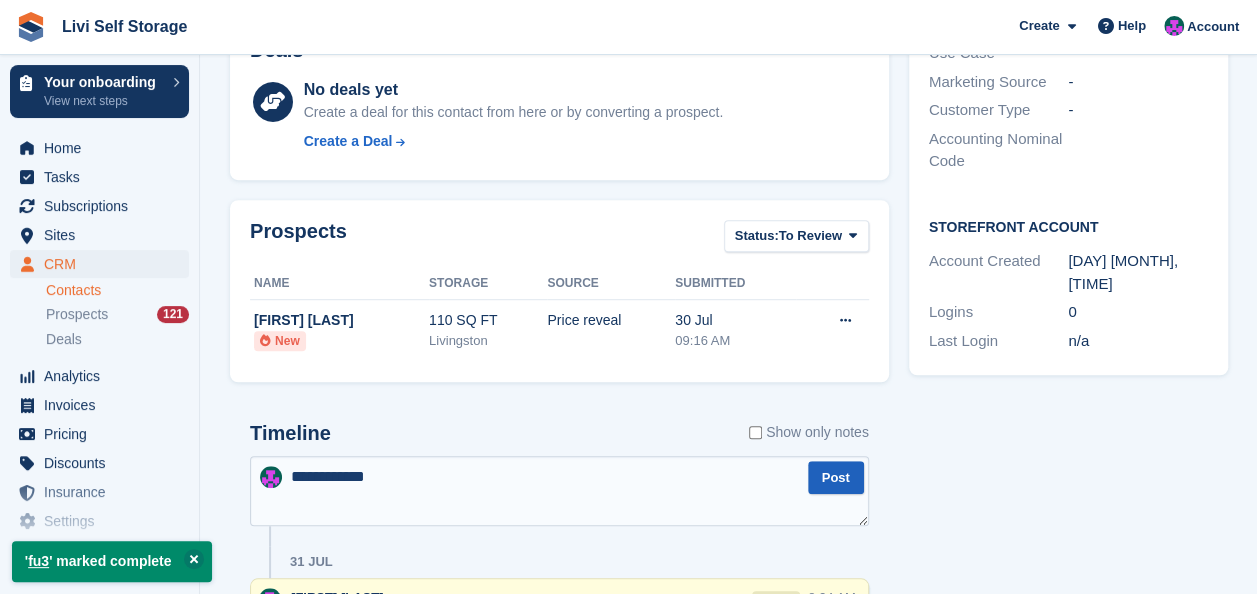 type on "**********" 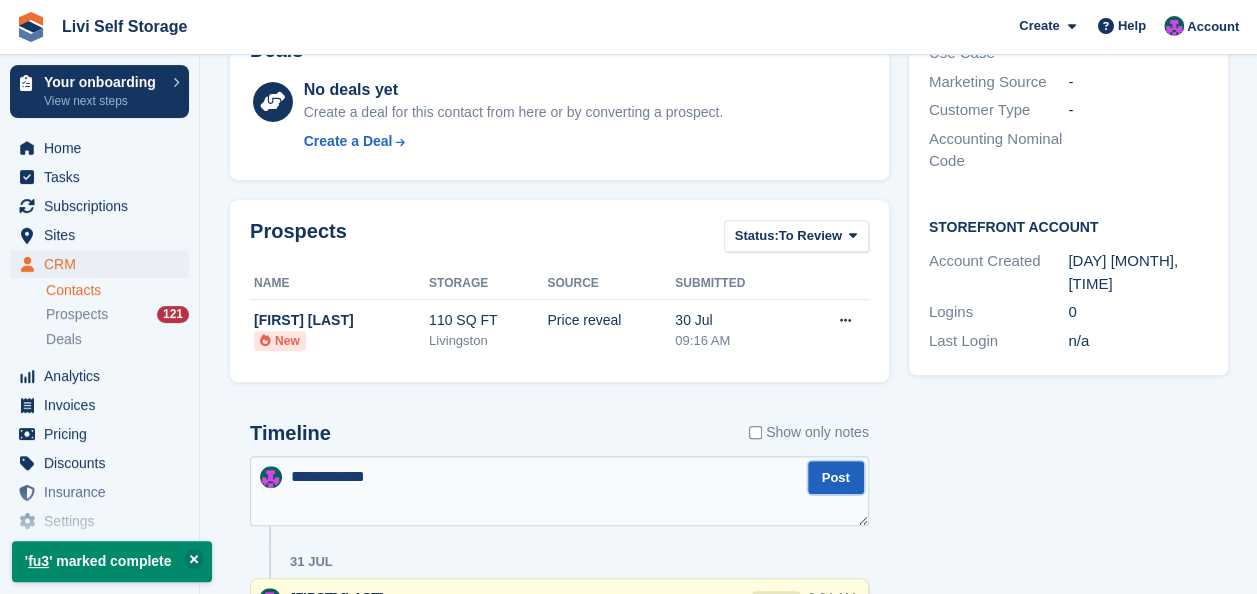 click on "Post" at bounding box center (836, 477) 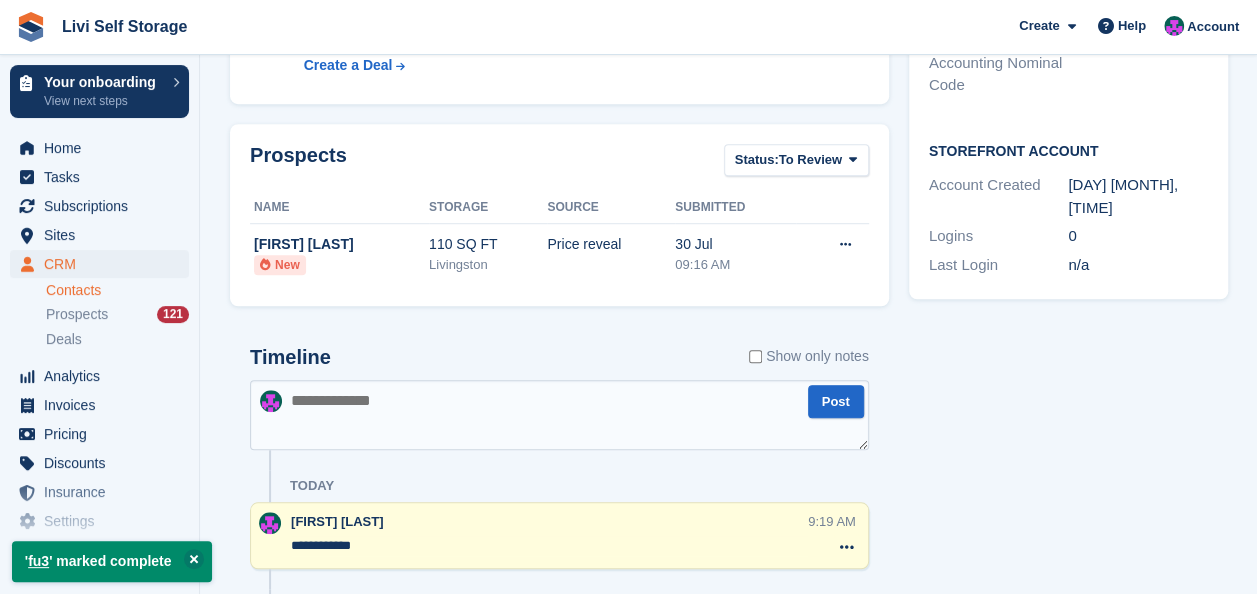 scroll, scrollTop: 800, scrollLeft: 0, axis: vertical 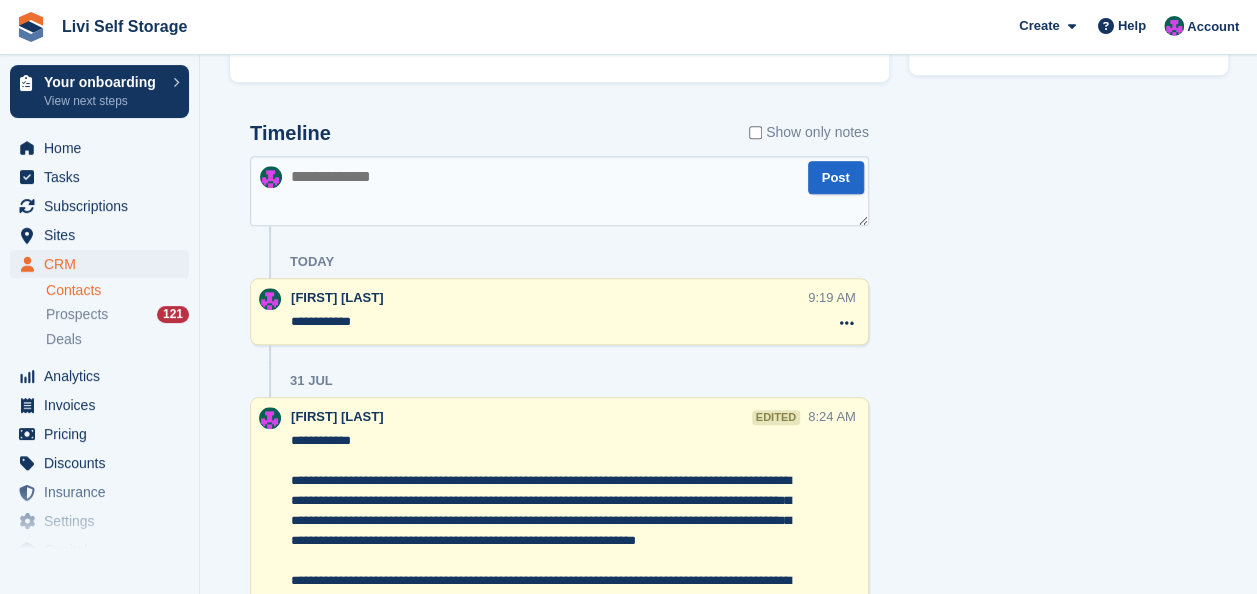 click at bounding box center [559, 191] 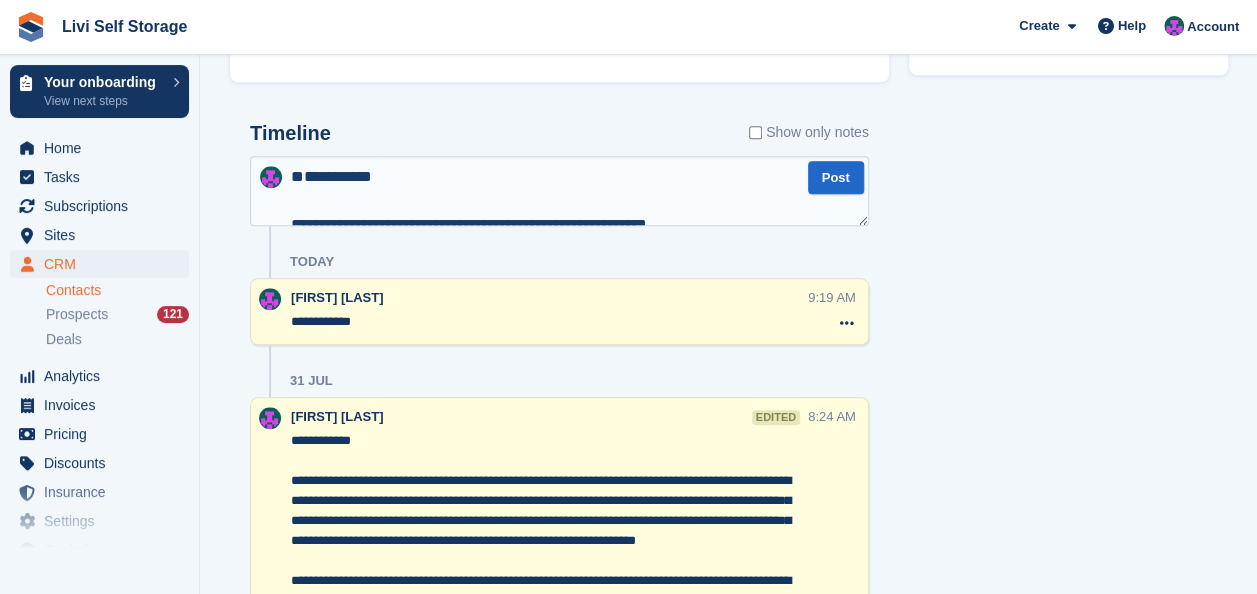 scroll, scrollTop: 922, scrollLeft: 0, axis: vertical 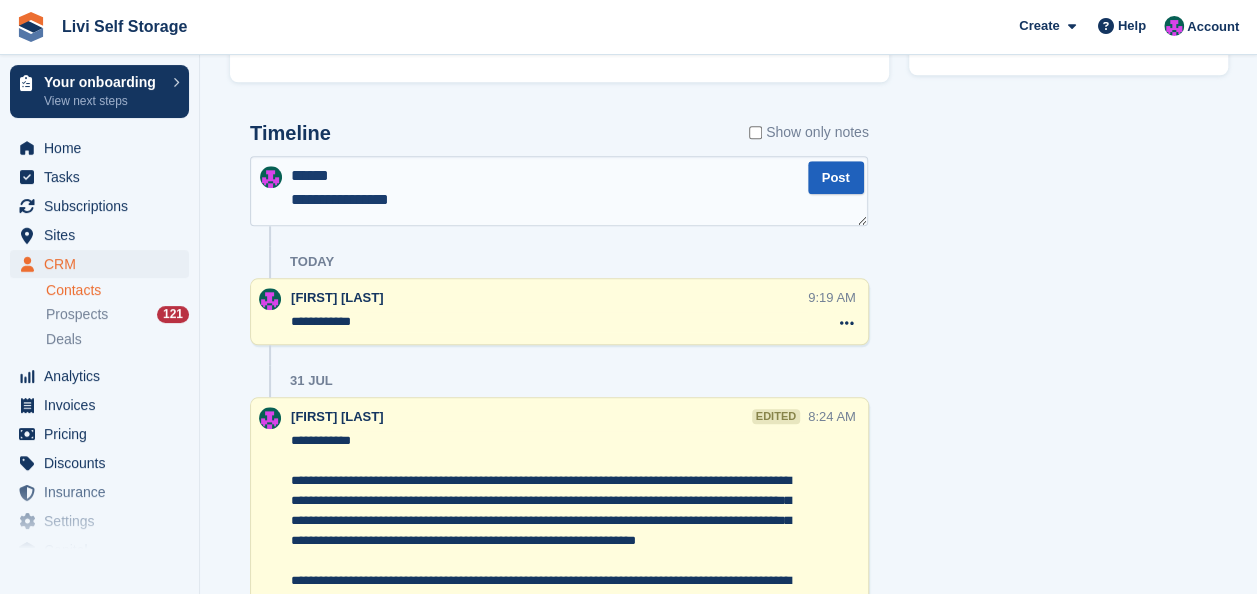 type on "**********" 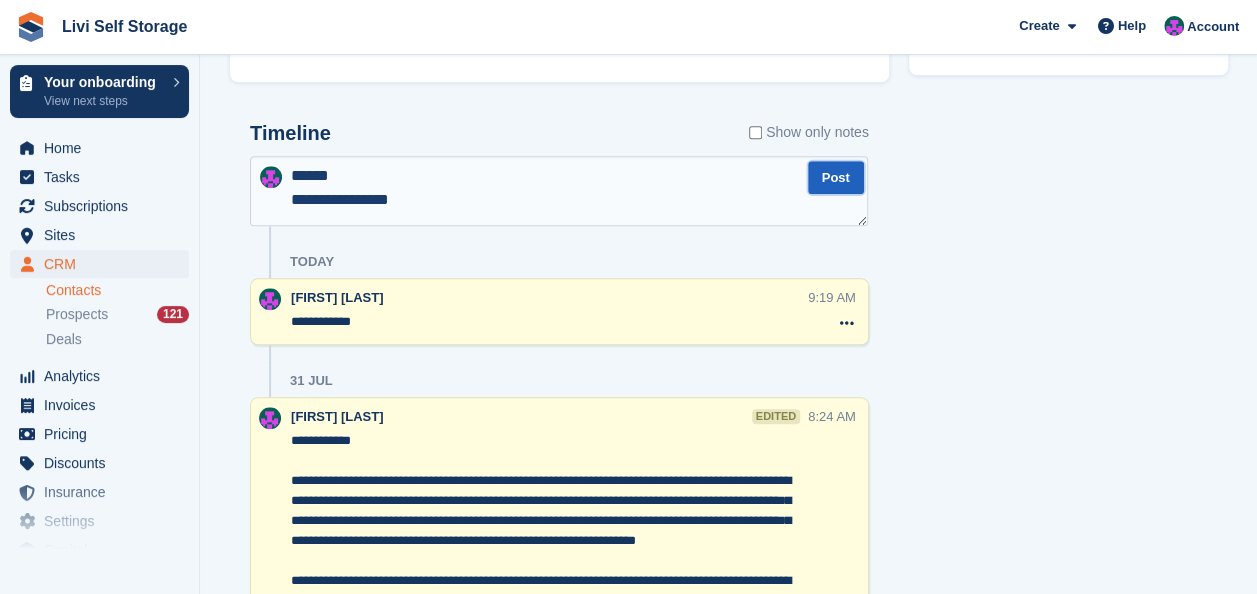 click on "Post" at bounding box center [836, 177] 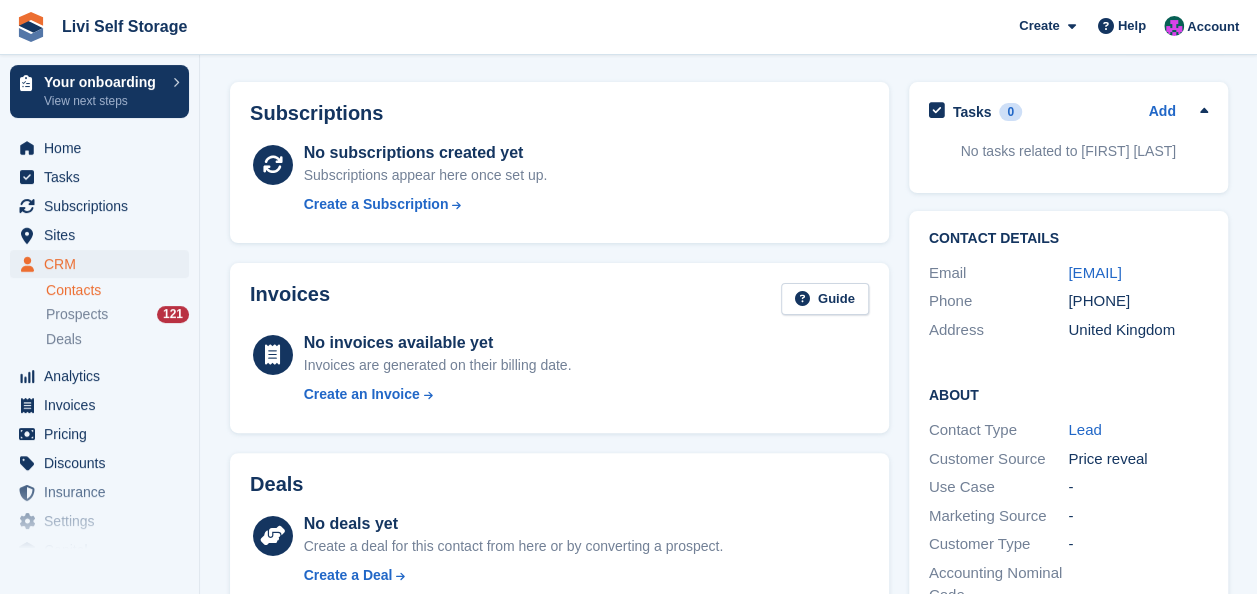 scroll, scrollTop: 0, scrollLeft: 0, axis: both 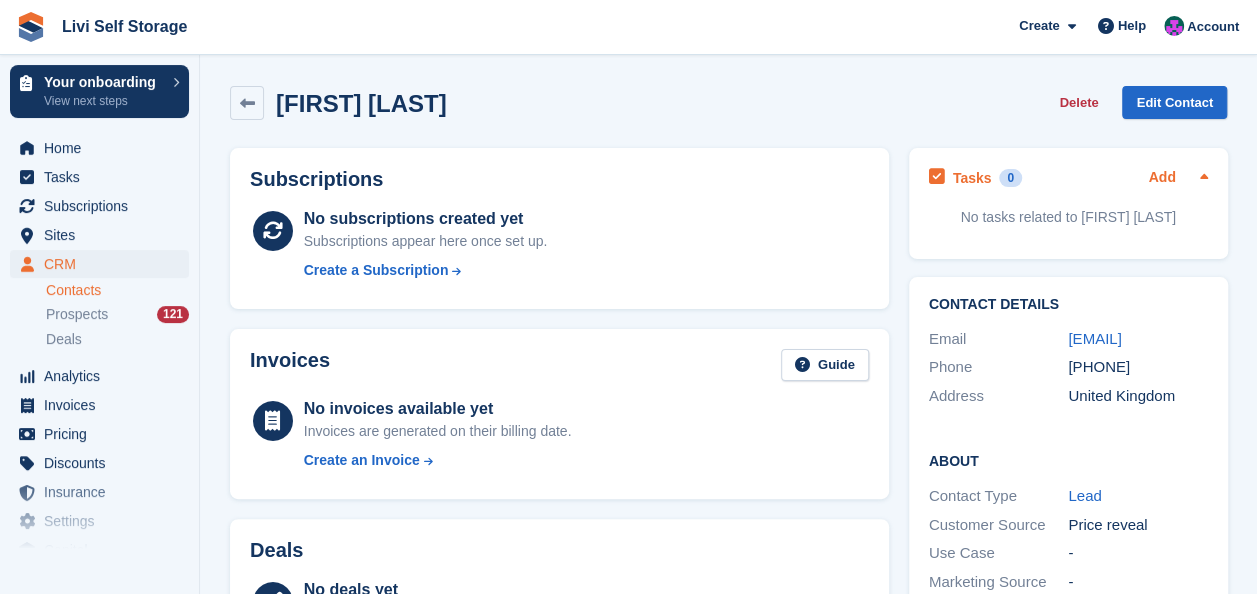 click on "Add" at bounding box center [1161, 178] 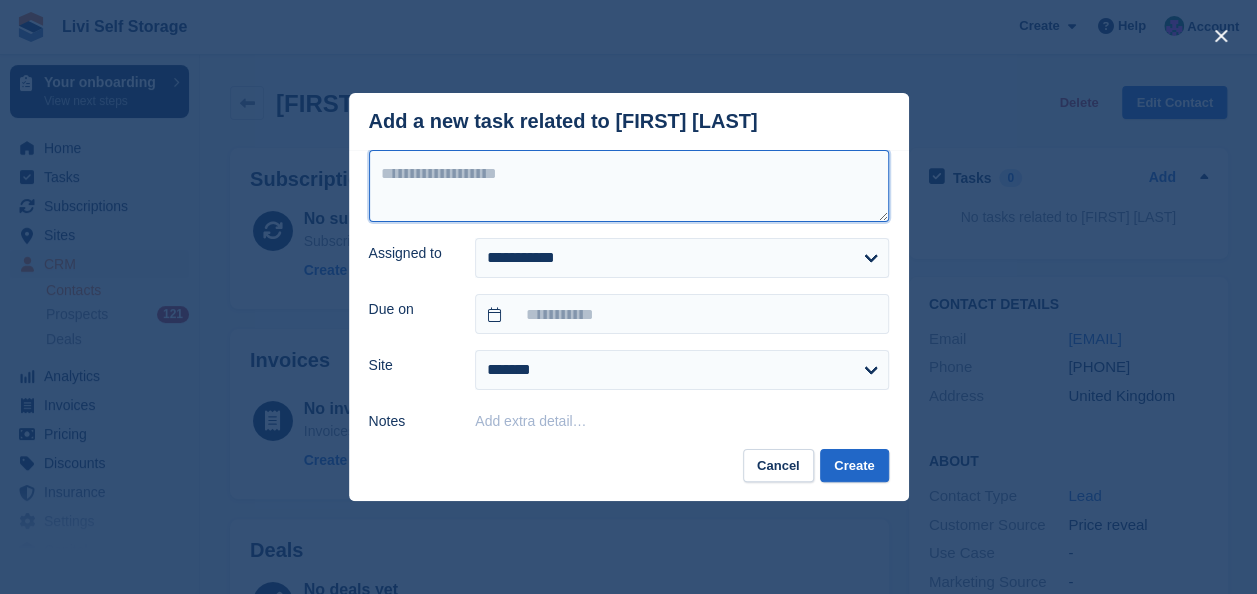 click at bounding box center (629, 186) 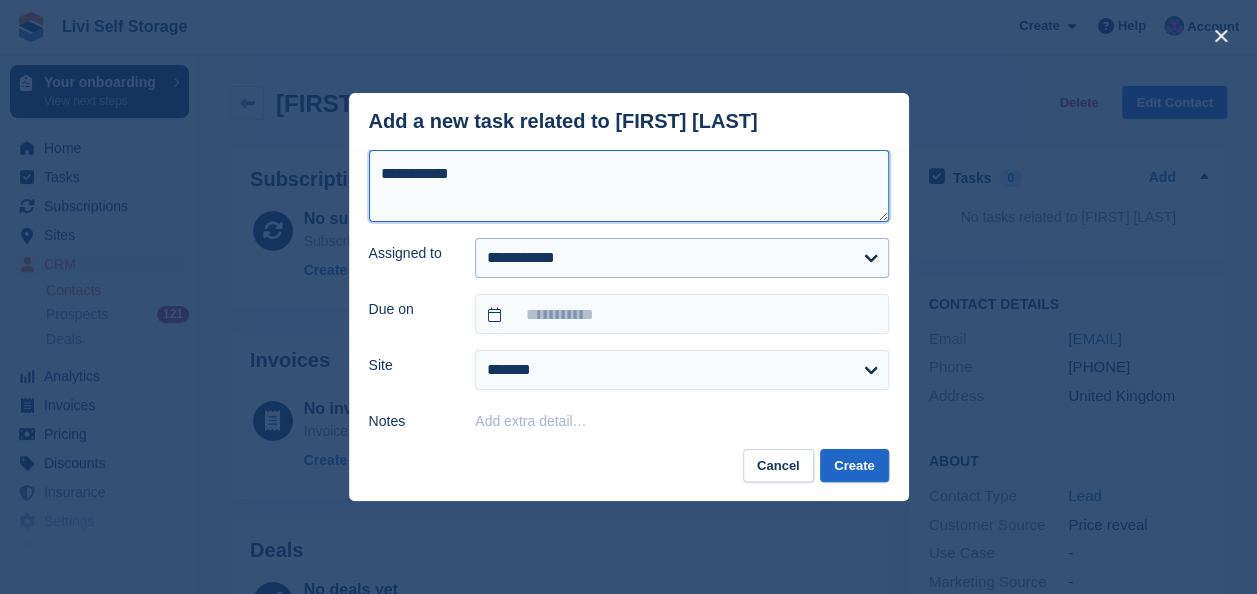 type on "**********" 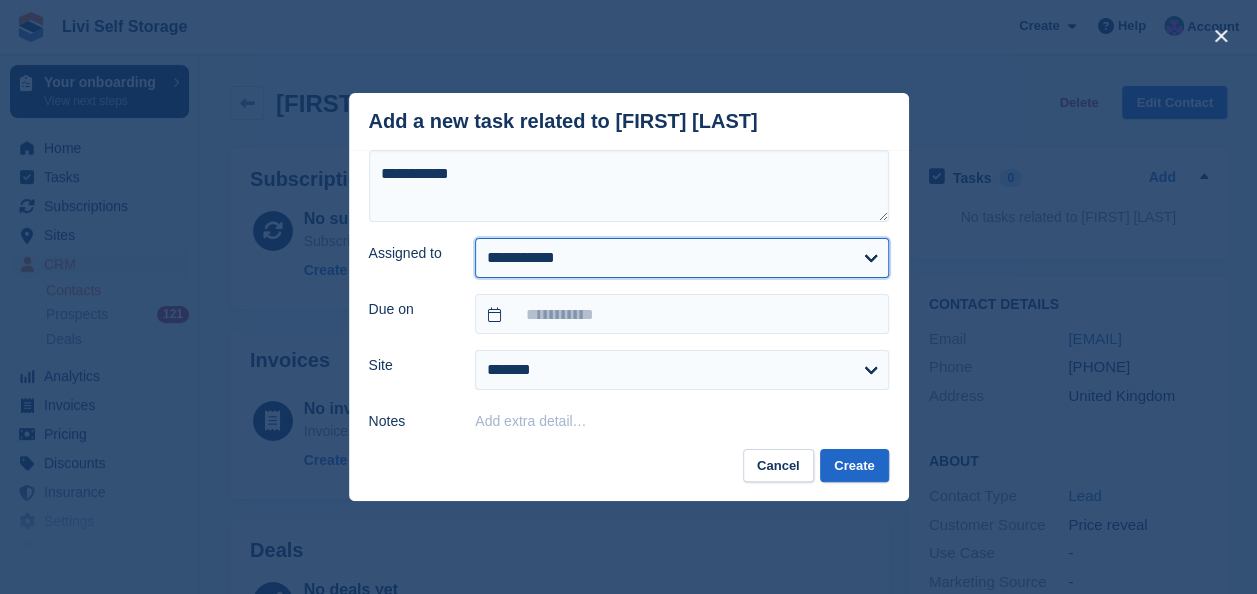 click on "**********" at bounding box center [681, 258] 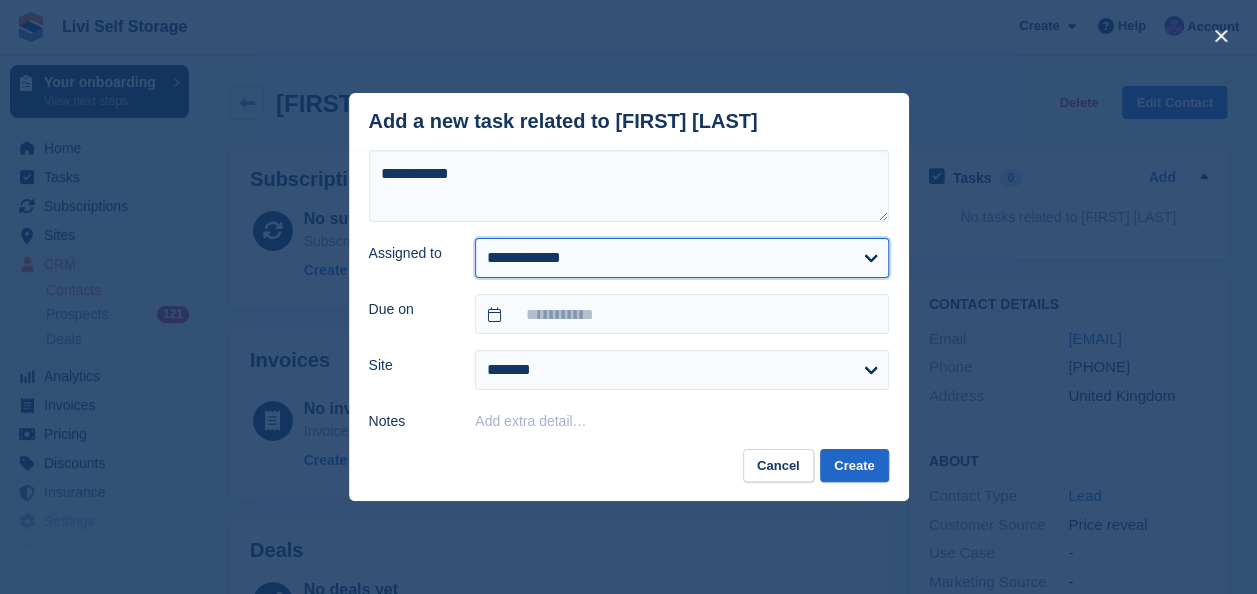 click on "**********" at bounding box center (681, 258) 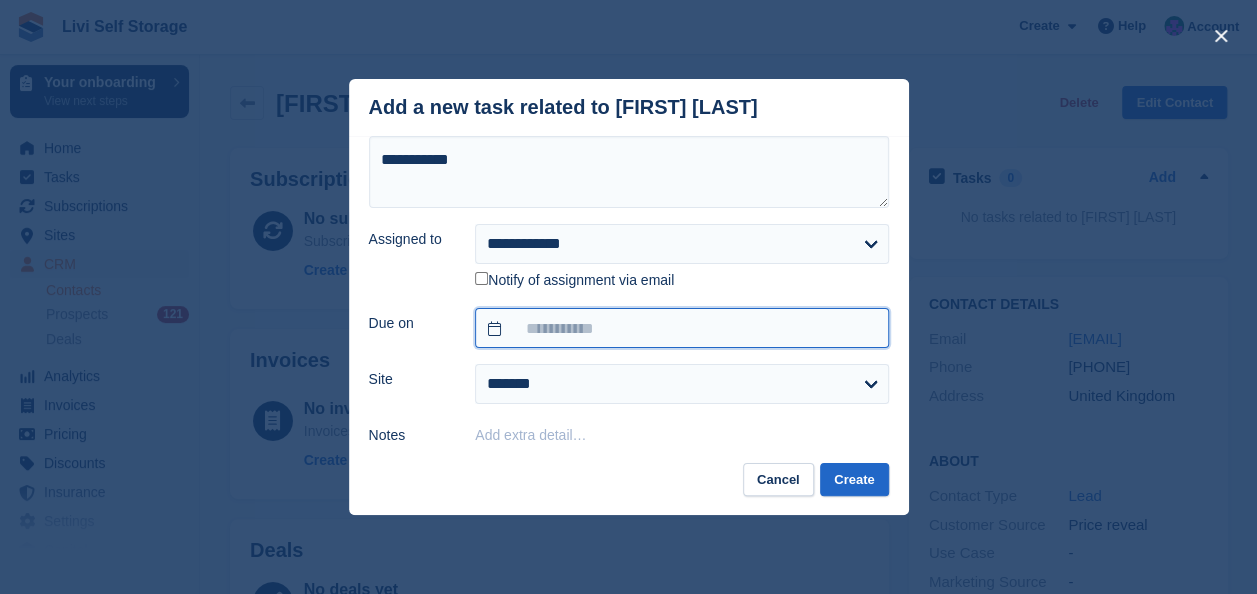 click at bounding box center (681, 328) 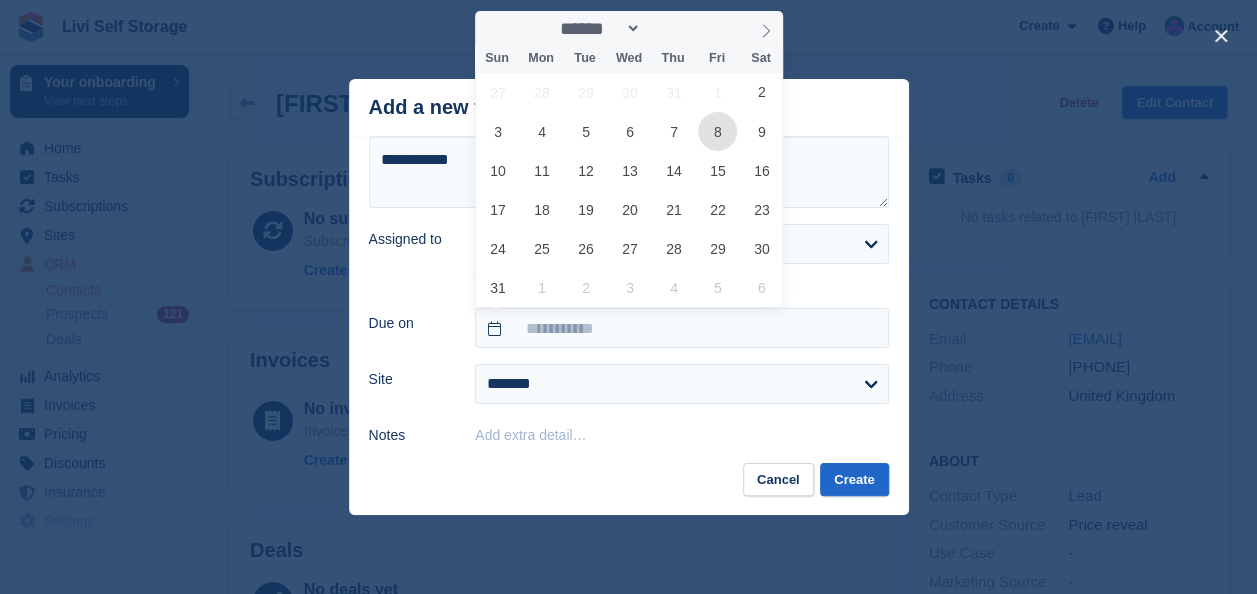 click on "8" at bounding box center [717, 131] 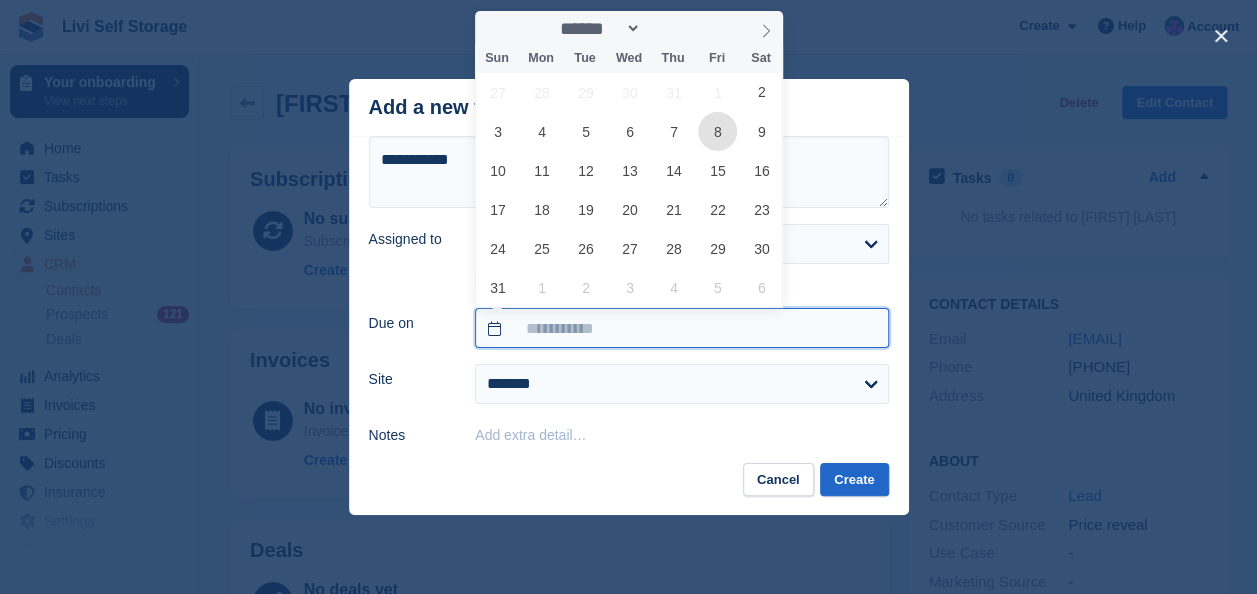 type on "**********" 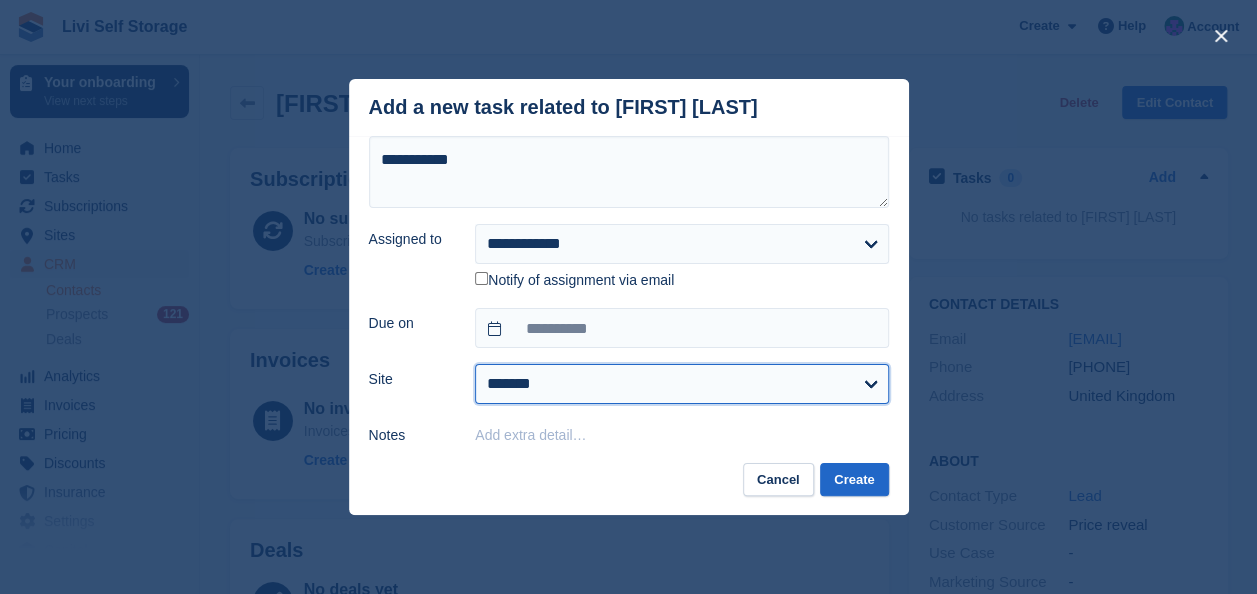 click on "**********" at bounding box center [681, 384] 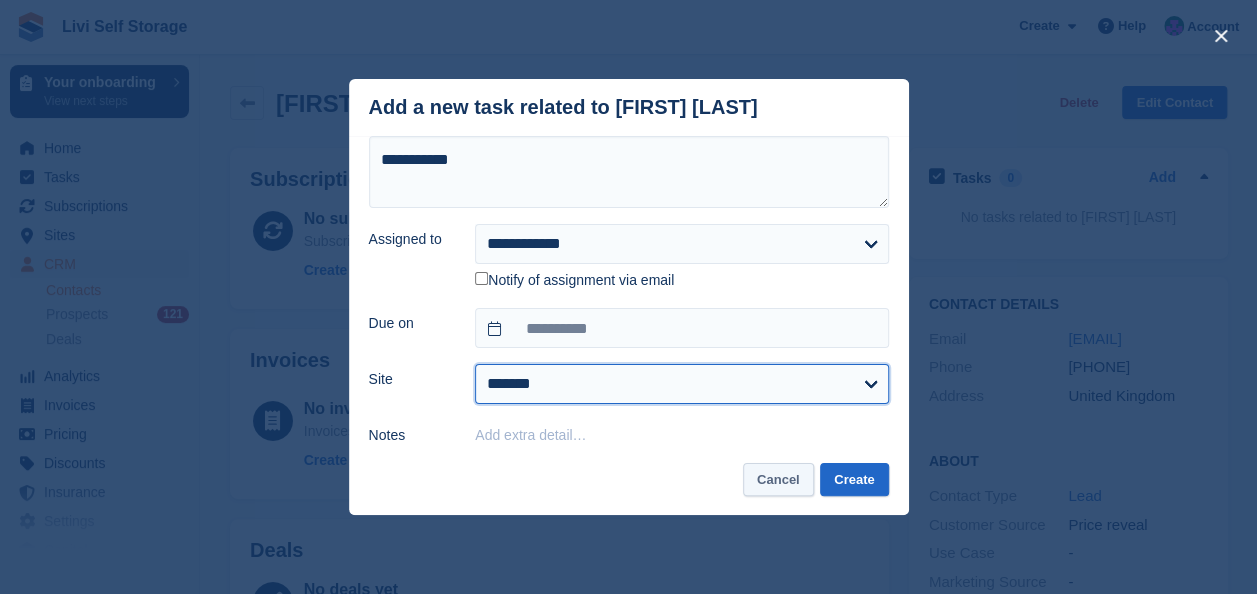 select on "****" 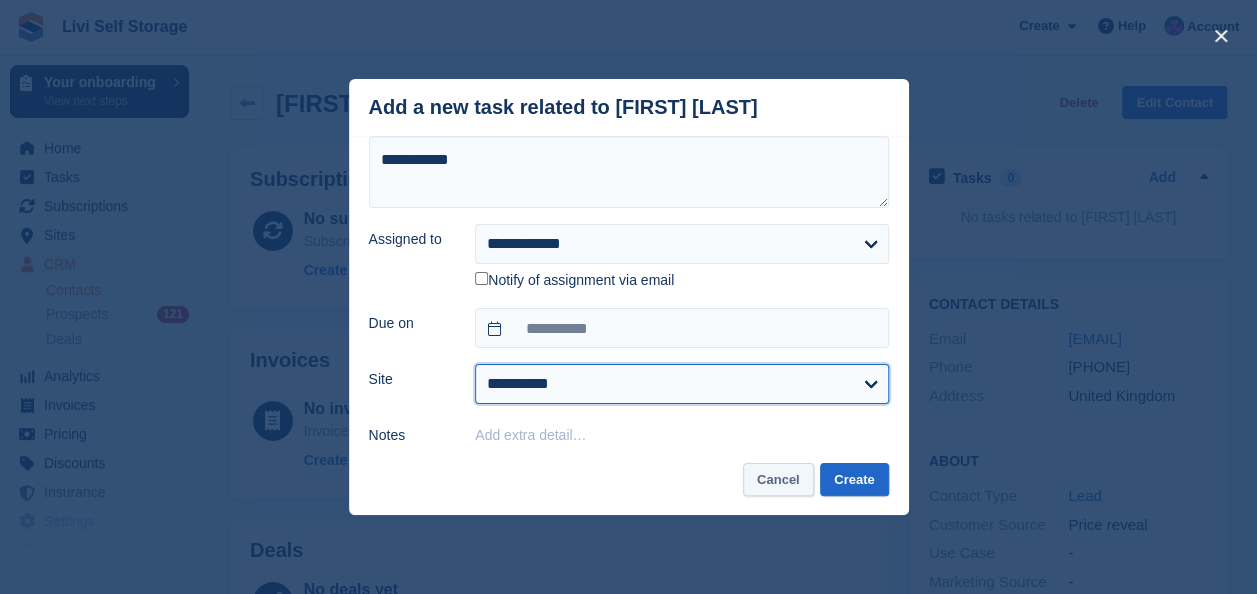 click on "**********" at bounding box center [681, 384] 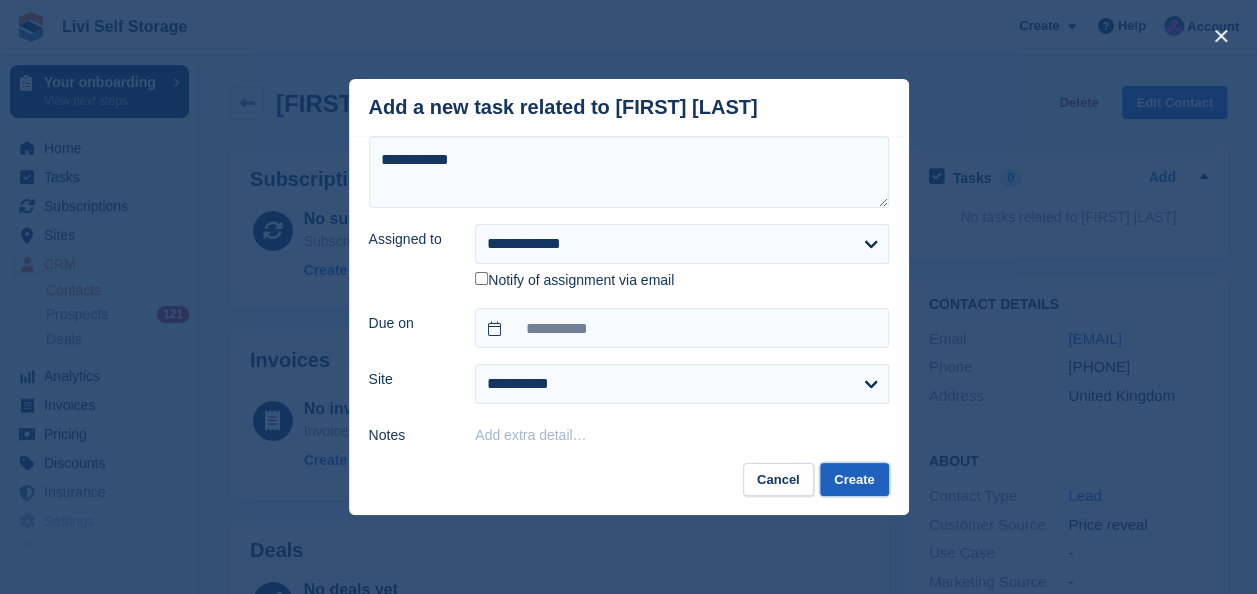 click on "Create" at bounding box center [854, 479] 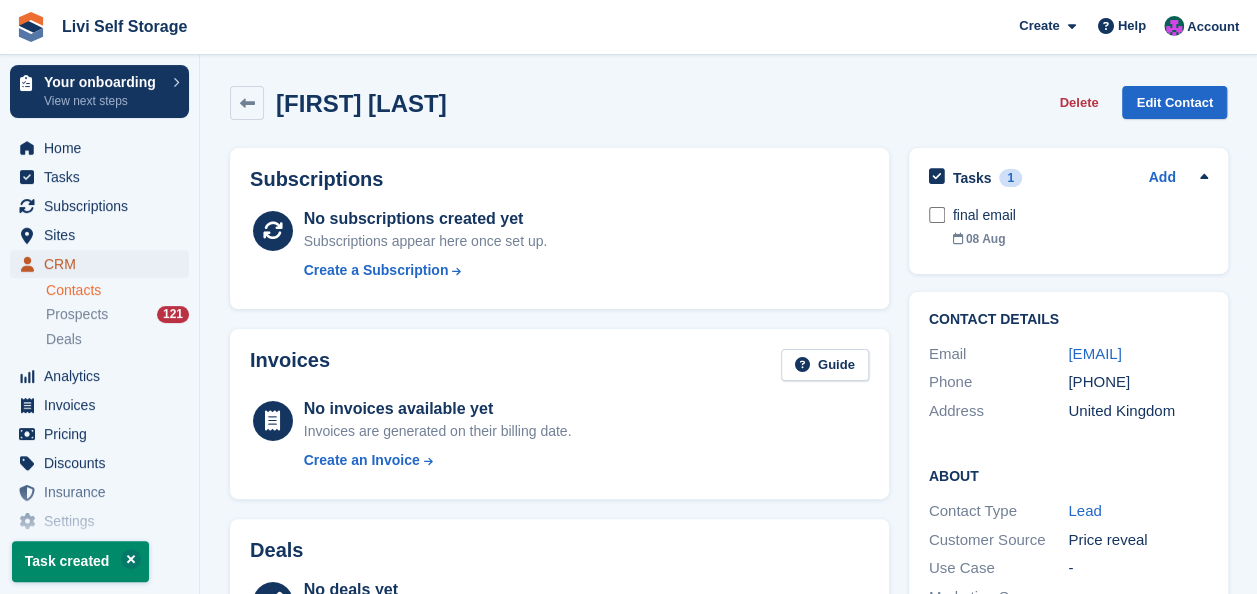 click on "CRM" at bounding box center (104, 264) 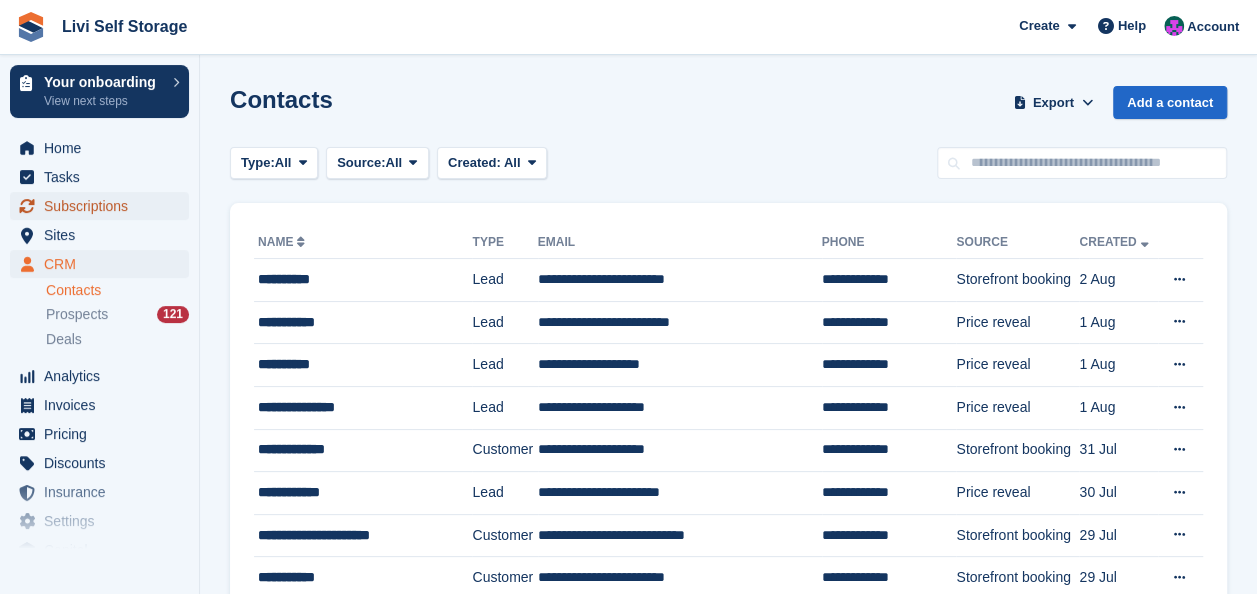click on "Subscriptions" at bounding box center [104, 206] 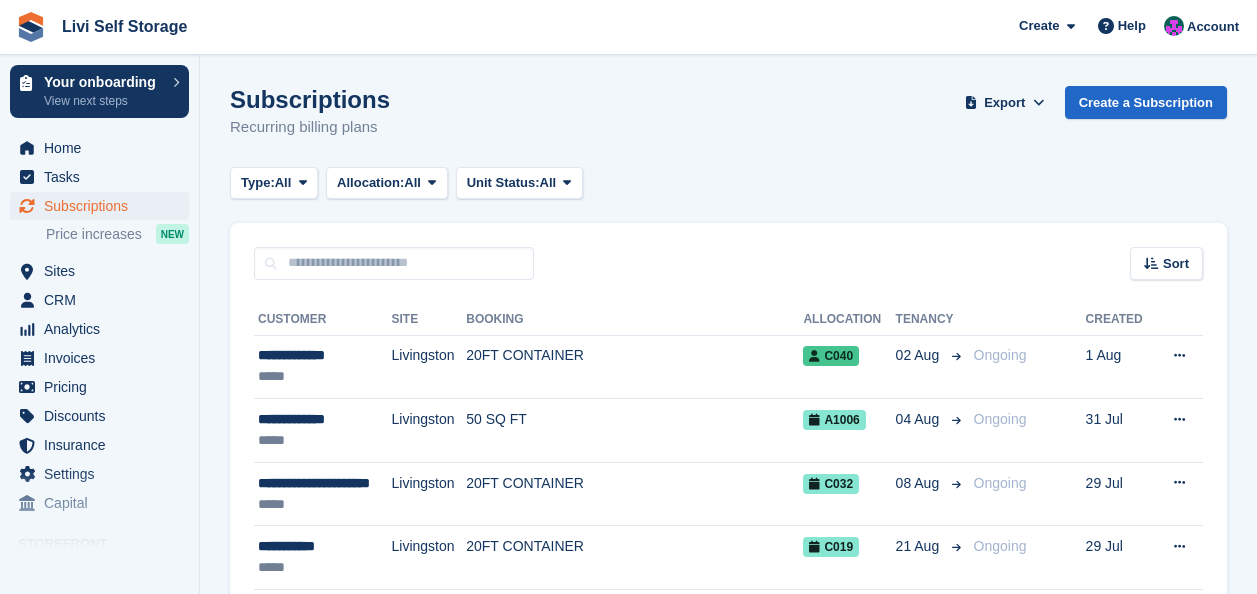 scroll, scrollTop: 0, scrollLeft: 0, axis: both 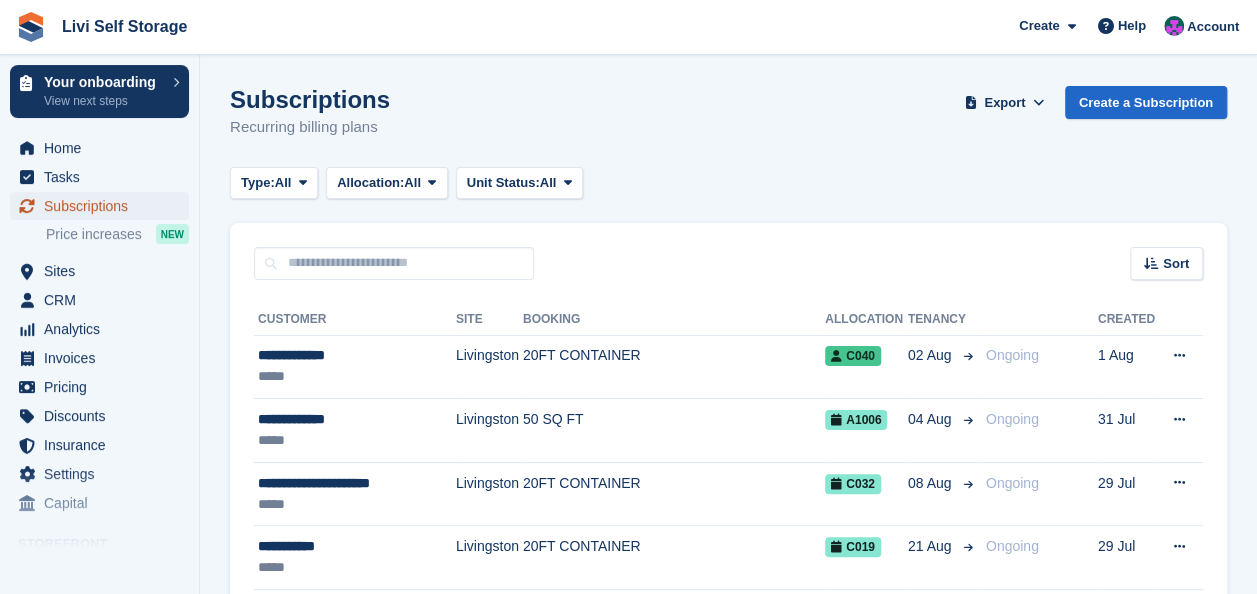 click on "Subscriptions" at bounding box center [104, 206] 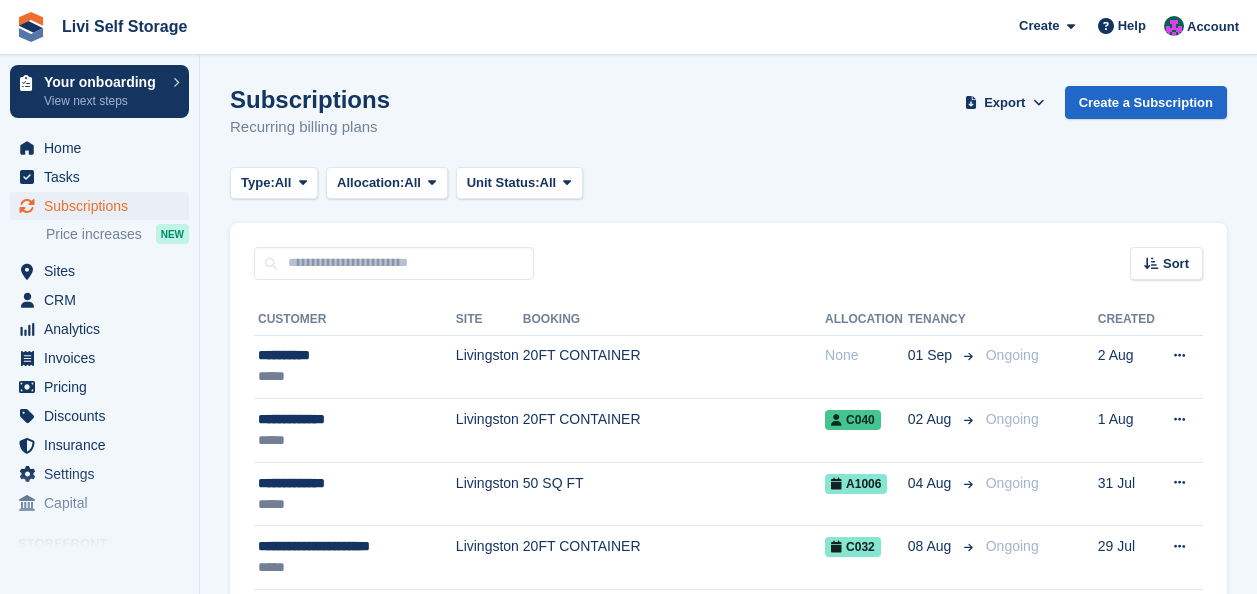 scroll, scrollTop: 0, scrollLeft: 0, axis: both 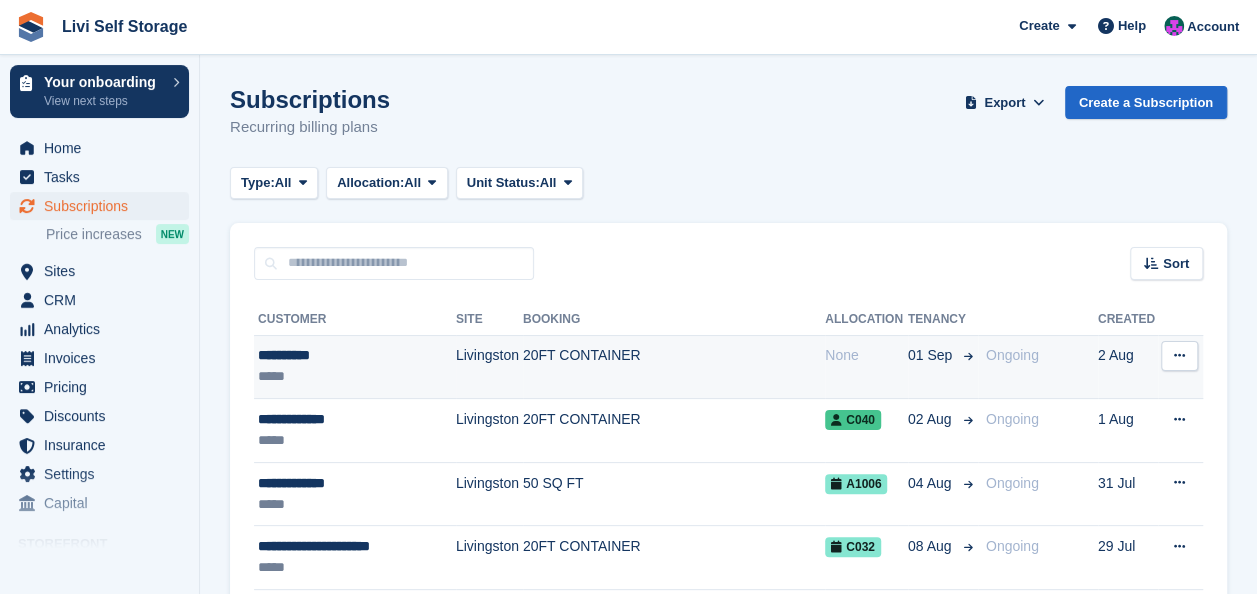 click on "20FT CONTAINER" at bounding box center (674, 367) 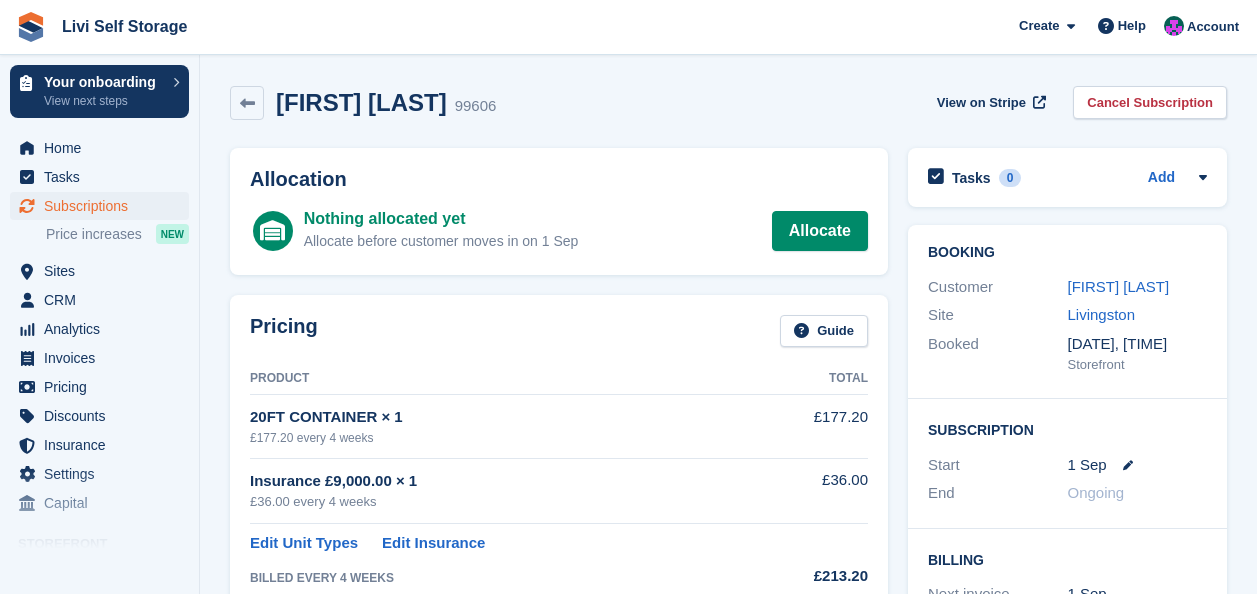 scroll, scrollTop: 0, scrollLeft: 0, axis: both 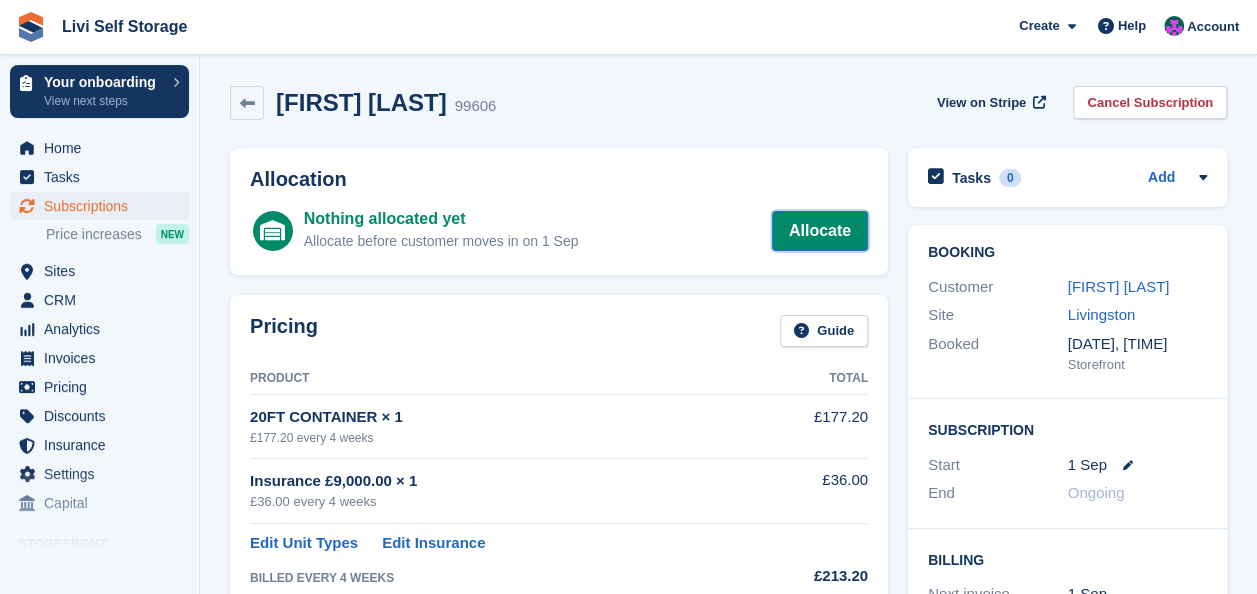 click on "Allocate" at bounding box center (820, 231) 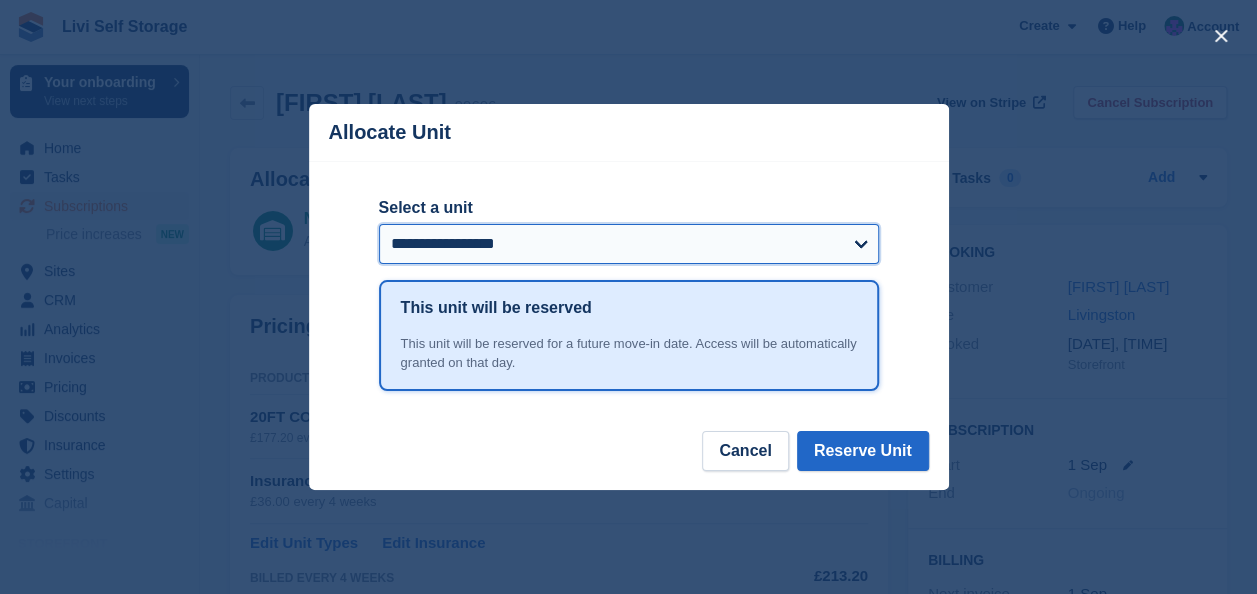 click on "**********" at bounding box center [629, 244] 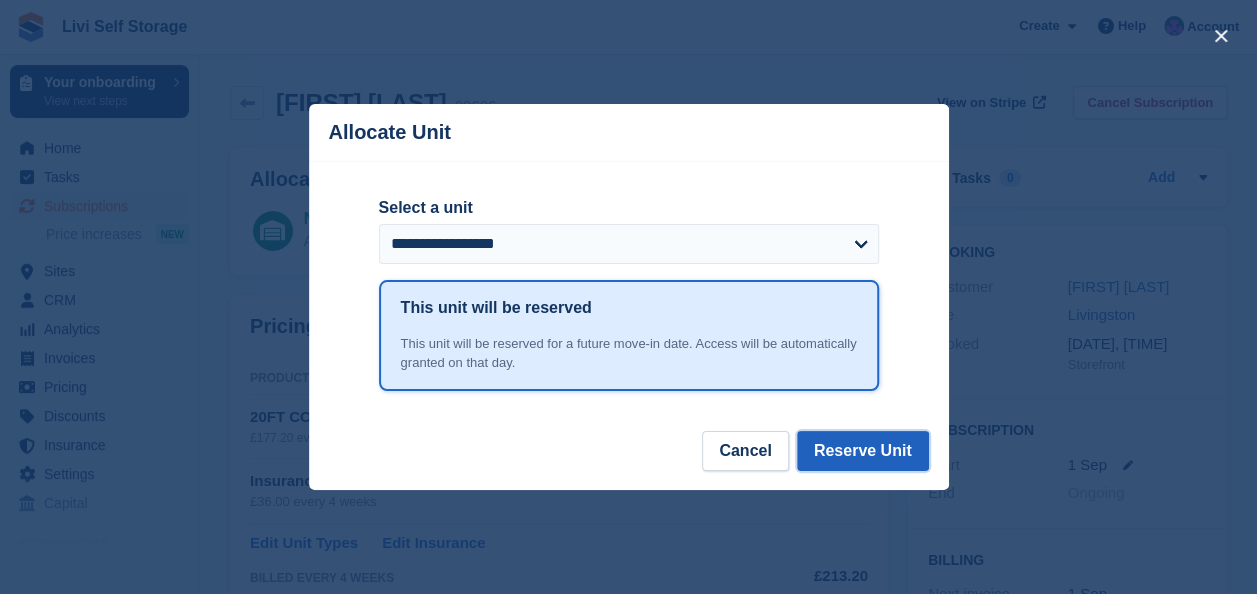 click on "Reserve Unit" at bounding box center (863, 451) 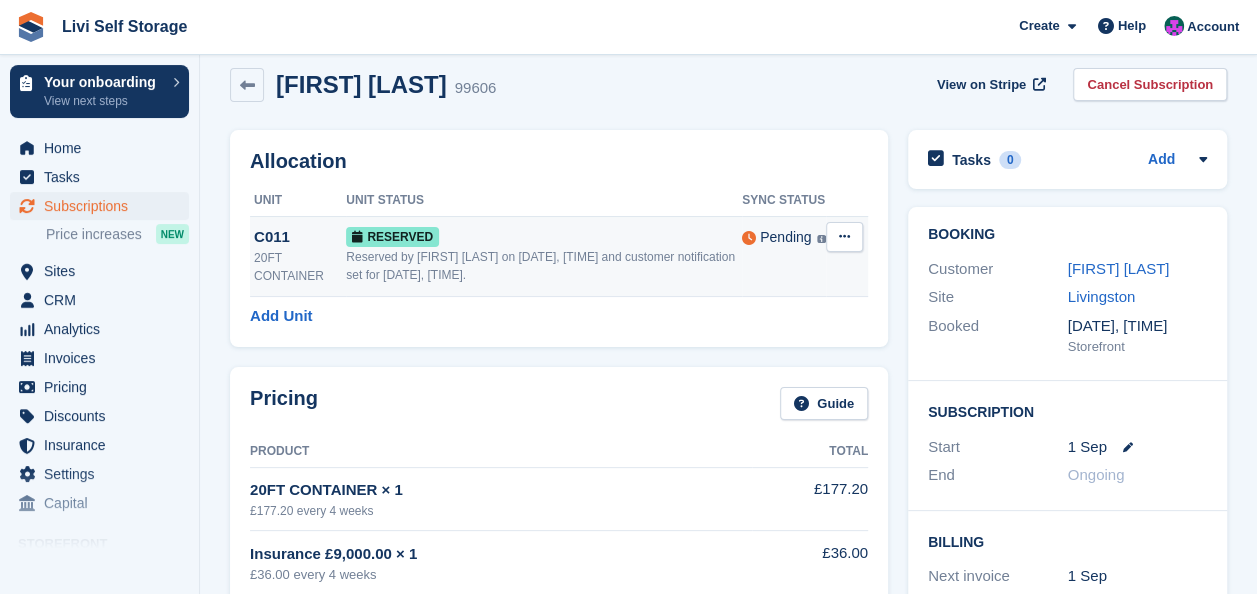 scroll, scrollTop: 0, scrollLeft: 0, axis: both 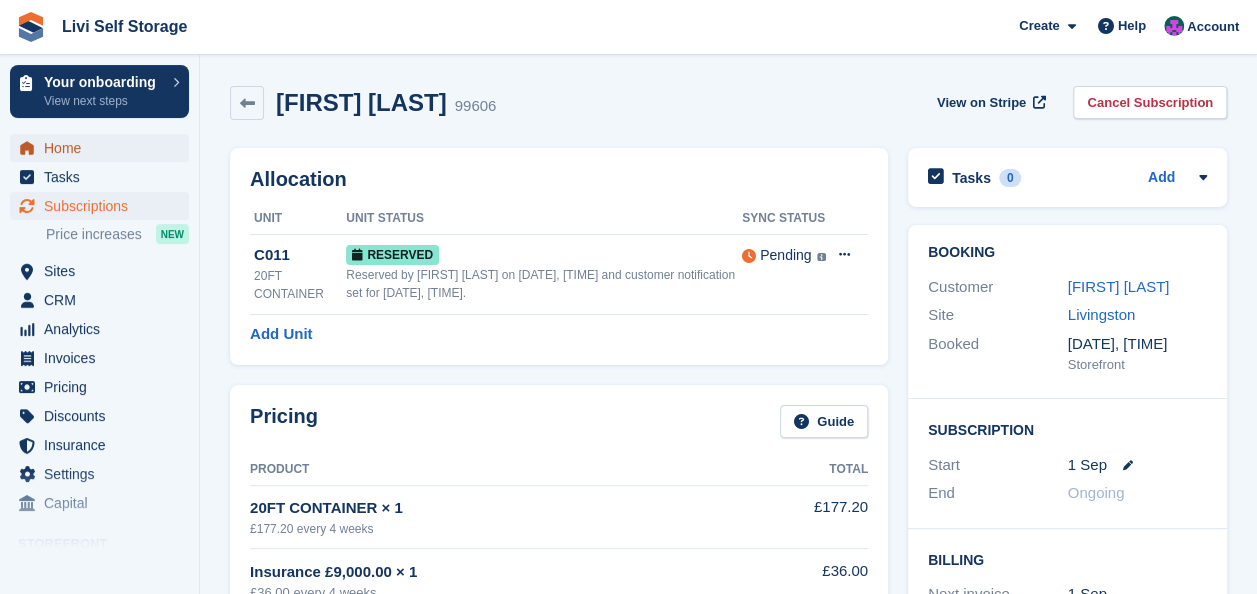 click on "Home" at bounding box center (104, 148) 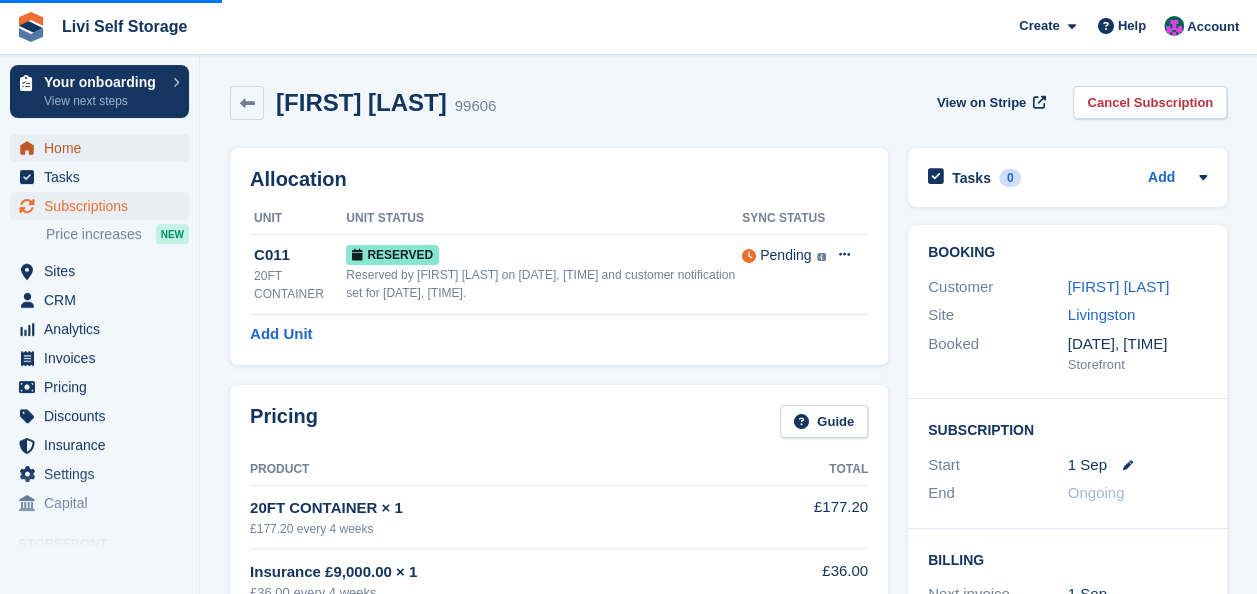 click on "Home" at bounding box center (104, 148) 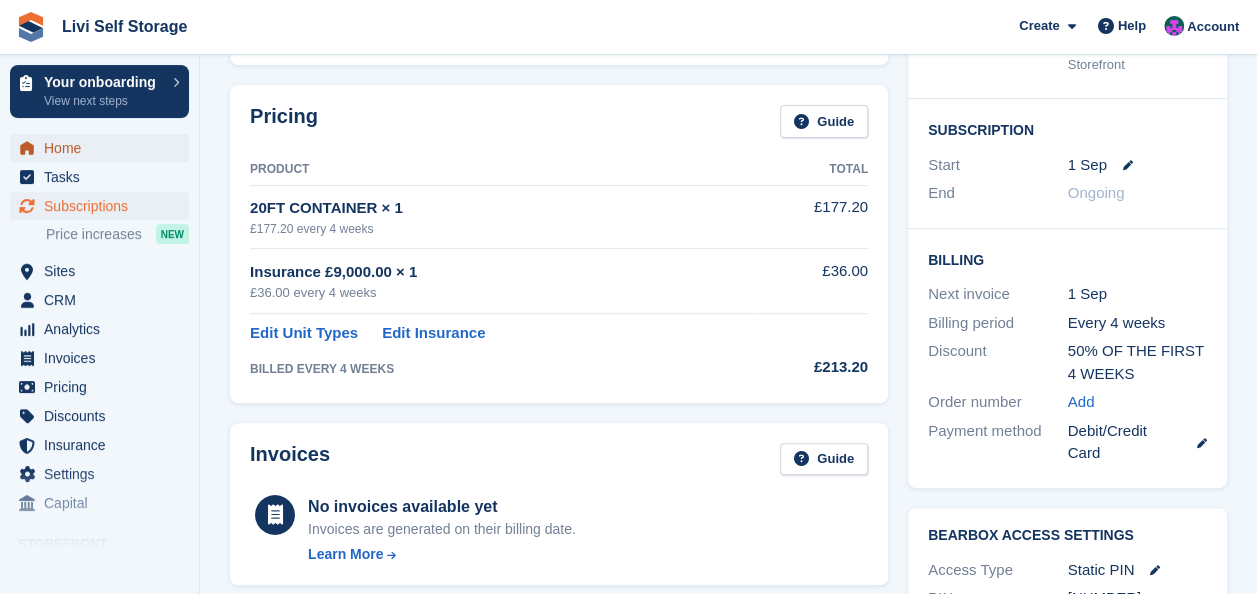 scroll, scrollTop: 400, scrollLeft: 0, axis: vertical 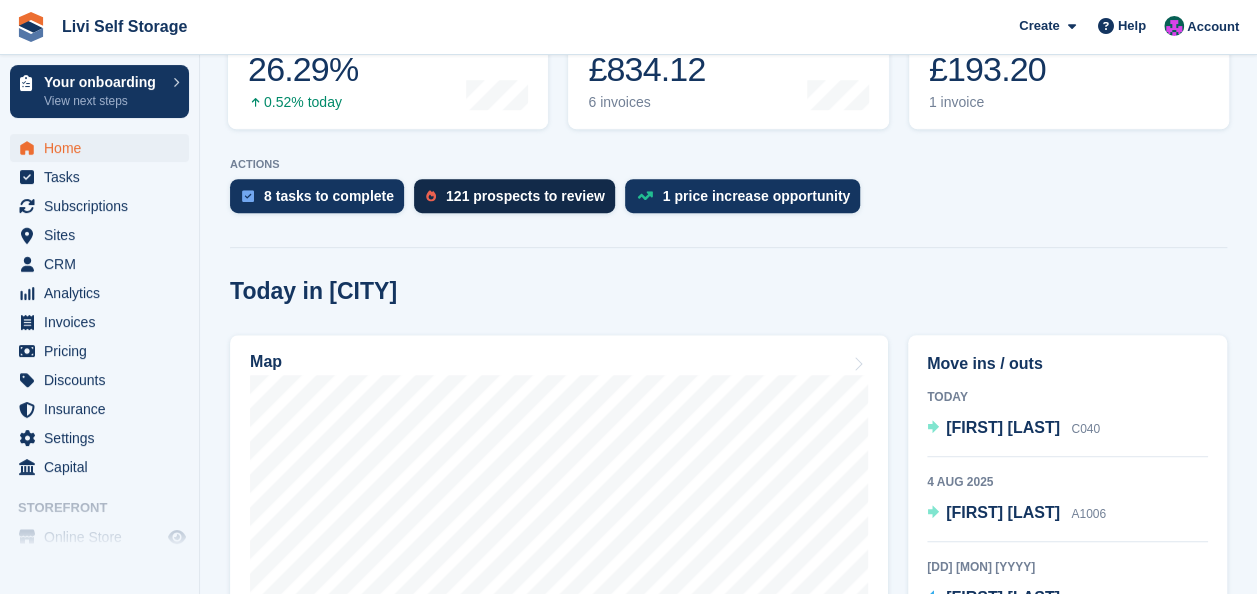 click on "121
prospects to review" at bounding box center [514, 196] 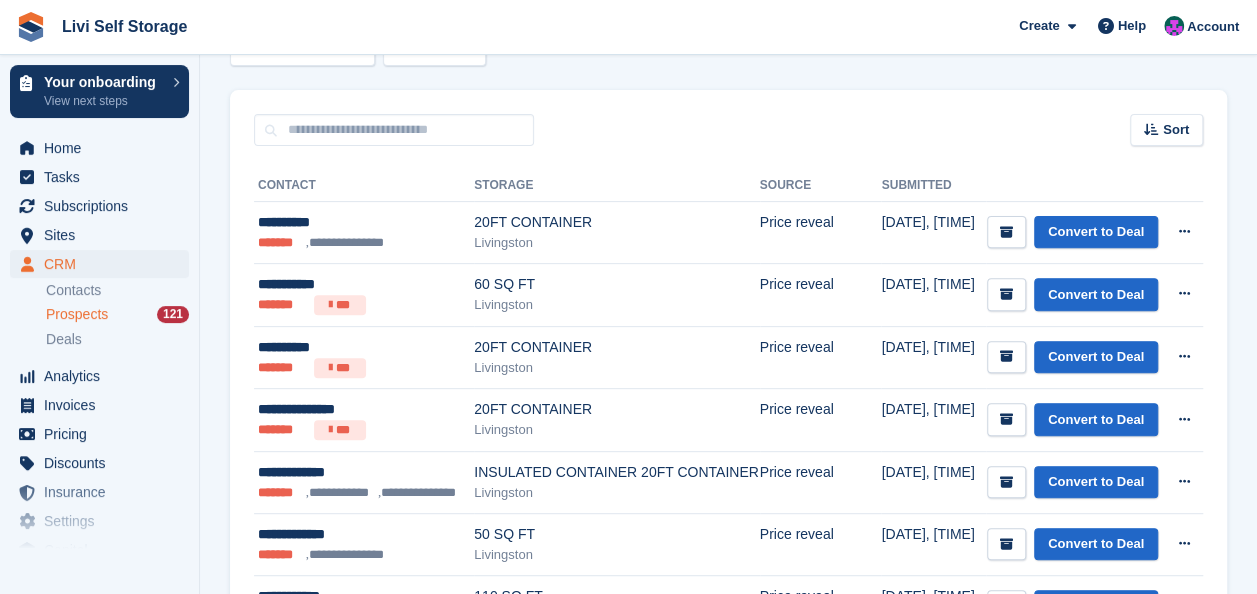 scroll, scrollTop: 0, scrollLeft: 0, axis: both 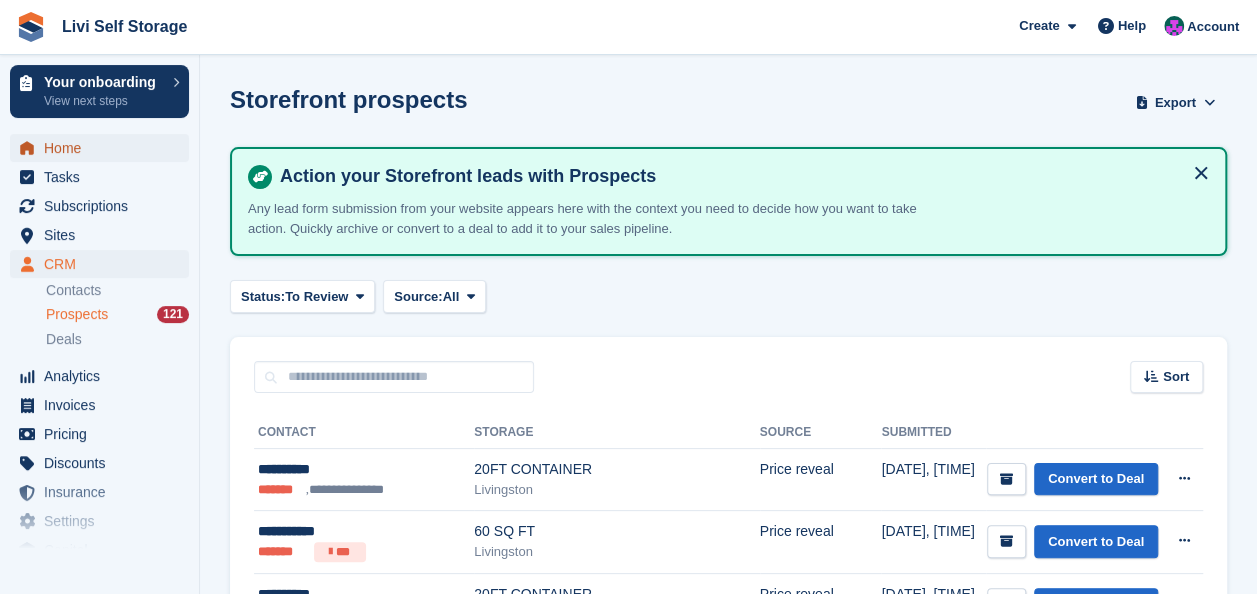 click on "Home" at bounding box center [104, 148] 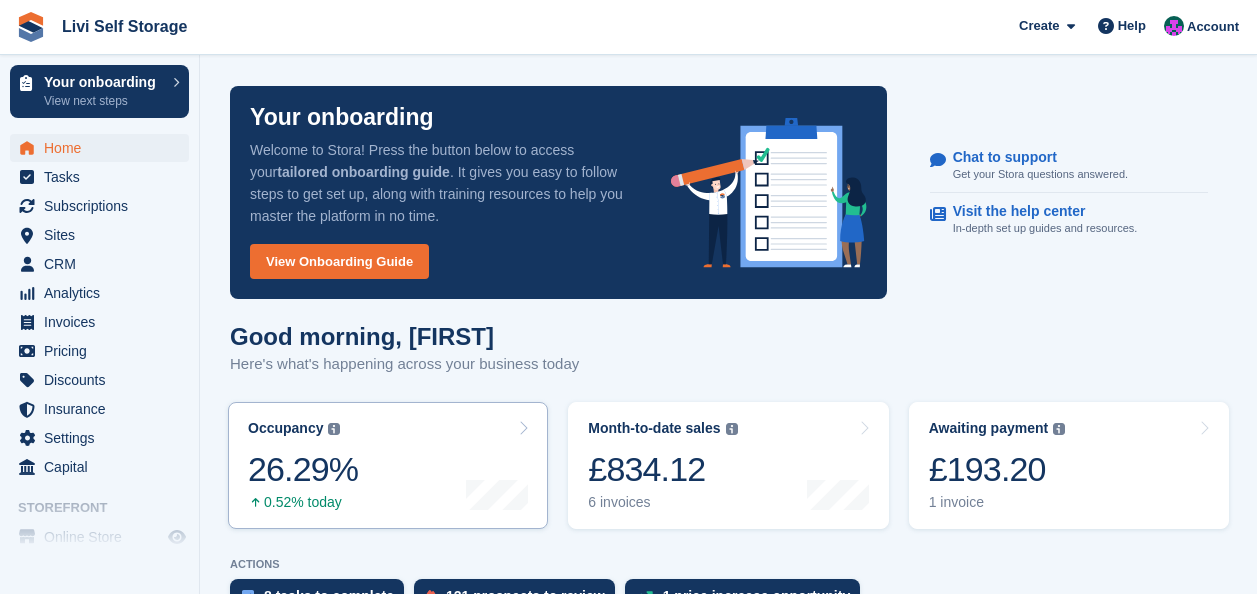 scroll, scrollTop: 0, scrollLeft: 0, axis: both 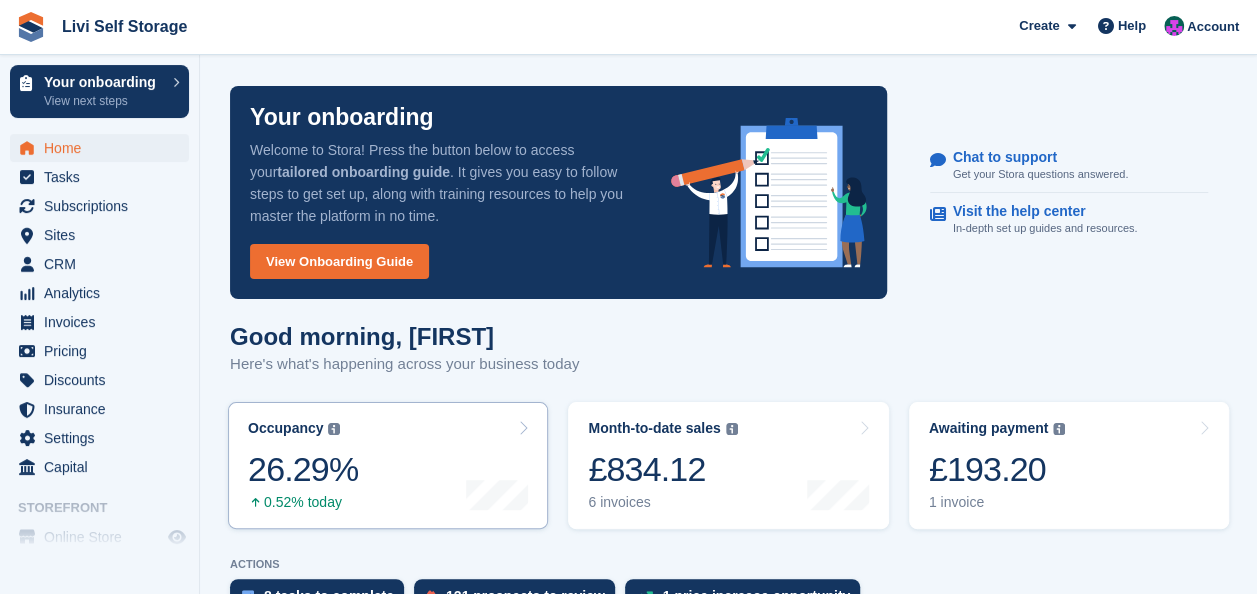 click on "Occupancy
The percentage of all currently allocated units in terms of area. Includes units with occupied, repo or overlocked status. Trendline shows changes across last 30 days.
26.29%
0.52% today" at bounding box center [388, 465] 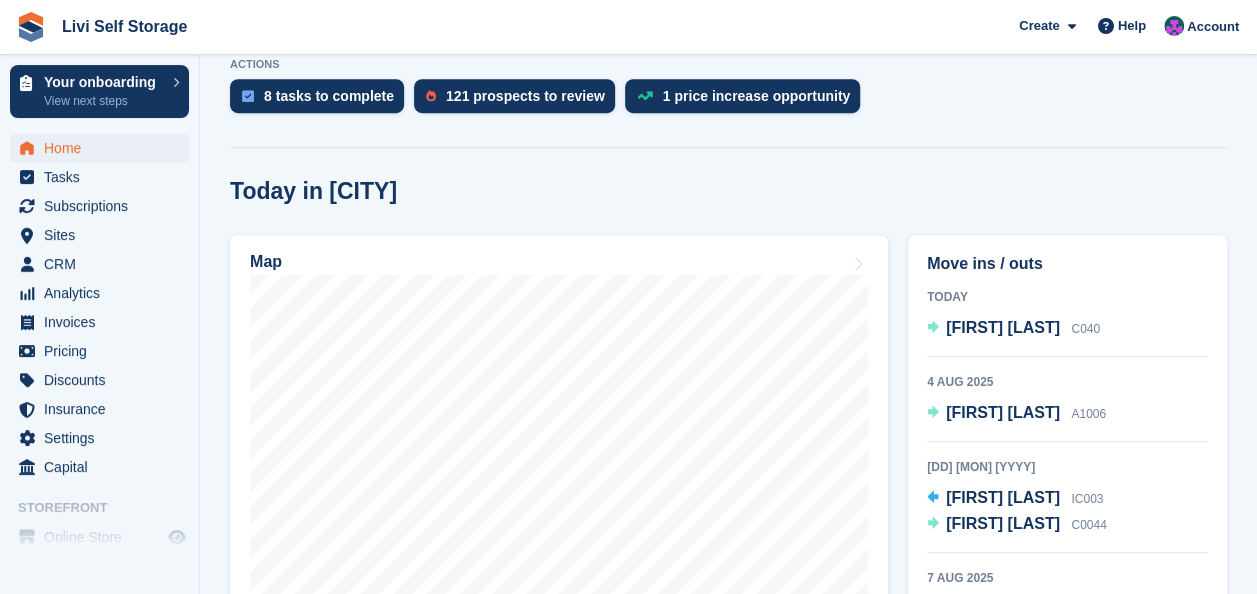 scroll, scrollTop: 800, scrollLeft: 0, axis: vertical 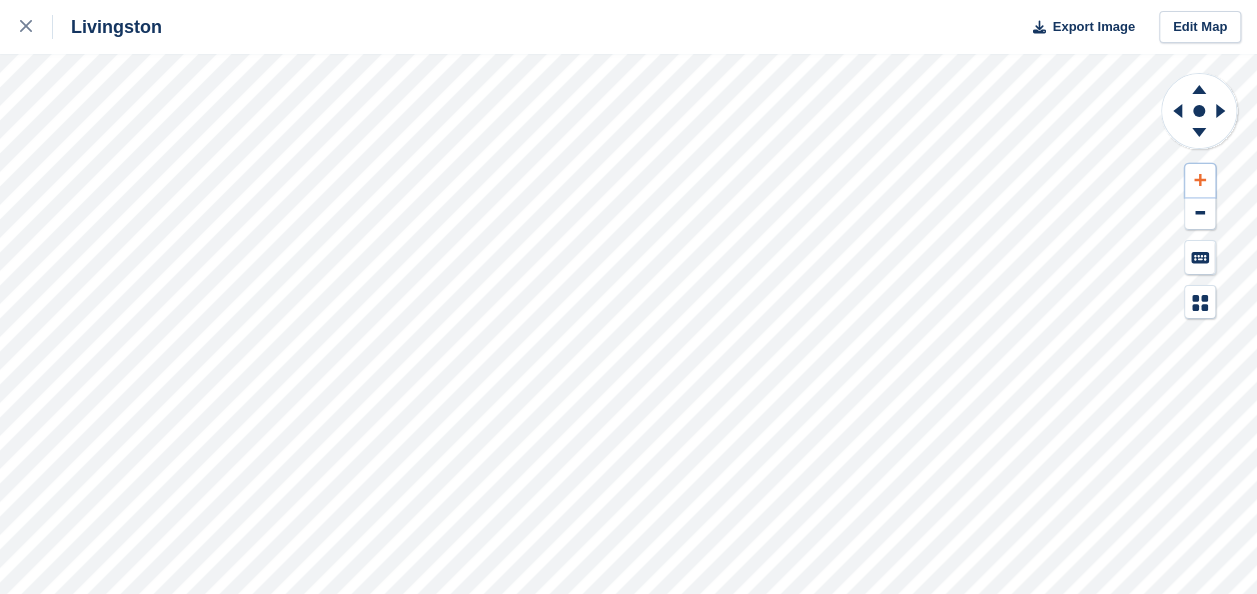 click 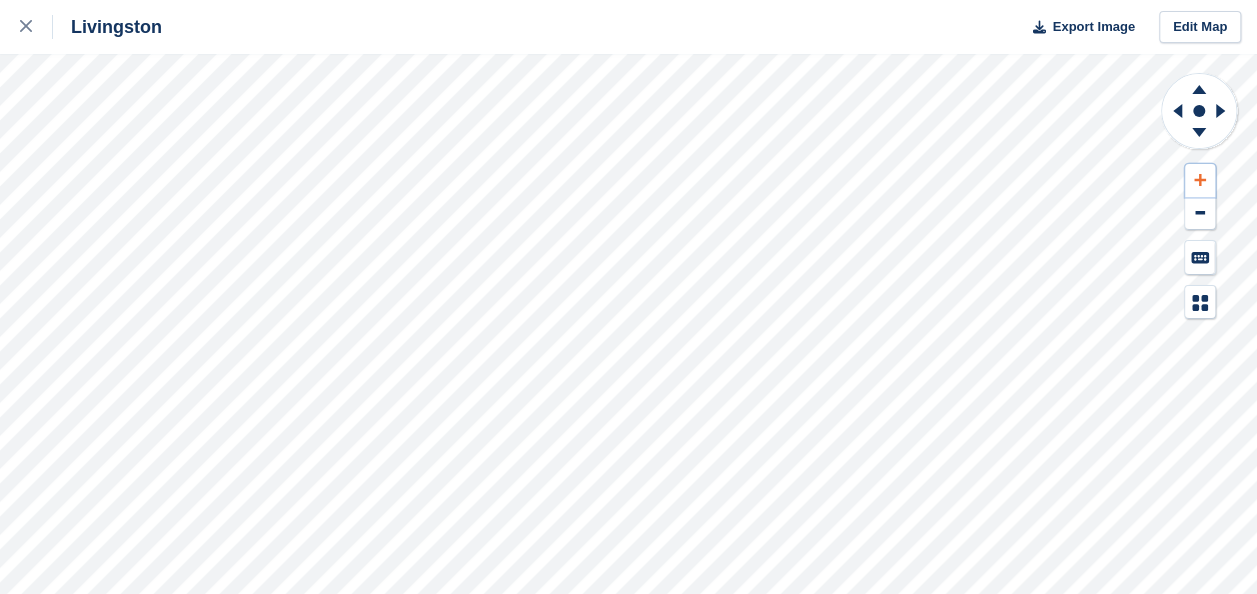click 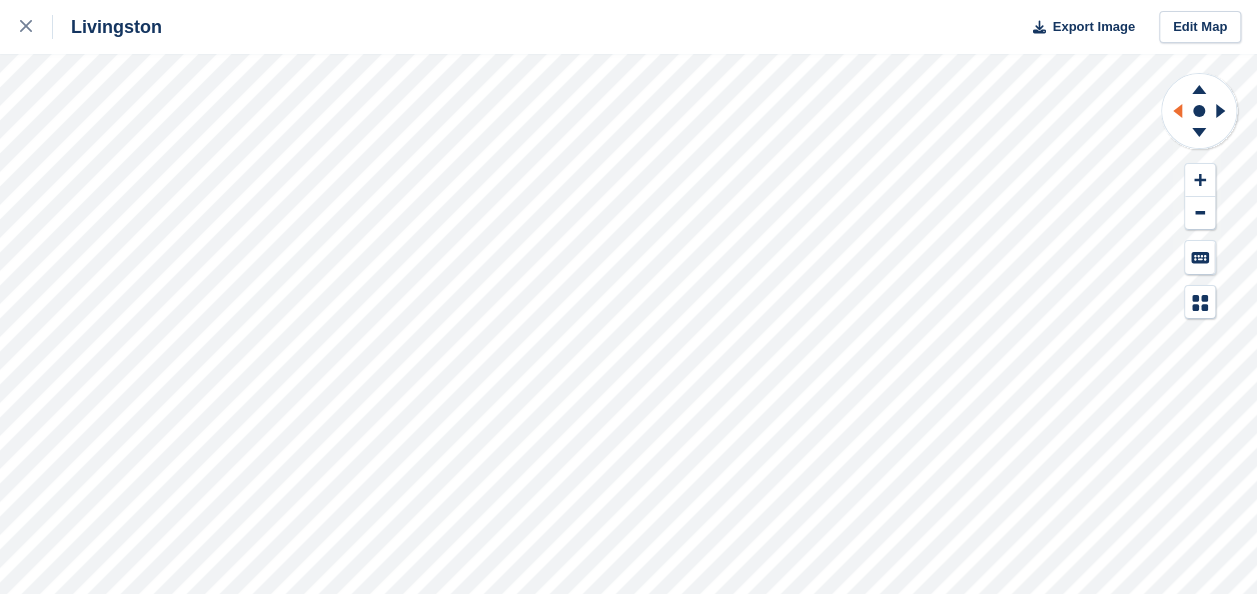 click 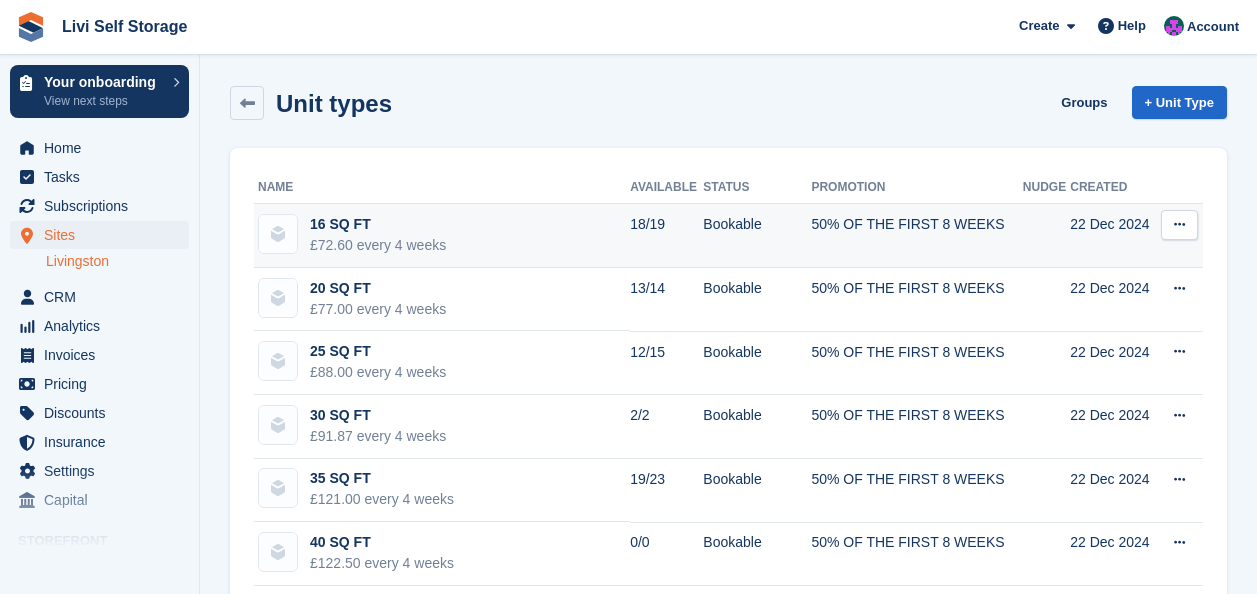 scroll, scrollTop: 0, scrollLeft: 0, axis: both 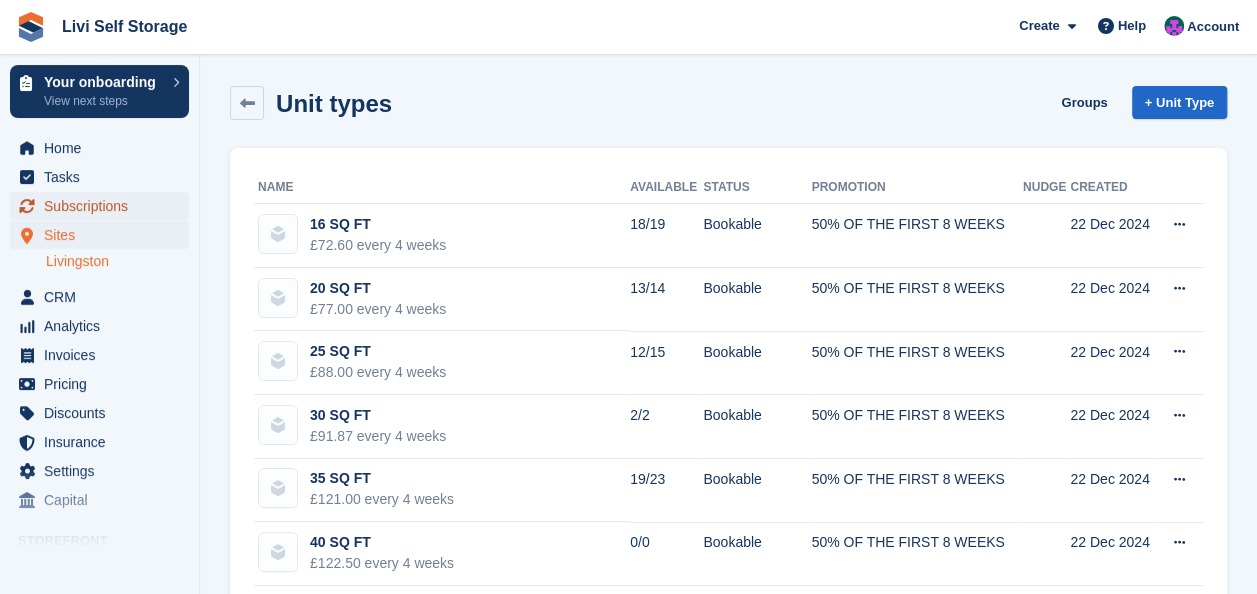 click on "Subscriptions" at bounding box center (104, 206) 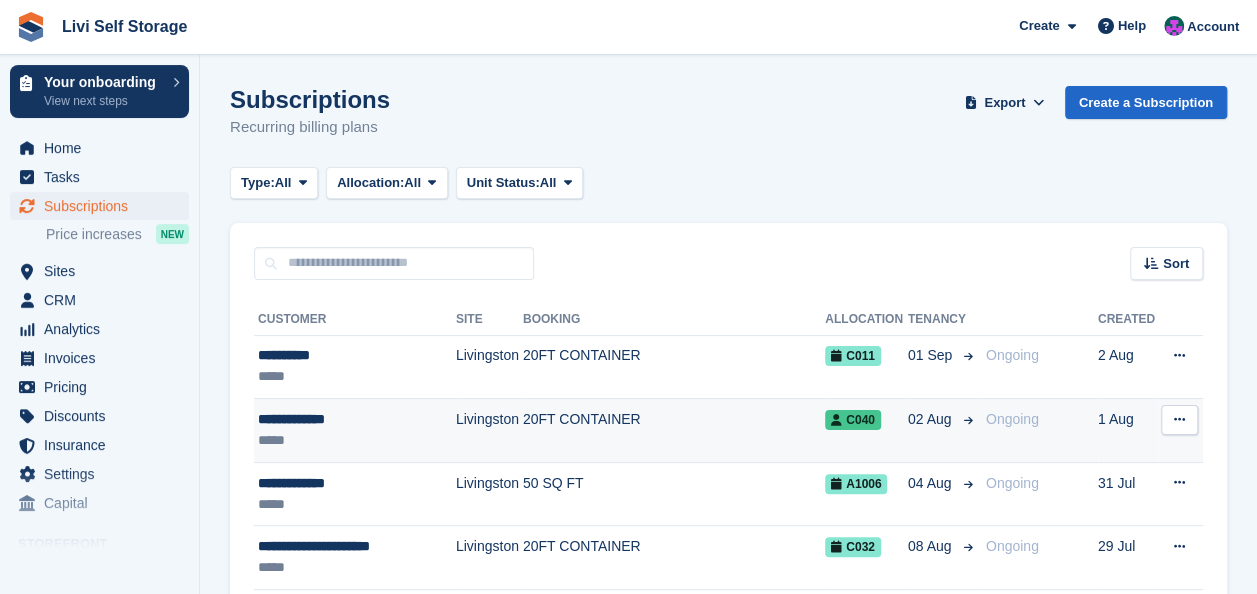 click on "**********" at bounding box center [351, 419] 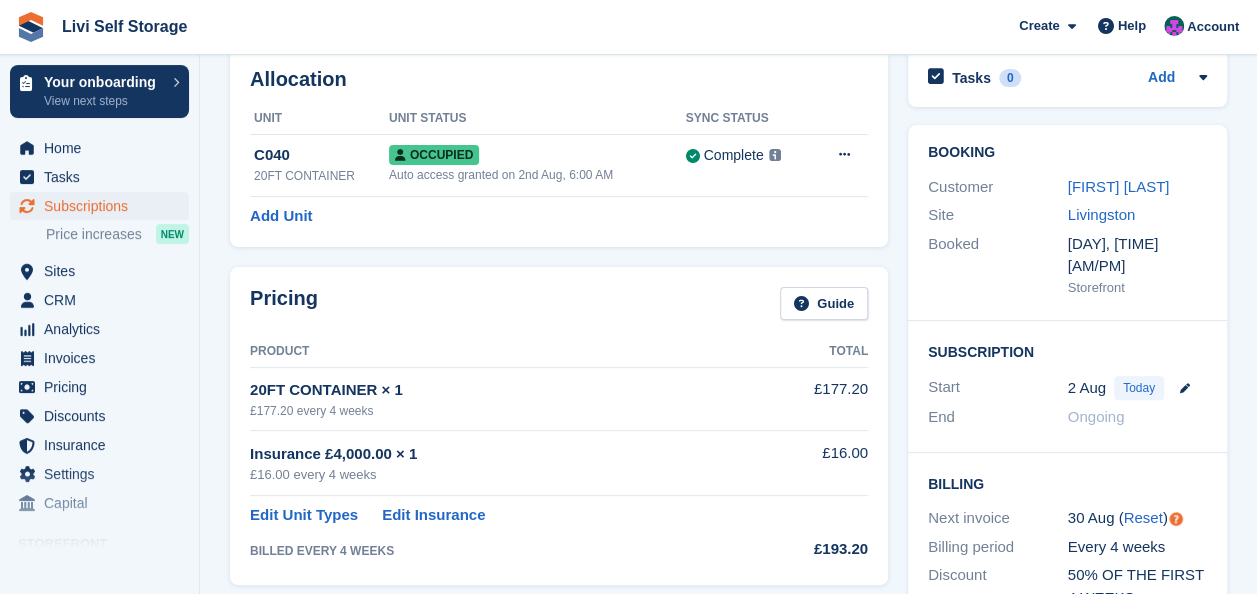 scroll, scrollTop: 0, scrollLeft: 0, axis: both 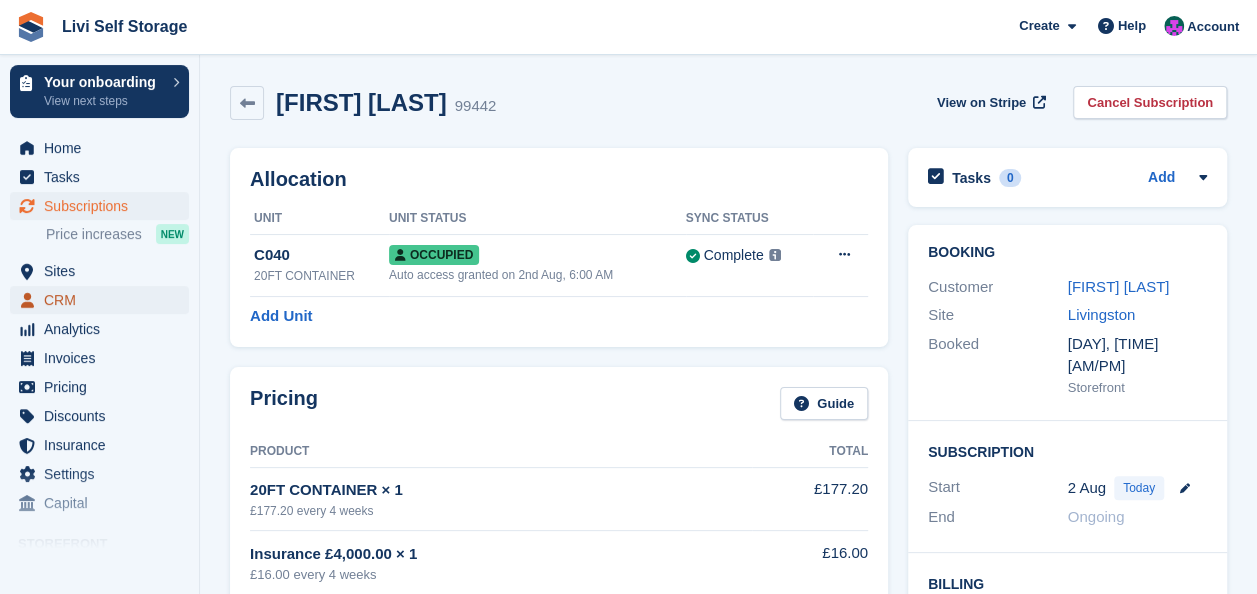 click on "CRM" at bounding box center (104, 300) 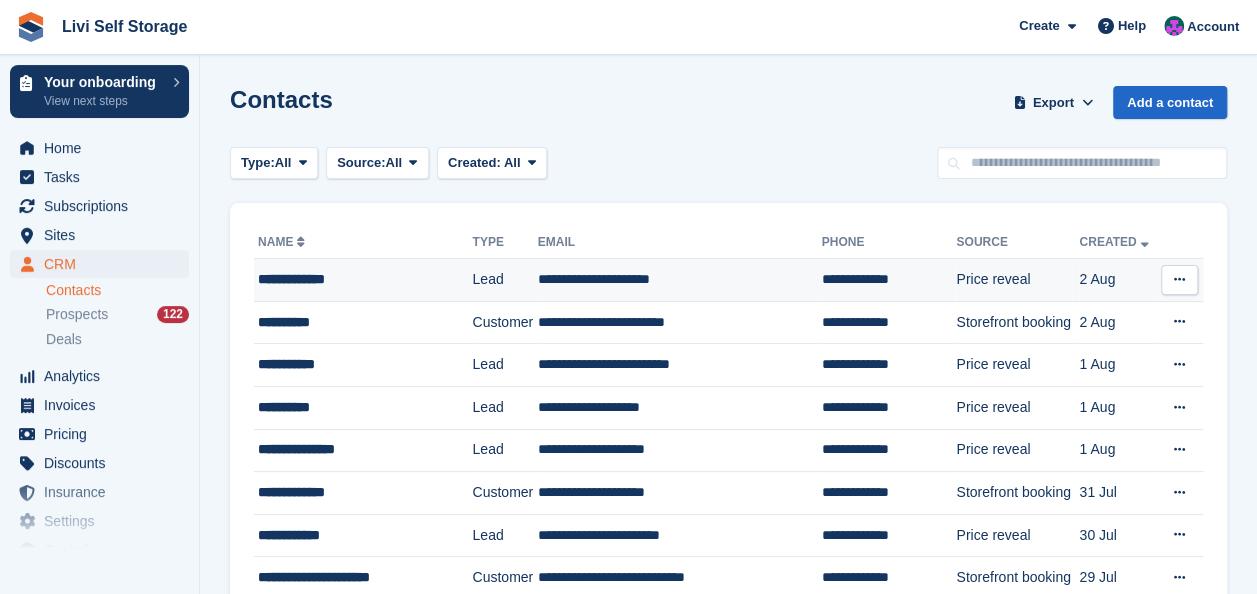 click on "**********" at bounding box center (357, 279) 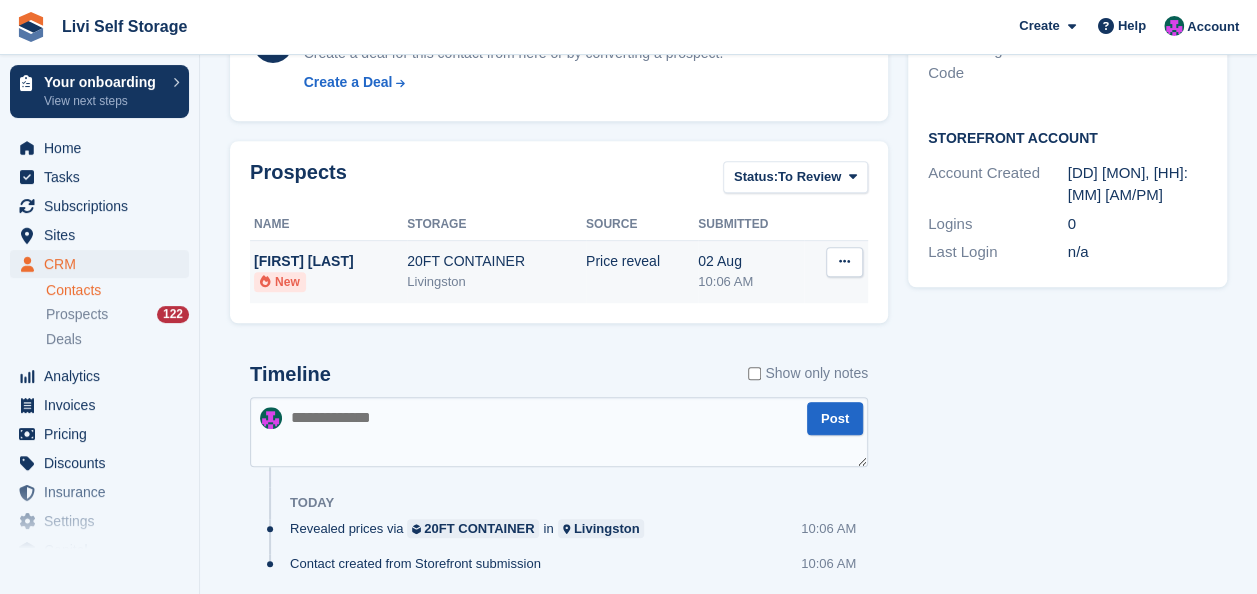 scroll, scrollTop: 625, scrollLeft: 0, axis: vertical 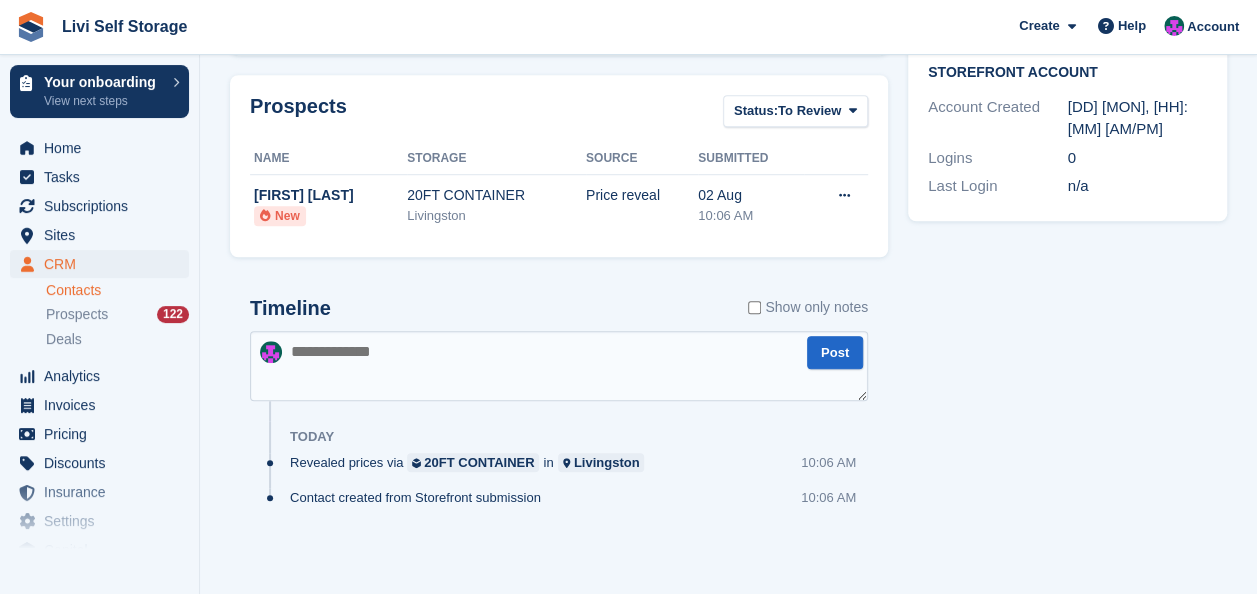 click at bounding box center [559, 366] 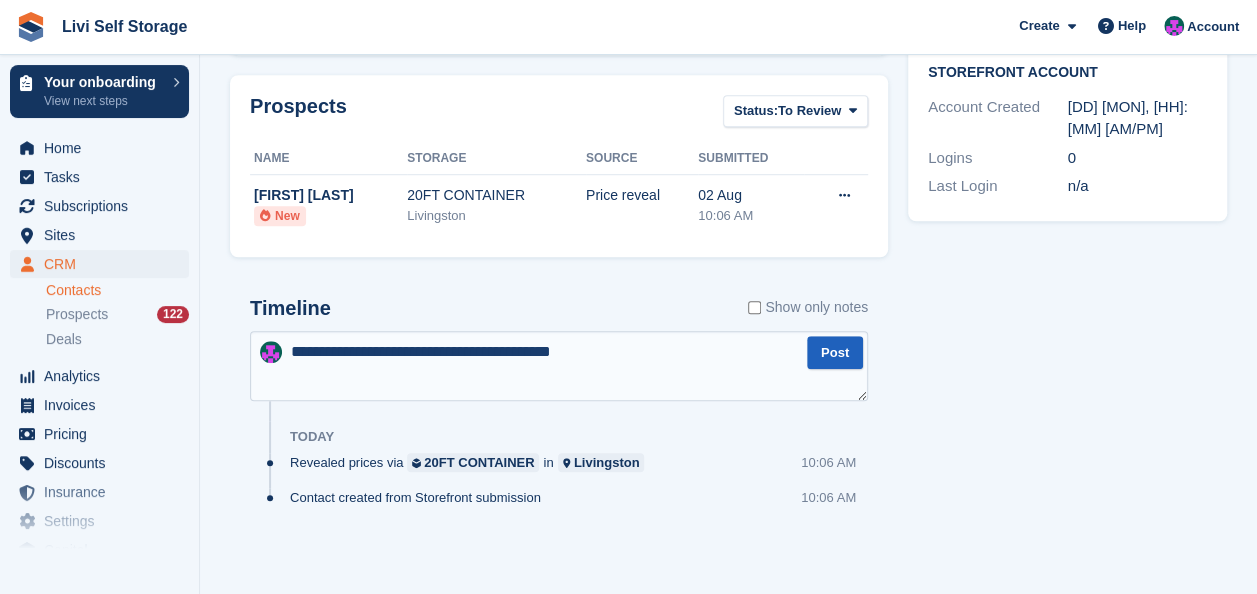 type on "**********" 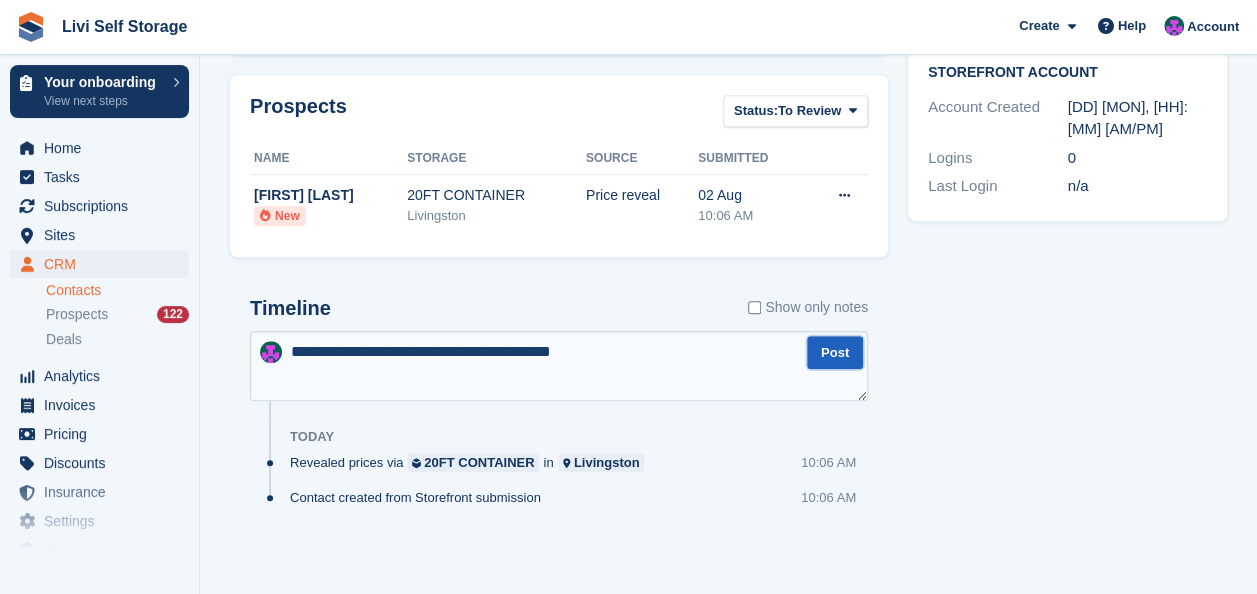 click on "Post" at bounding box center (835, 352) 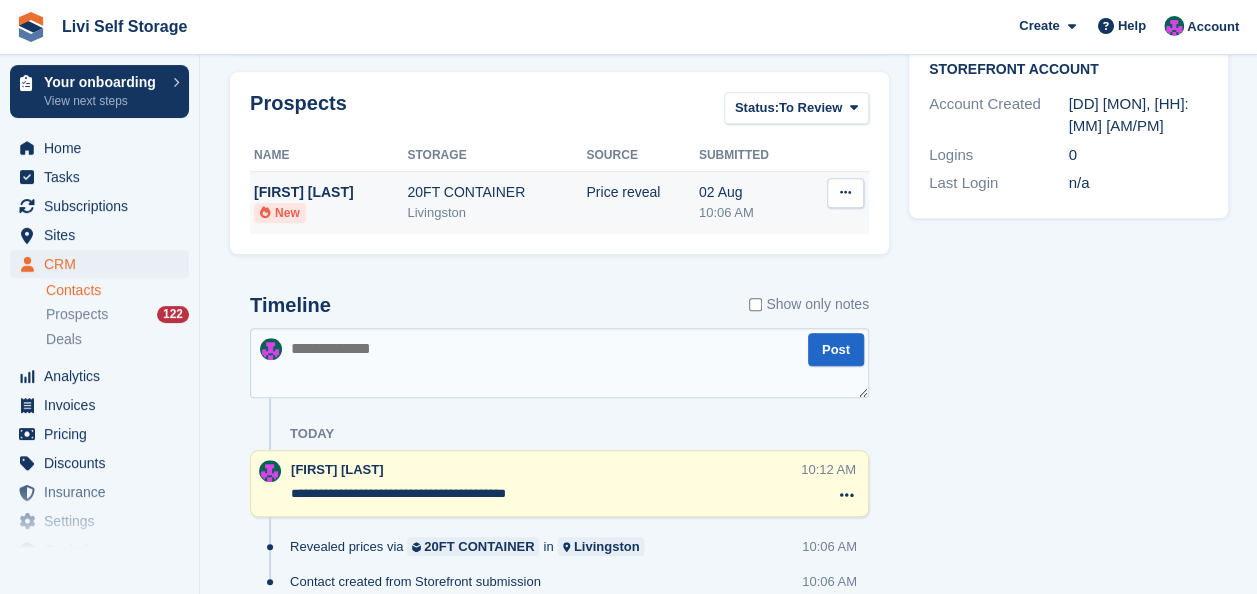 scroll, scrollTop: 711, scrollLeft: 0, axis: vertical 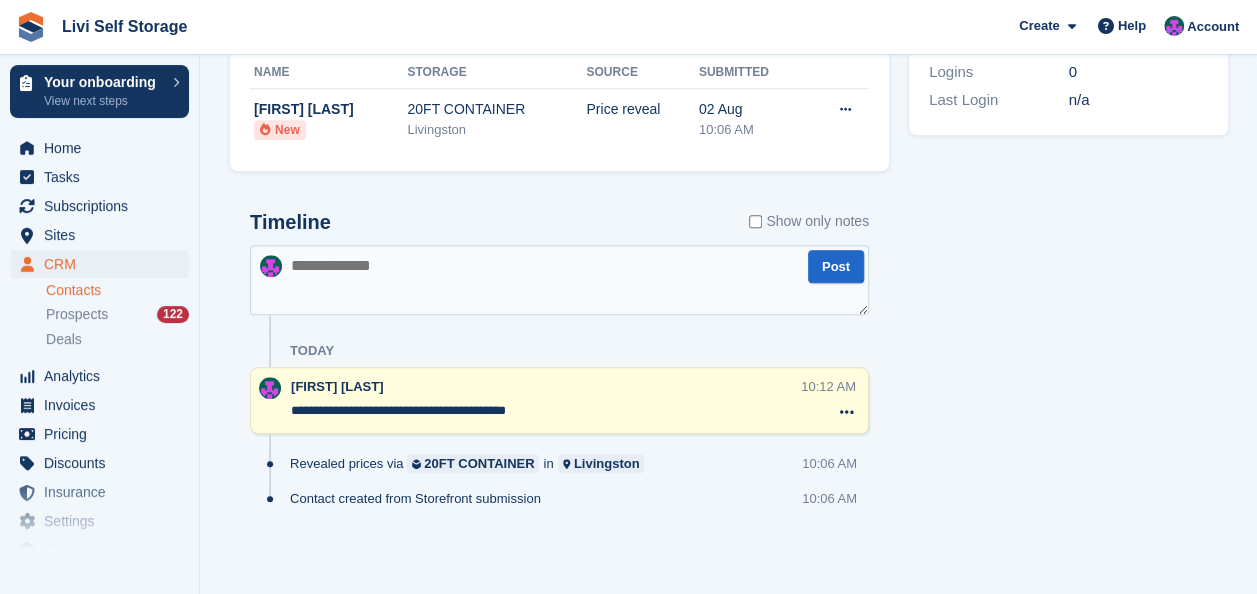 click at bounding box center (559, 280) 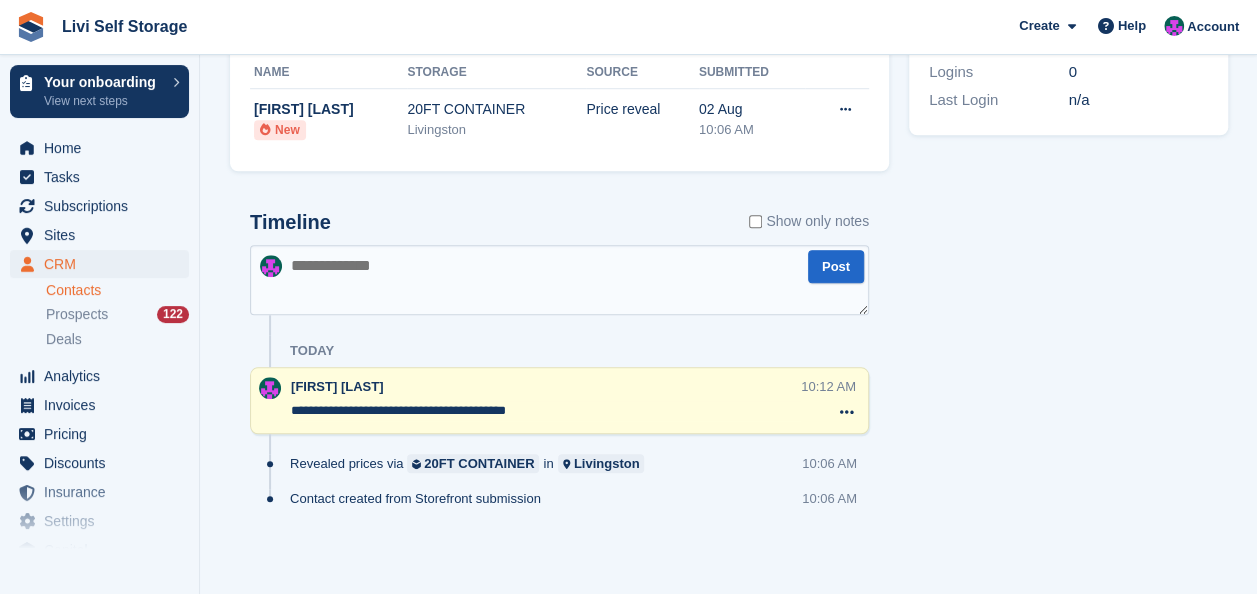paste on "**********" 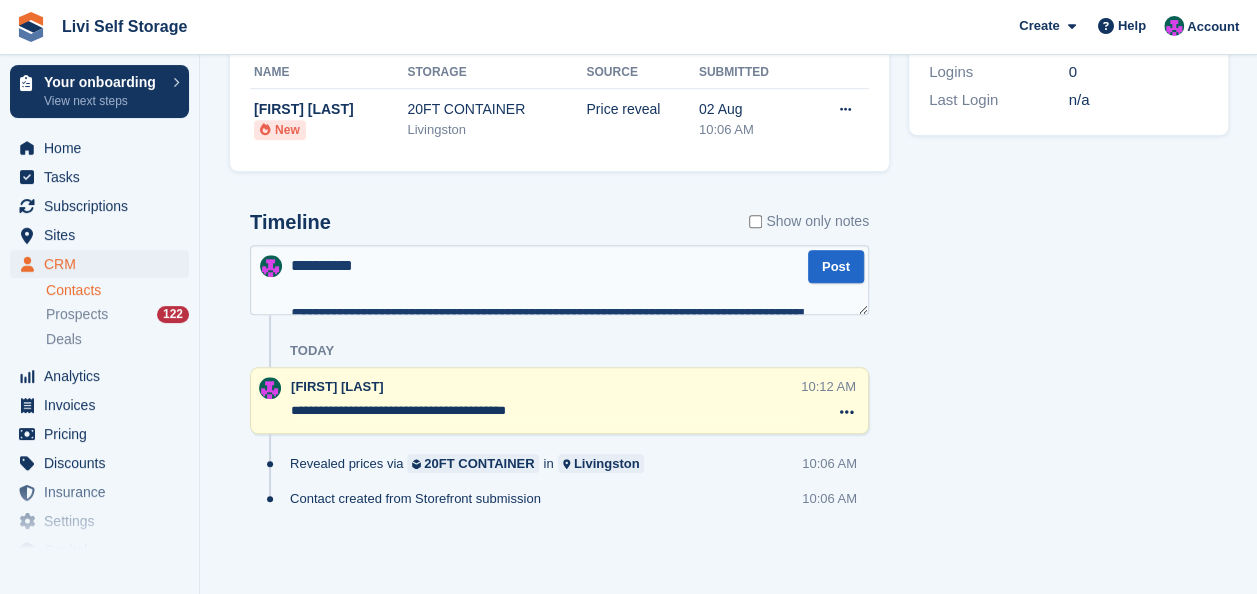 scroll, scrollTop: 610, scrollLeft: 0, axis: vertical 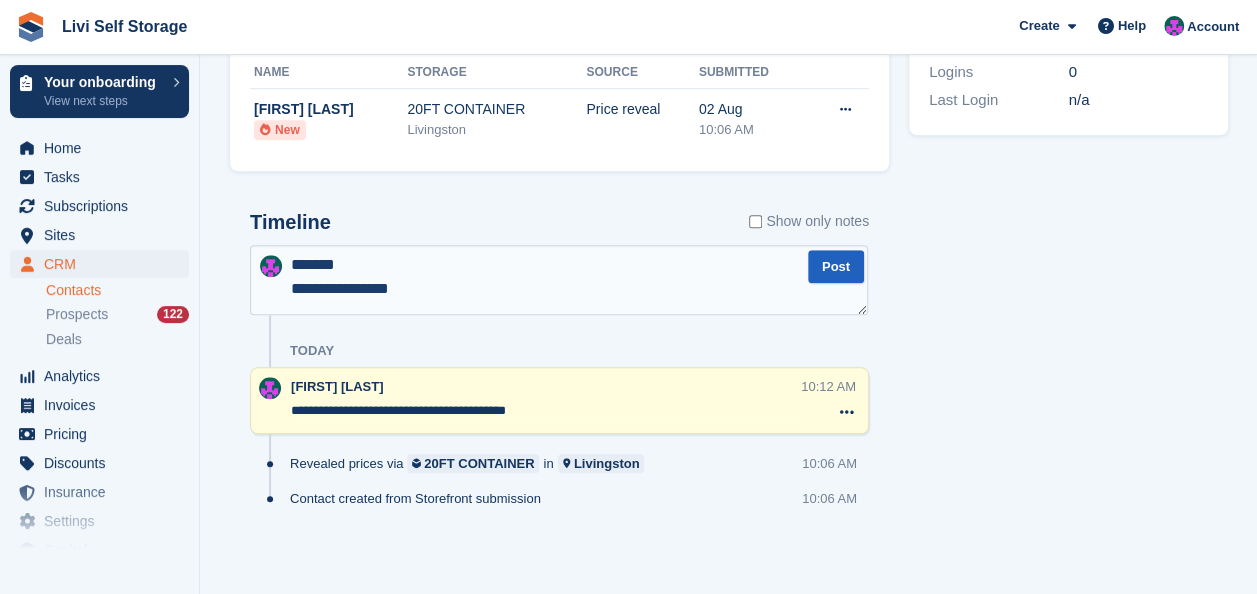 type on "**********" 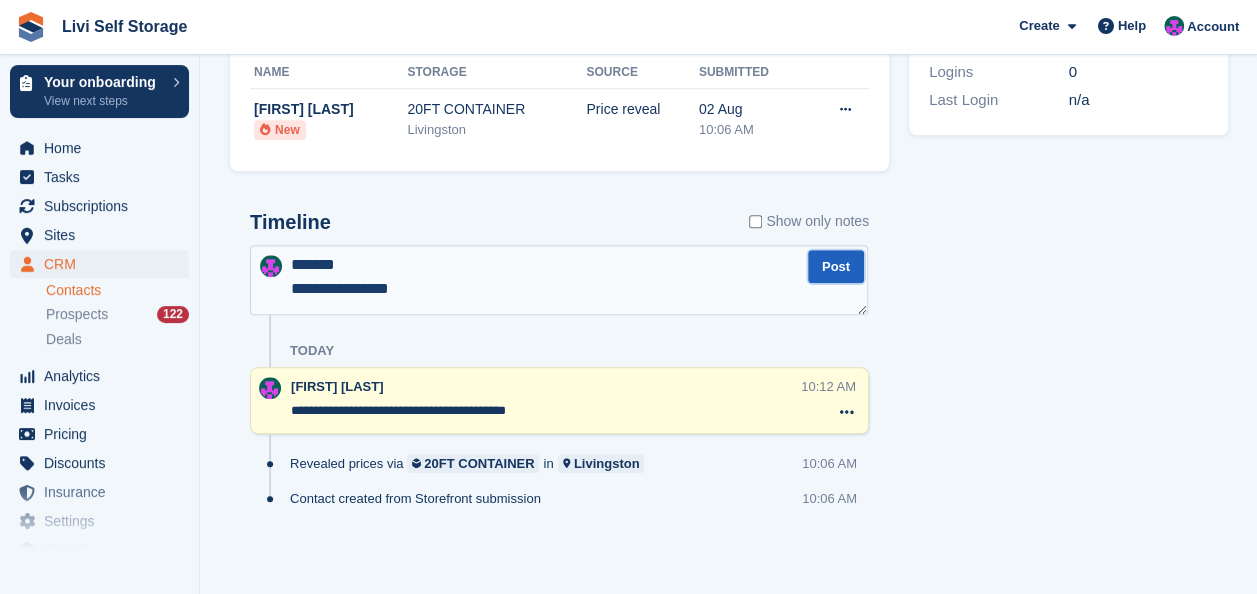 click on "Post" at bounding box center [836, 266] 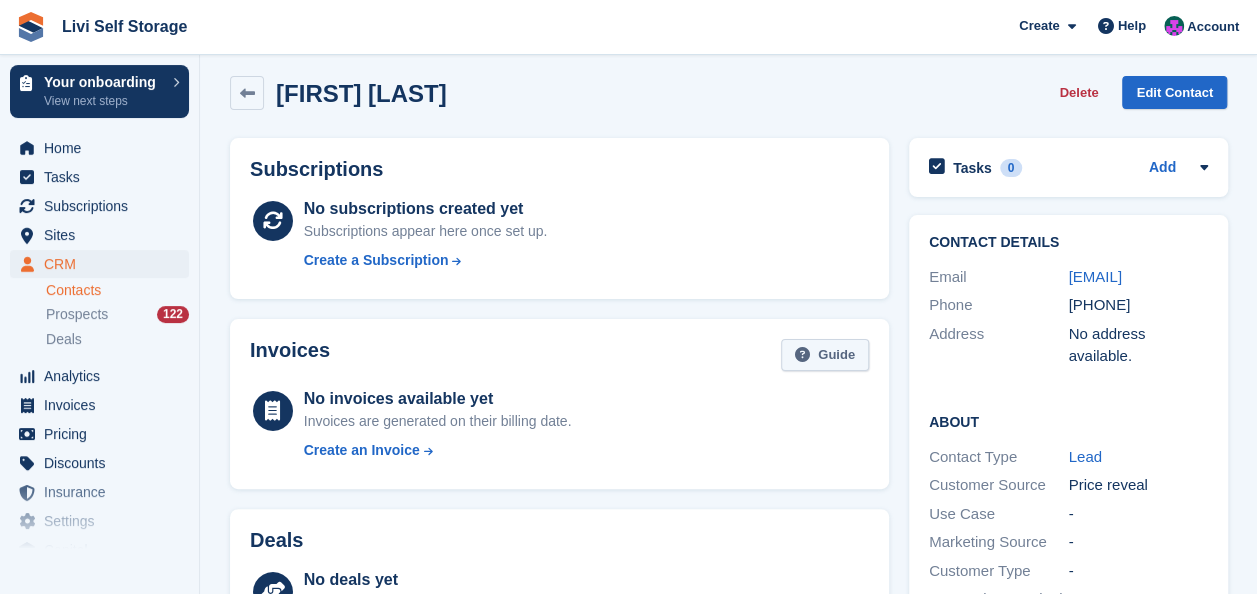 scroll, scrollTop: 0, scrollLeft: 0, axis: both 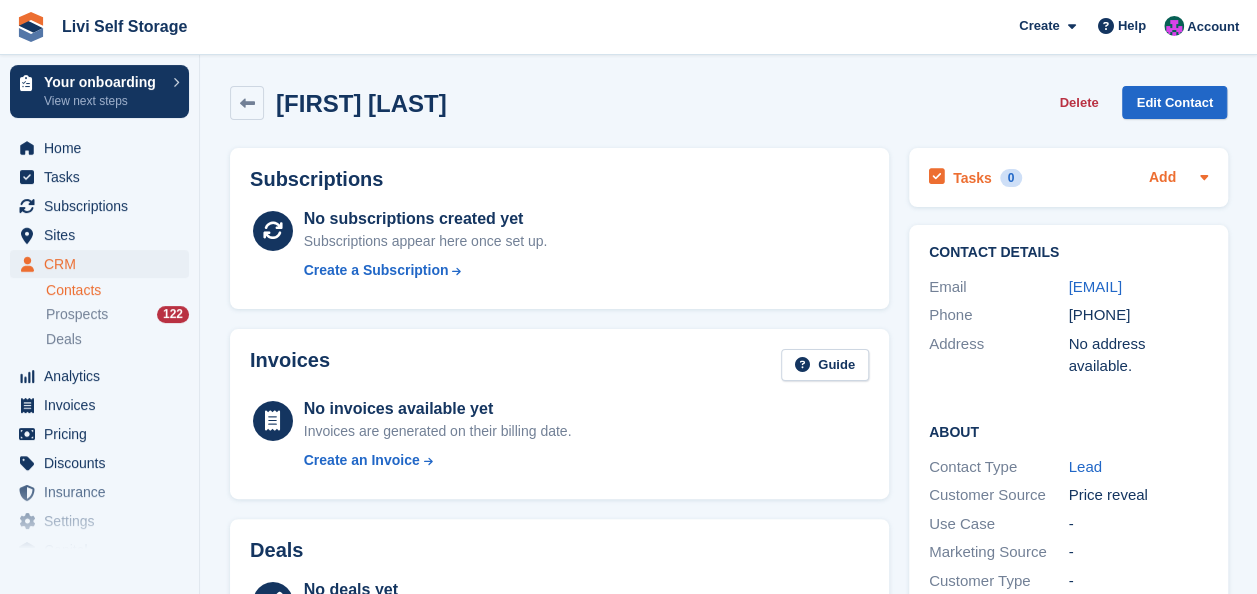 click on "Add" at bounding box center (1162, 178) 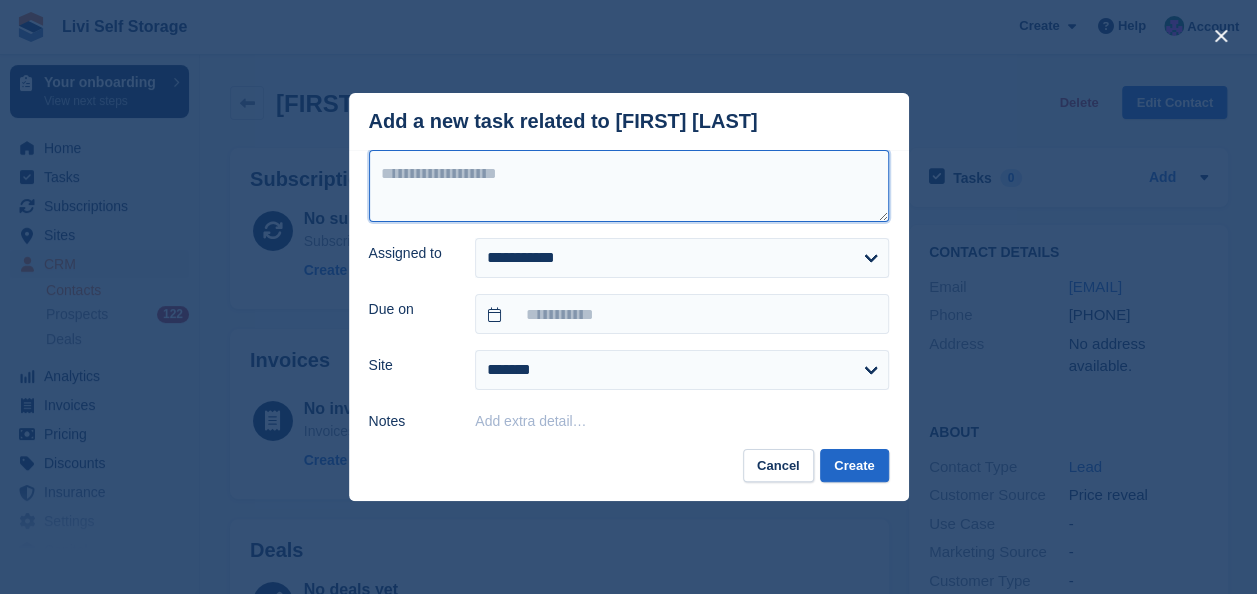 click at bounding box center [629, 186] 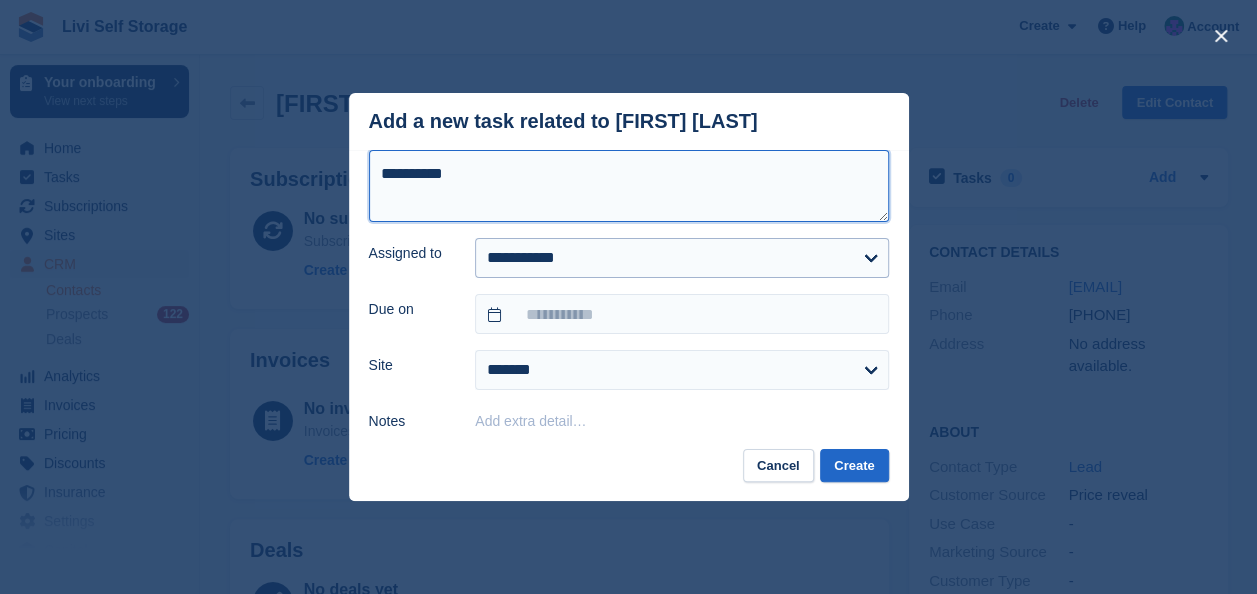 type on "**********" 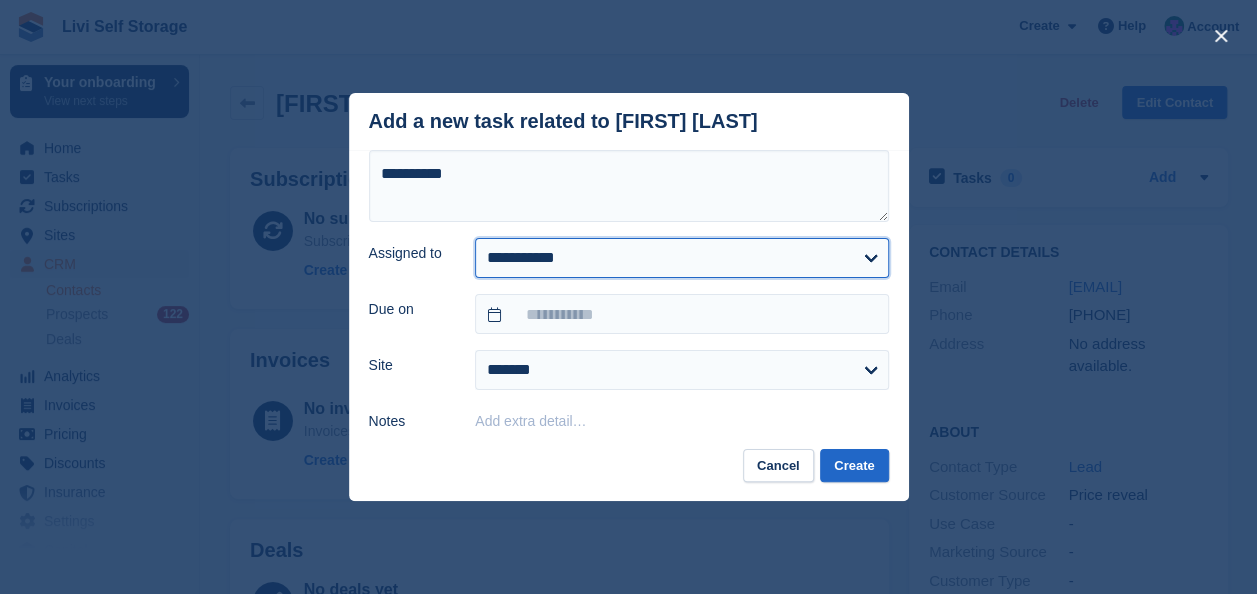 click on "**********" at bounding box center [681, 258] 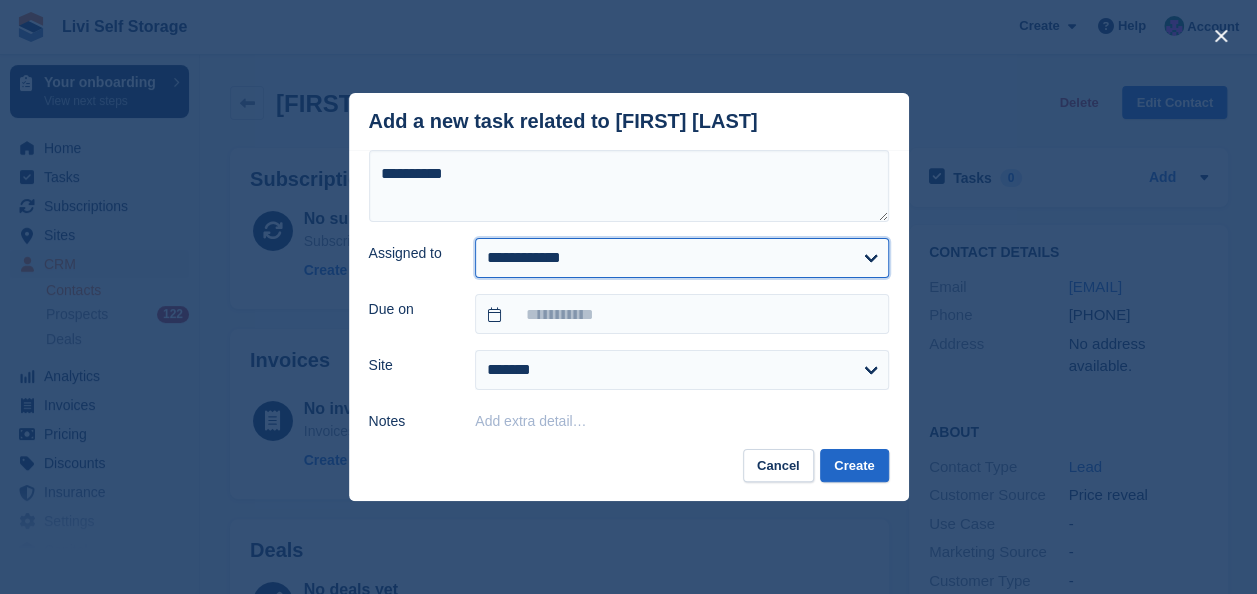 click on "**********" at bounding box center [681, 258] 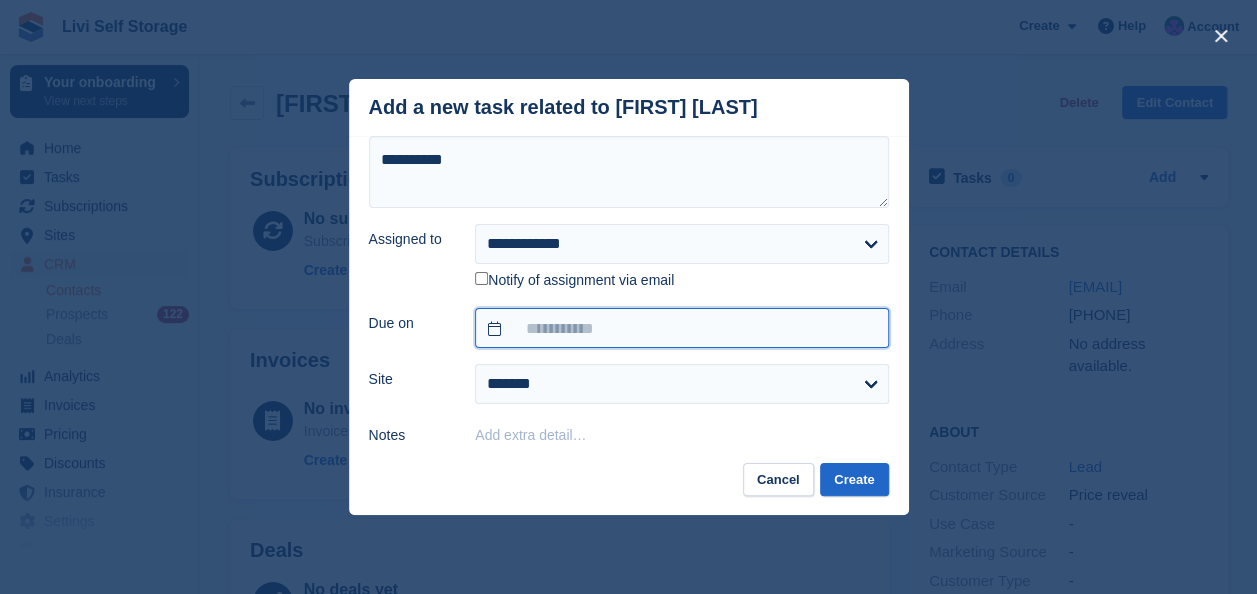 click at bounding box center [681, 328] 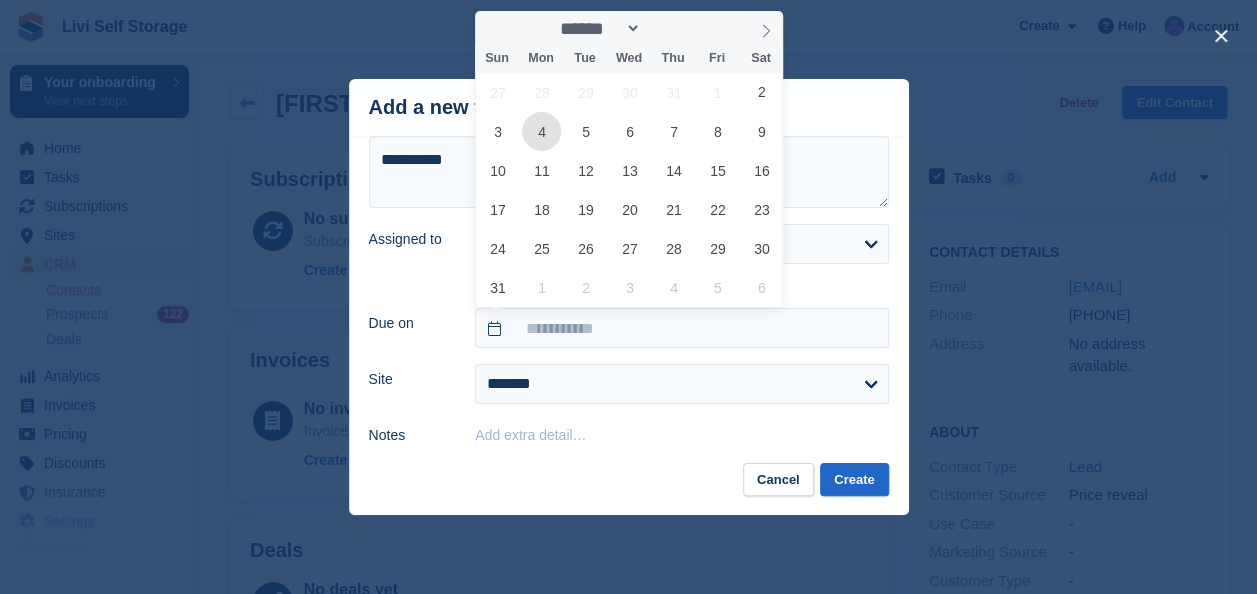 click on "4" at bounding box center (541, 131) 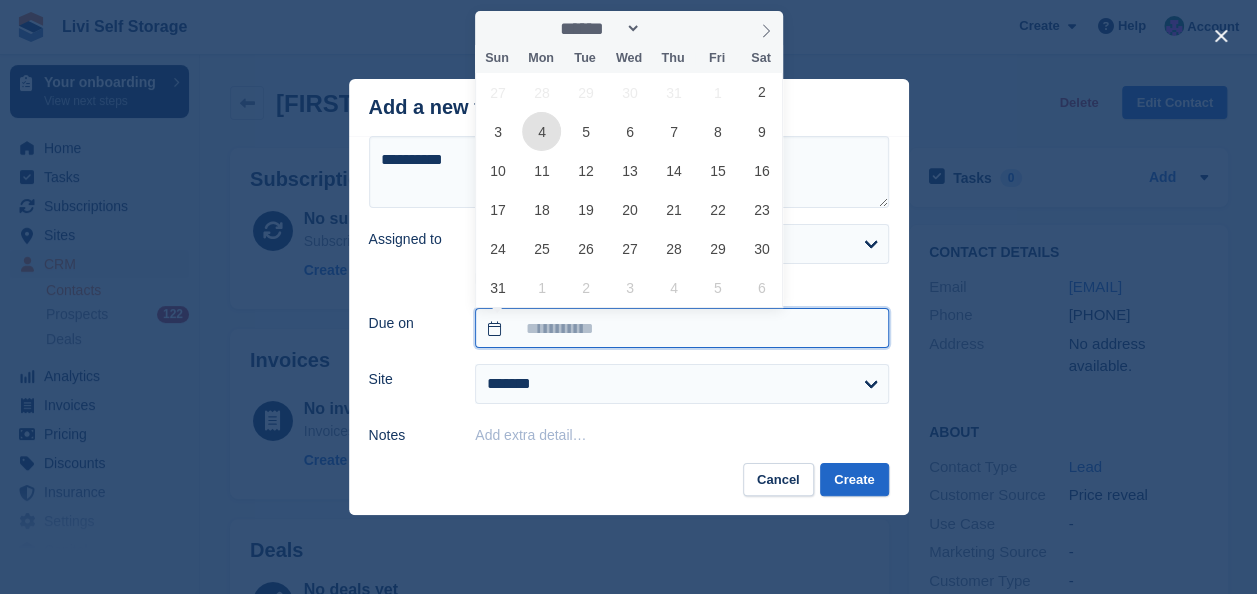 type on "**********" 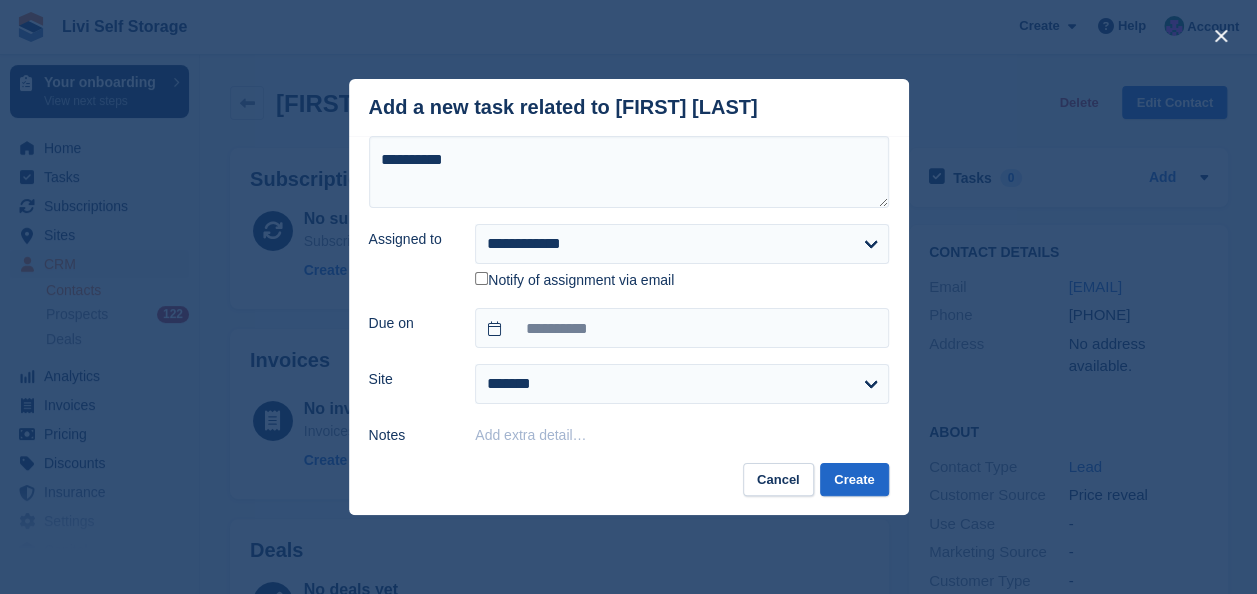 click on "**********" at bounding box center (629, 291) 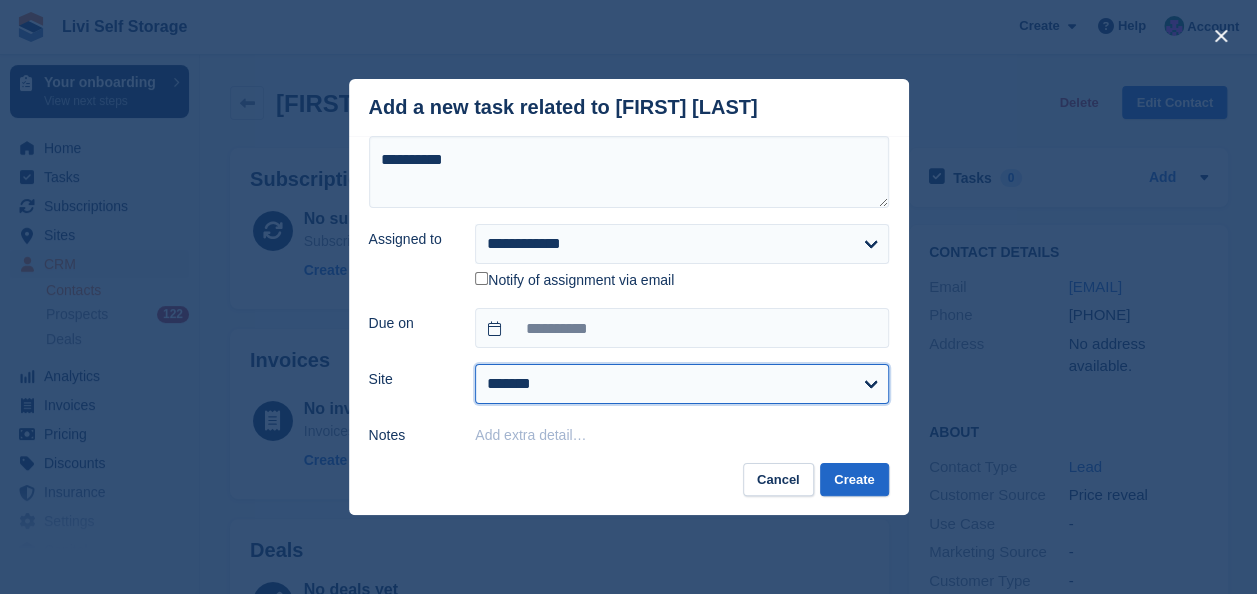 click on "**********" at bounding box center (681, 384) 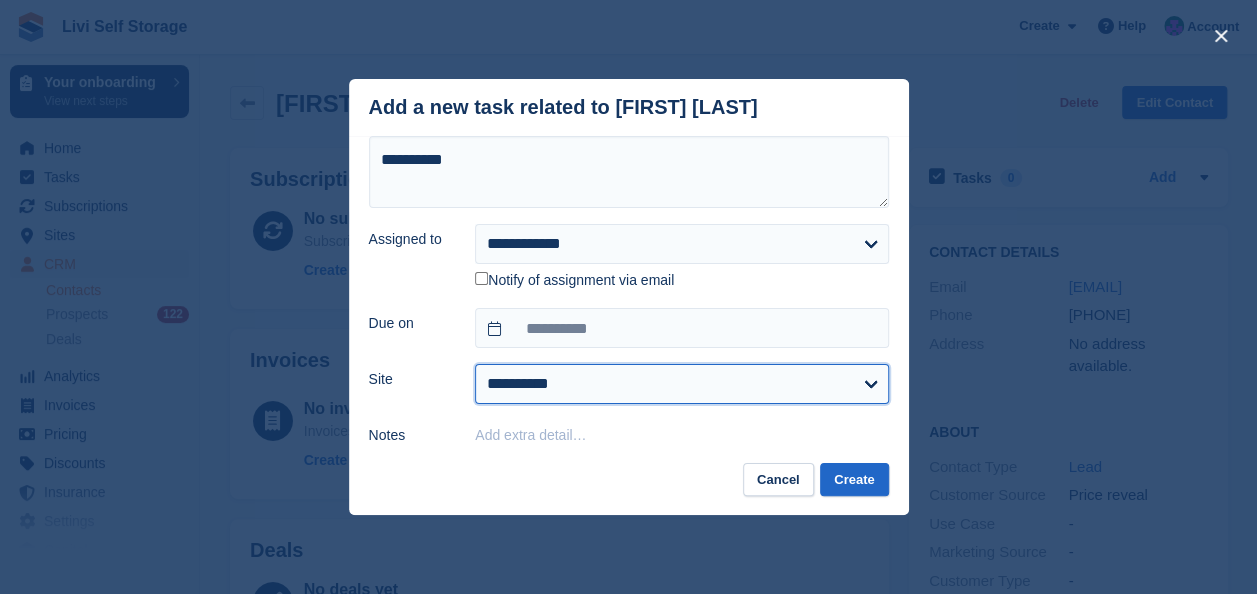 click on "**********" at bounding box center [681, 384] 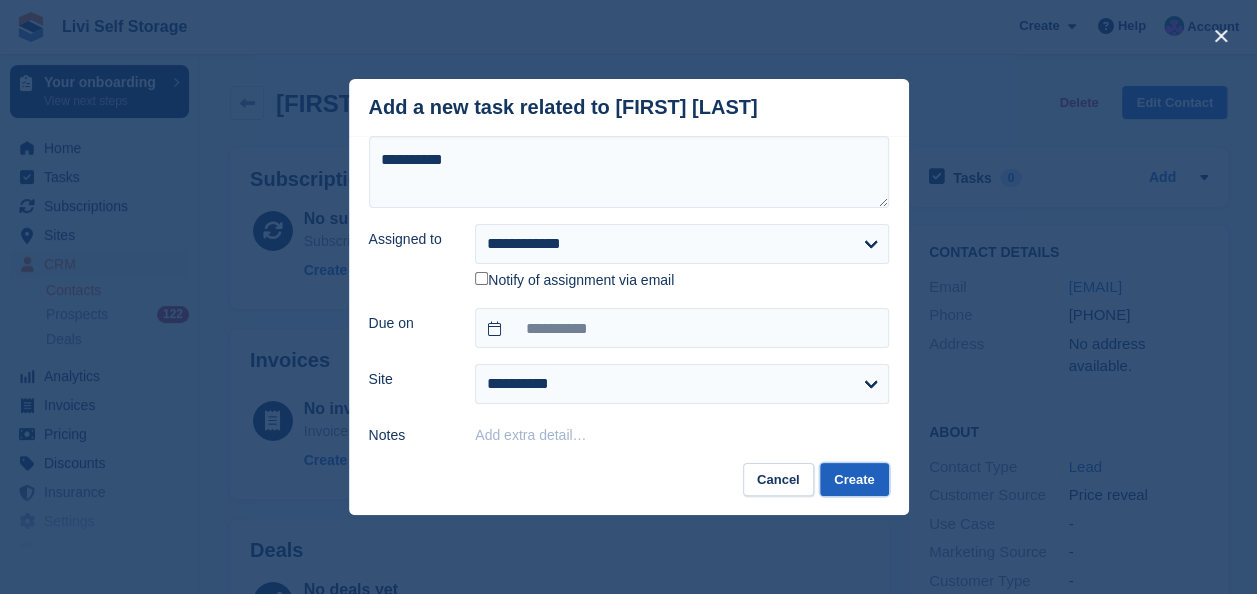 click on "Create" at bounding box center [854, 479] 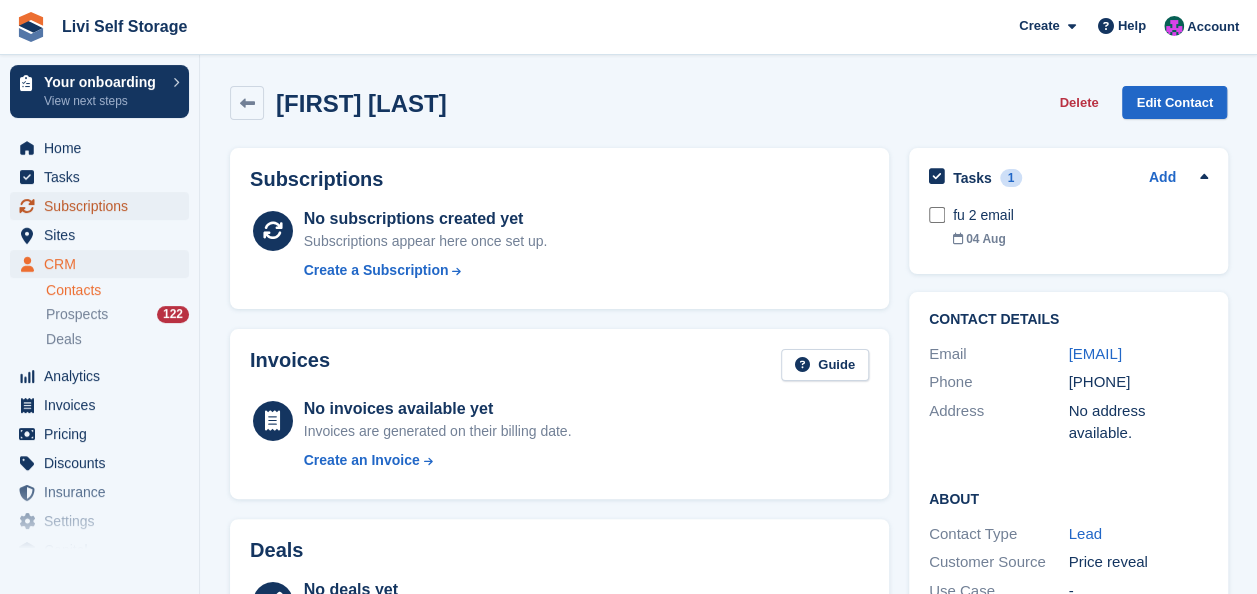 click on "Subscriptions" at bounding box center [104, 206] 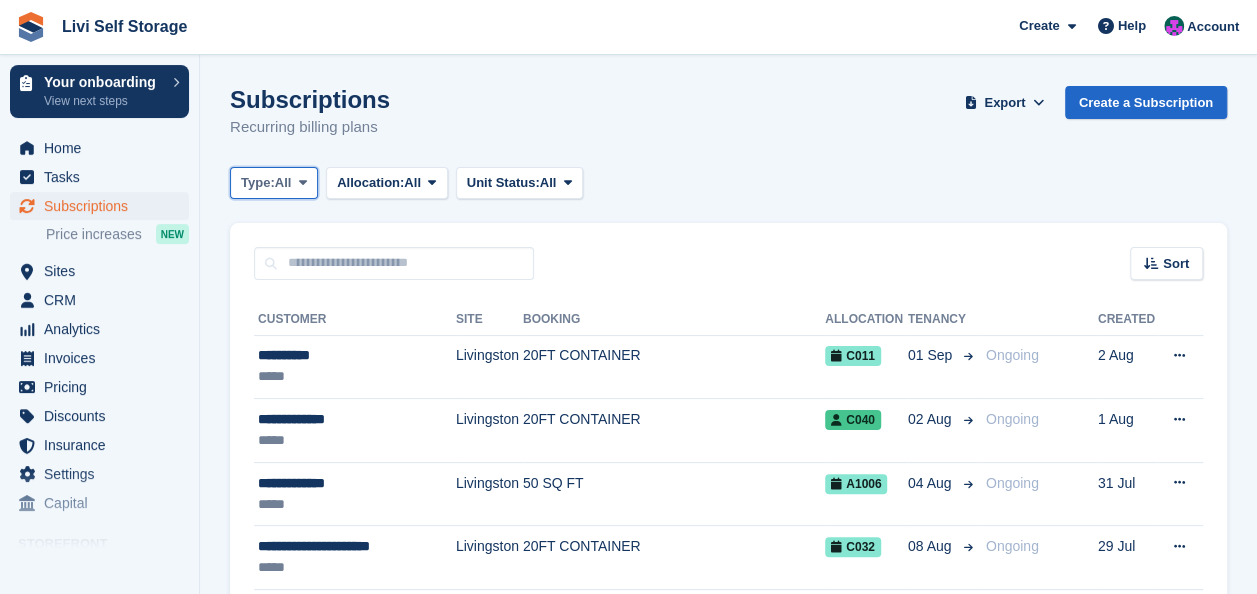 click at bounding box center (303, 182) 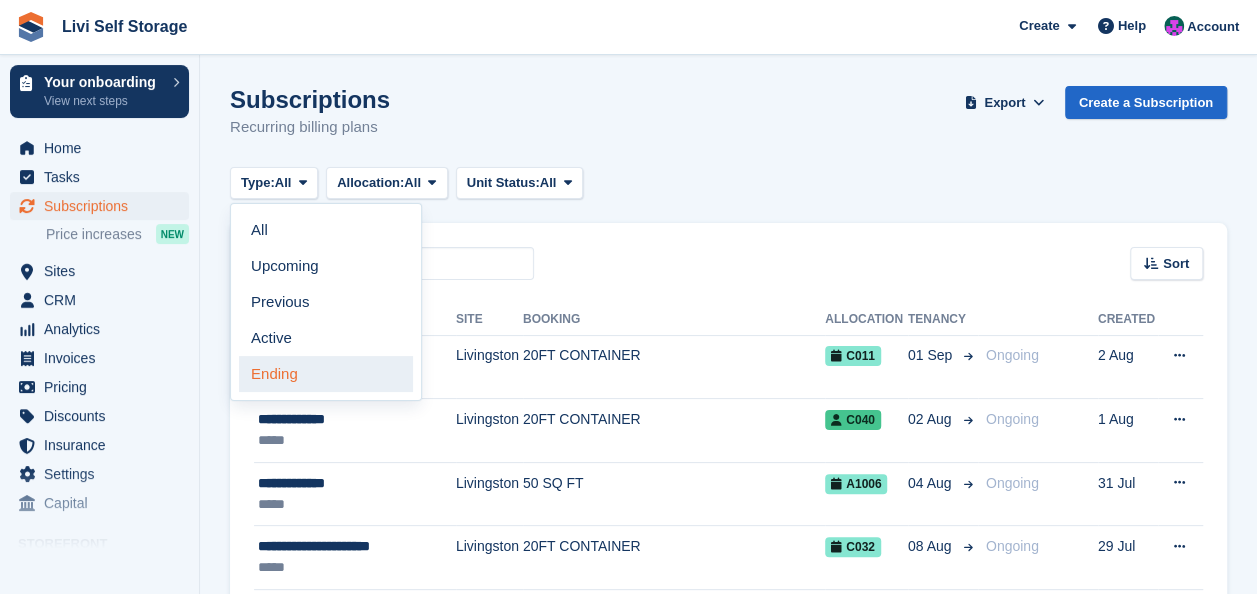 click on "Ending" at bounding box center [326, 374] 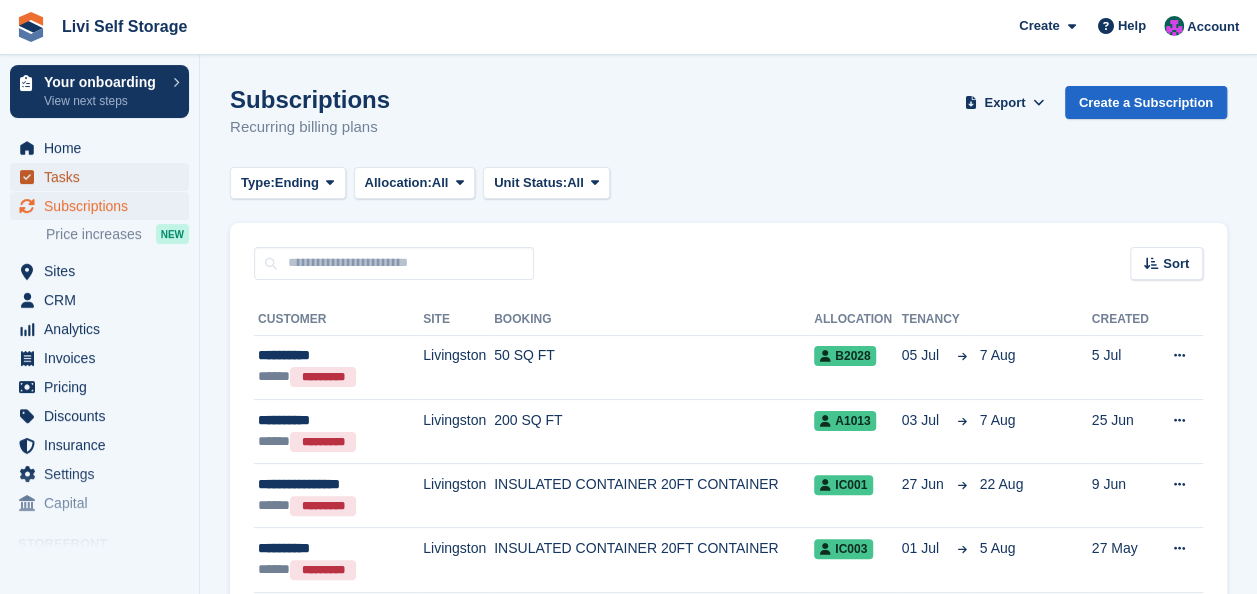 click on "Tasks" at bounding box center (99, 177) 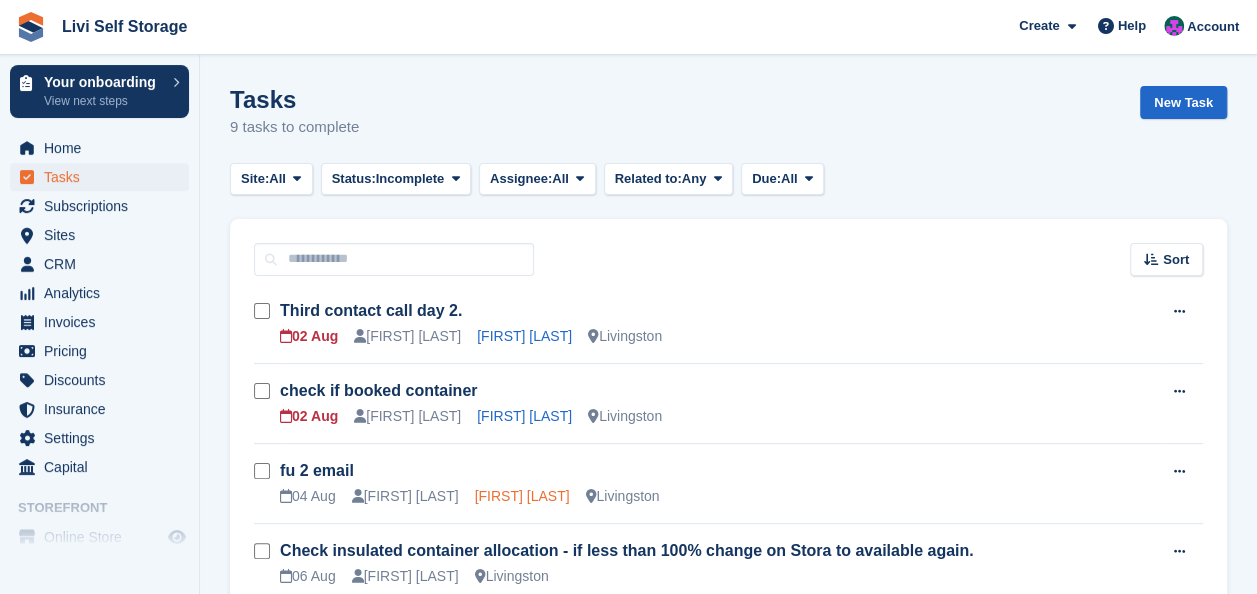 click on "[FIRST] [LAST]" at bounding box center [522, 496] 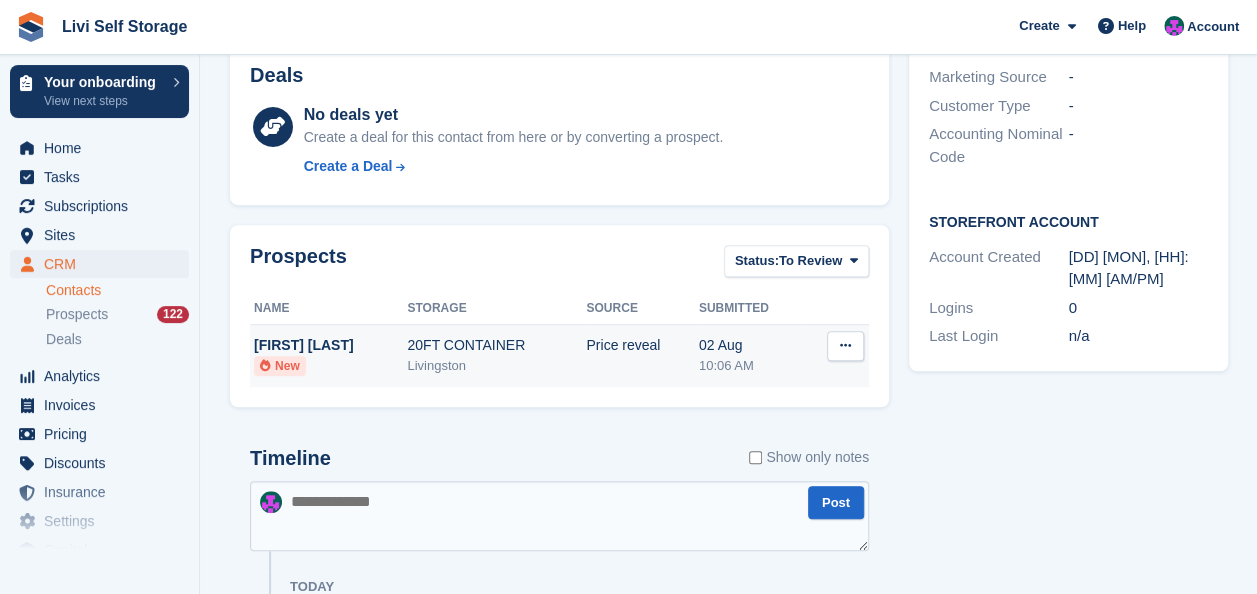 scroll, scrollTop: 500, scrollLeft: 0, axis: vertical 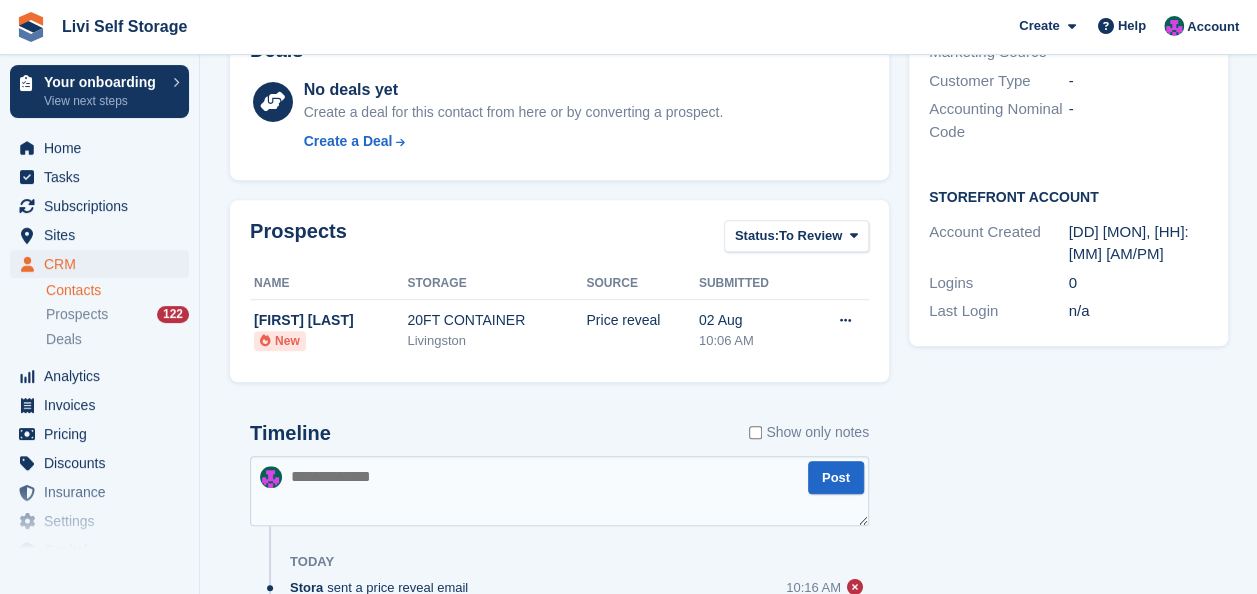 click at bounding box center [559, 491] 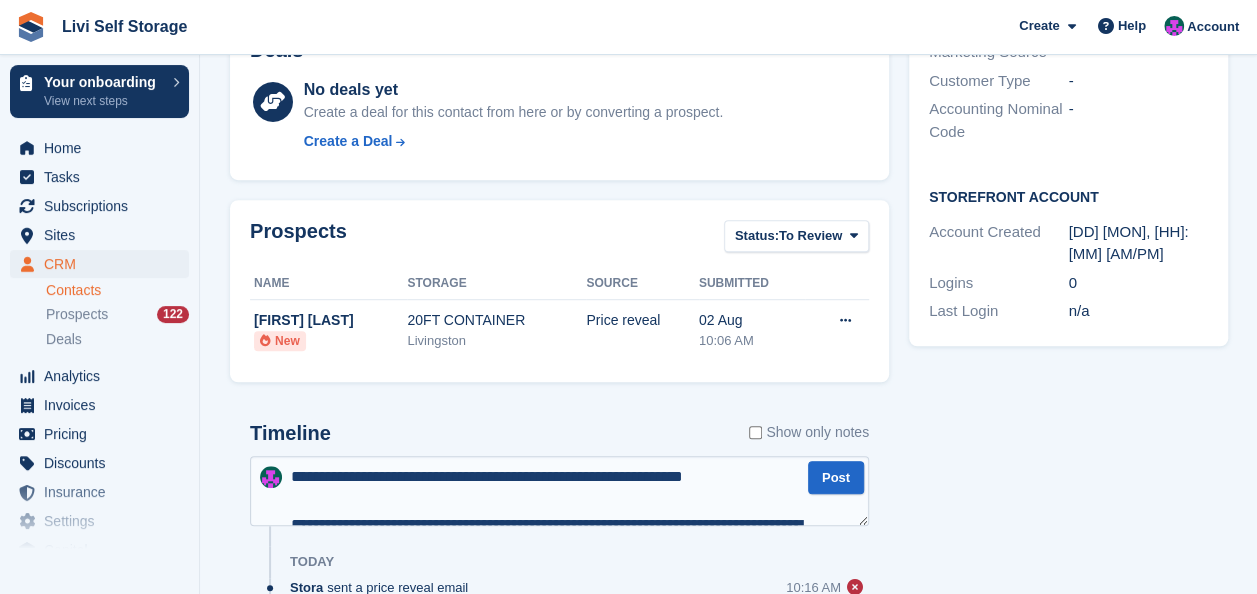 scroll, scrollTop: 130, scrollLeft: 0, axis: vertical 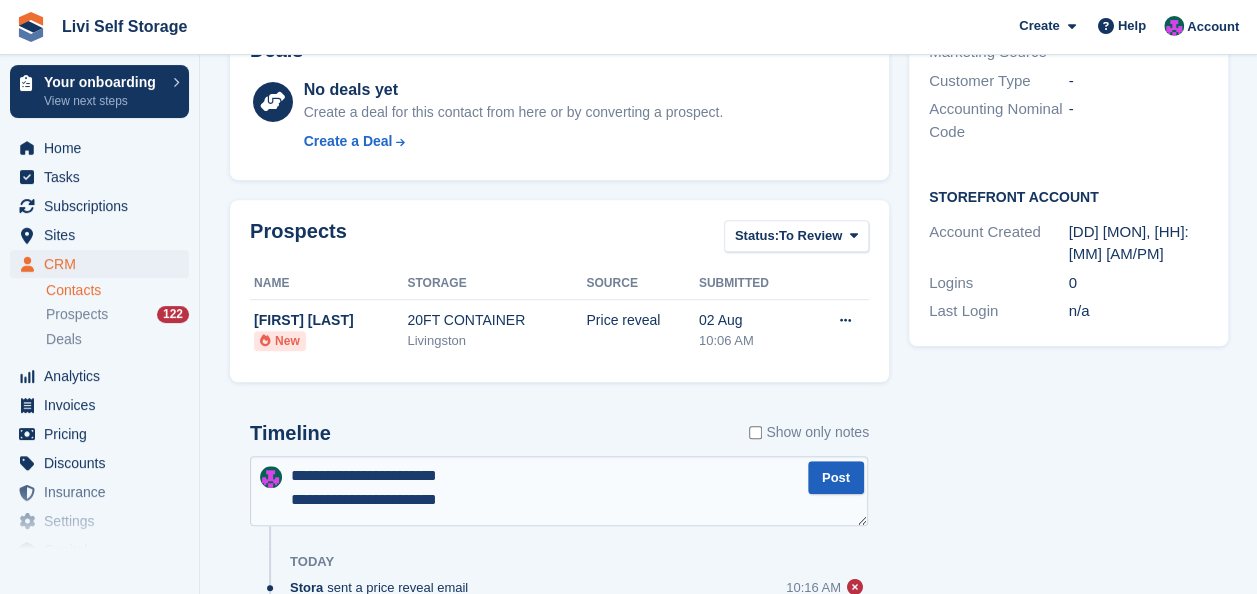 type on "**********" 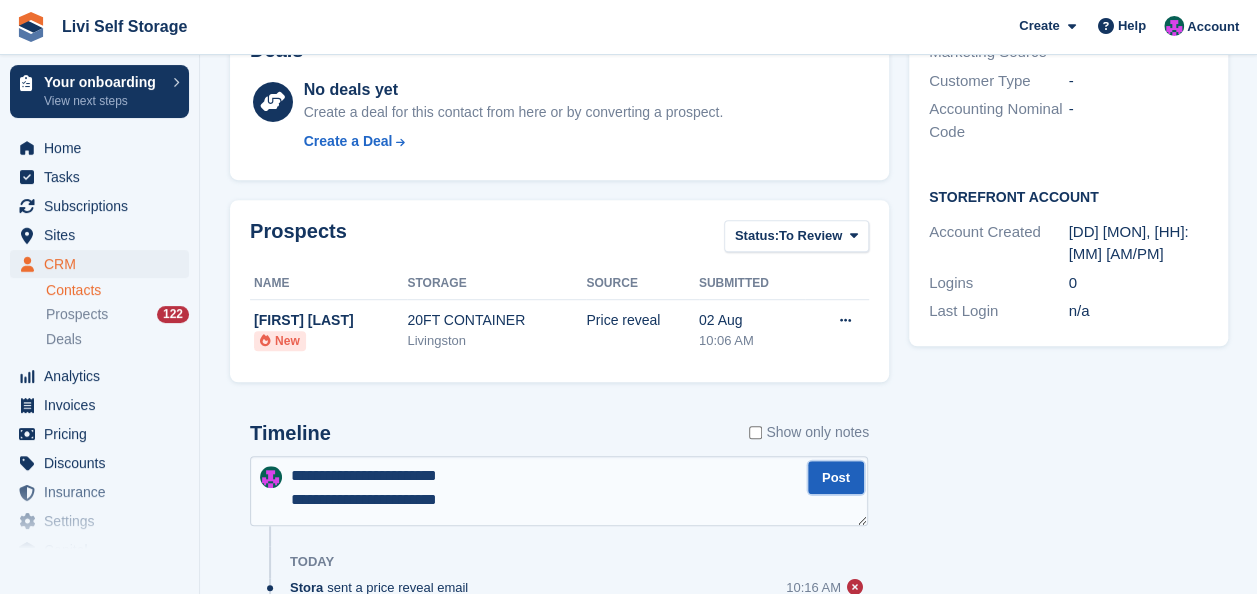 click on "Post" at bounding box center [836, 477] 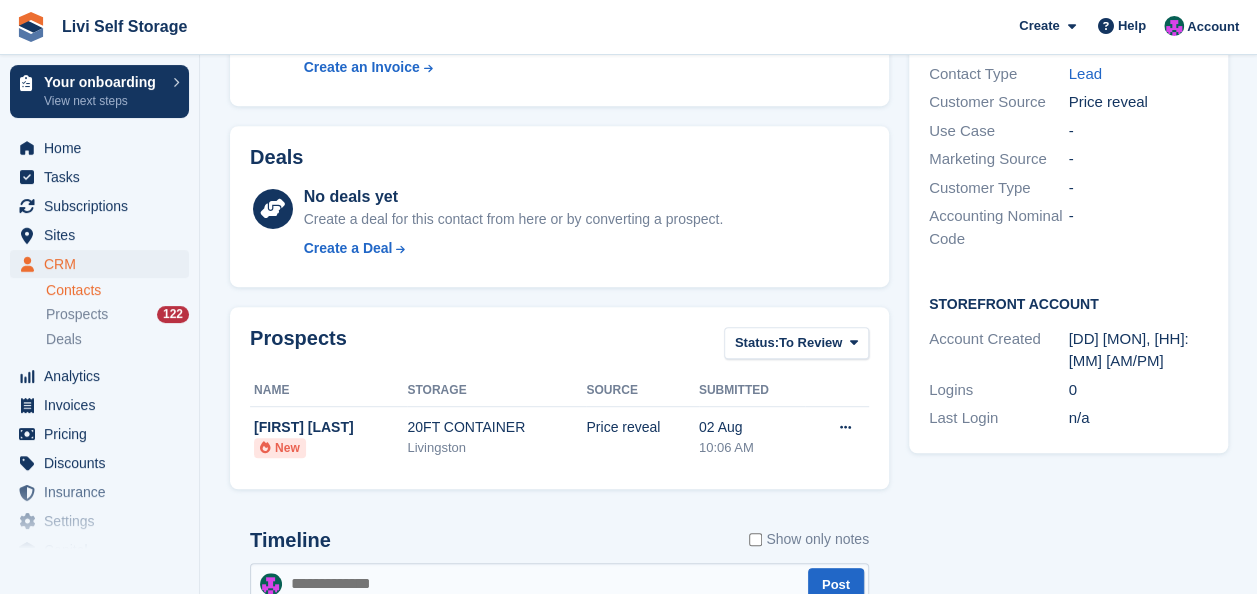 scroll, scrollTop: 0, scrollLeft: 0, axis: both 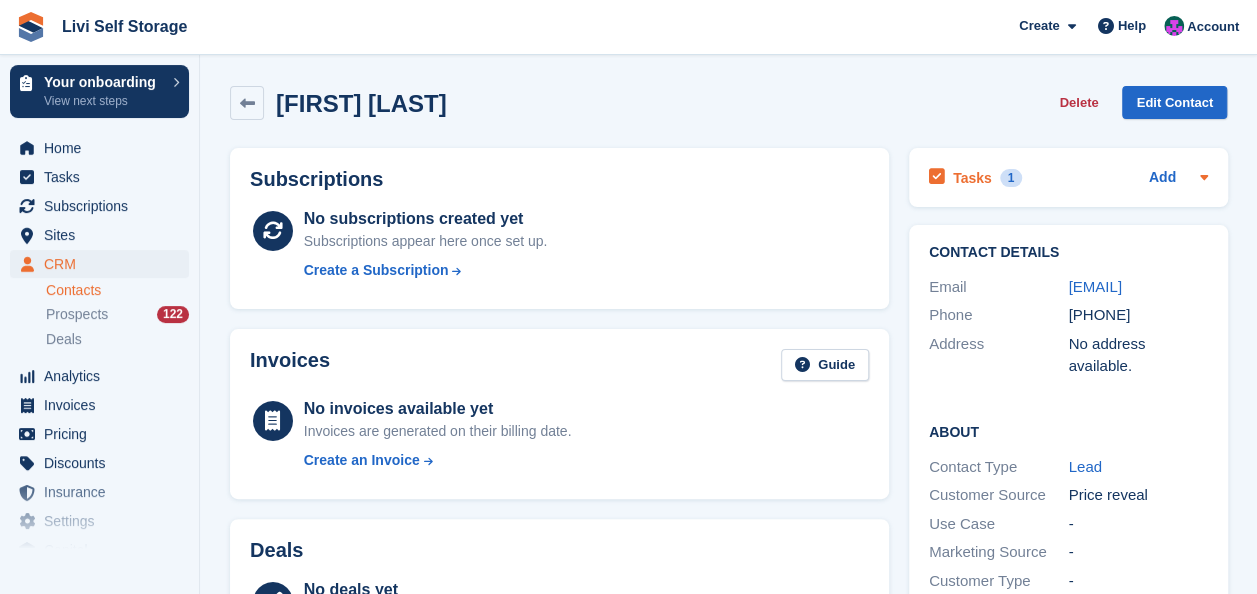 click on "Tasks" at bounding box center (972, 178) 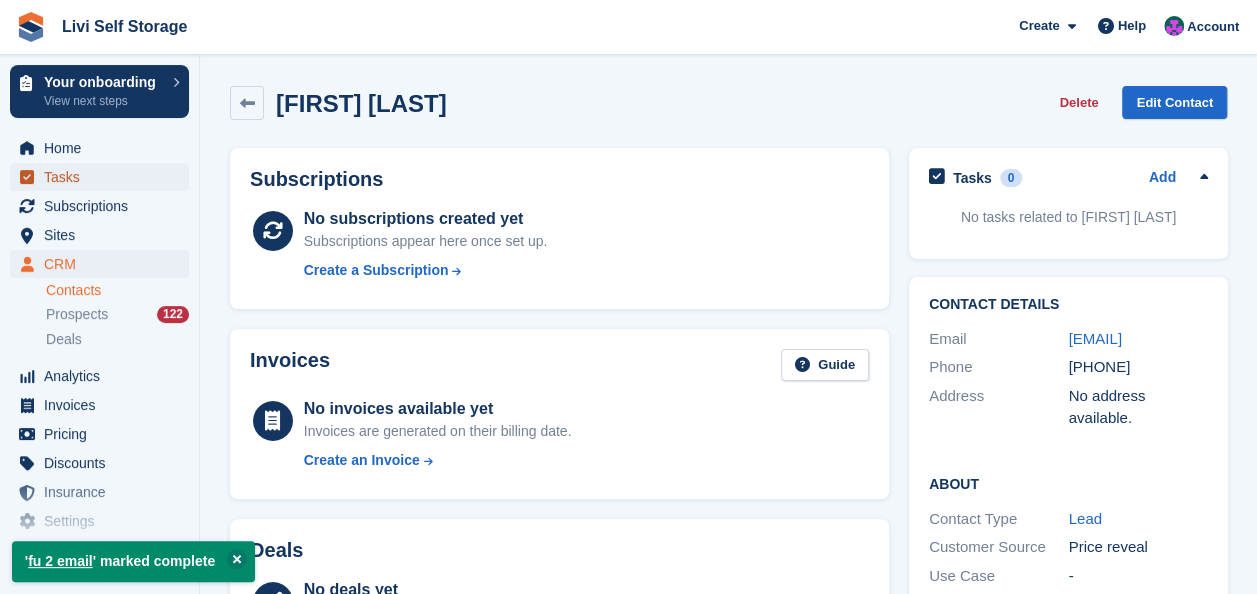 click on "Tasks" at bounding box center (104, 177) 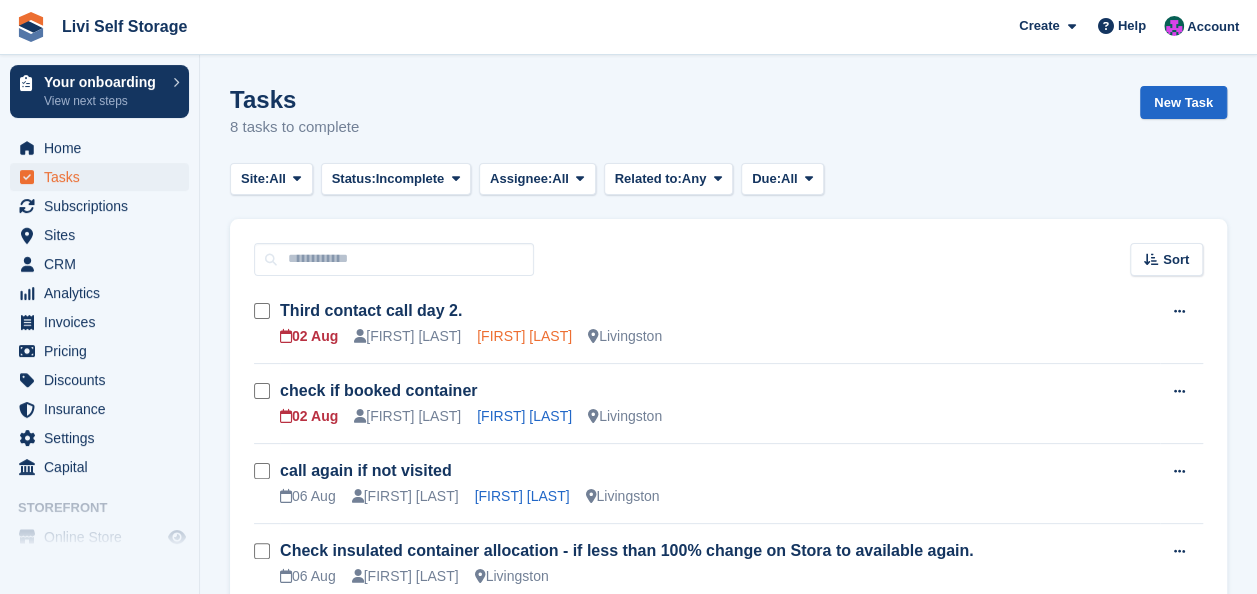 click on "[FIRST] [LAST]" at bounding box center [524, 336] 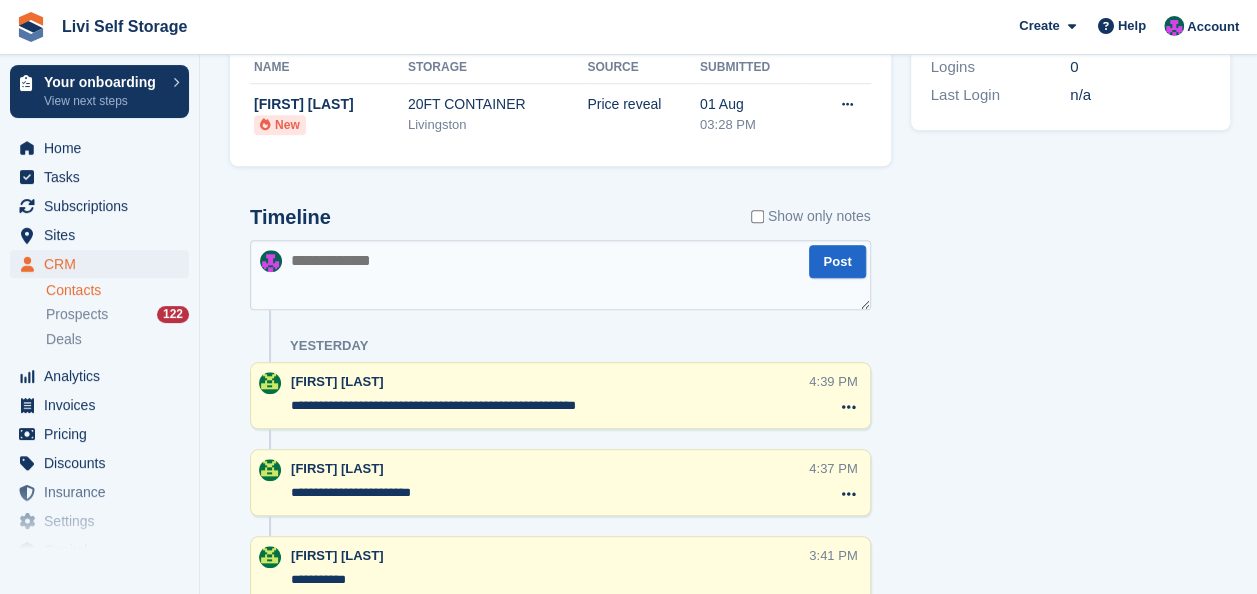 scroll, scrollTop: 600, scrollLeft: 0, axis: vertical 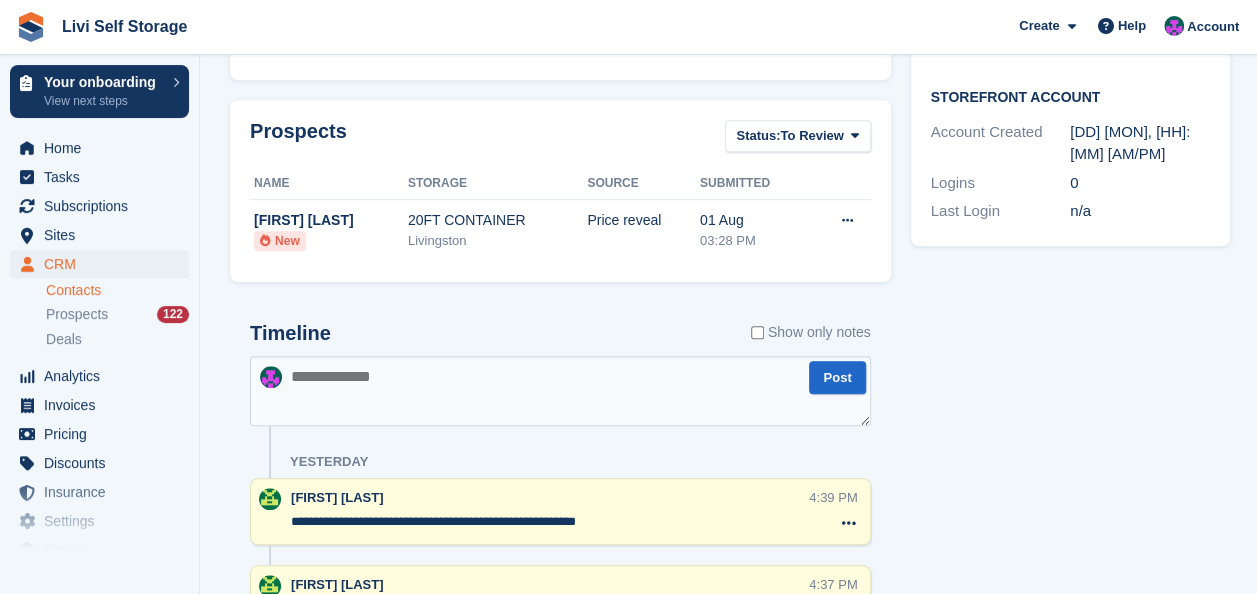 click at bounding box center (560, 391) 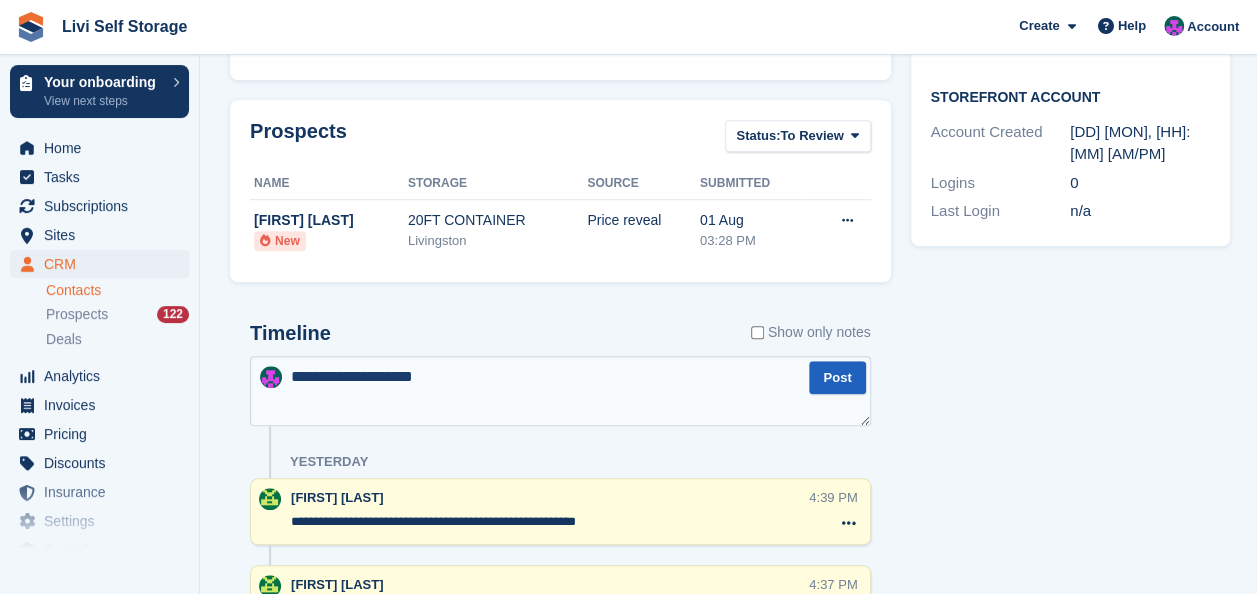 type on "**********" 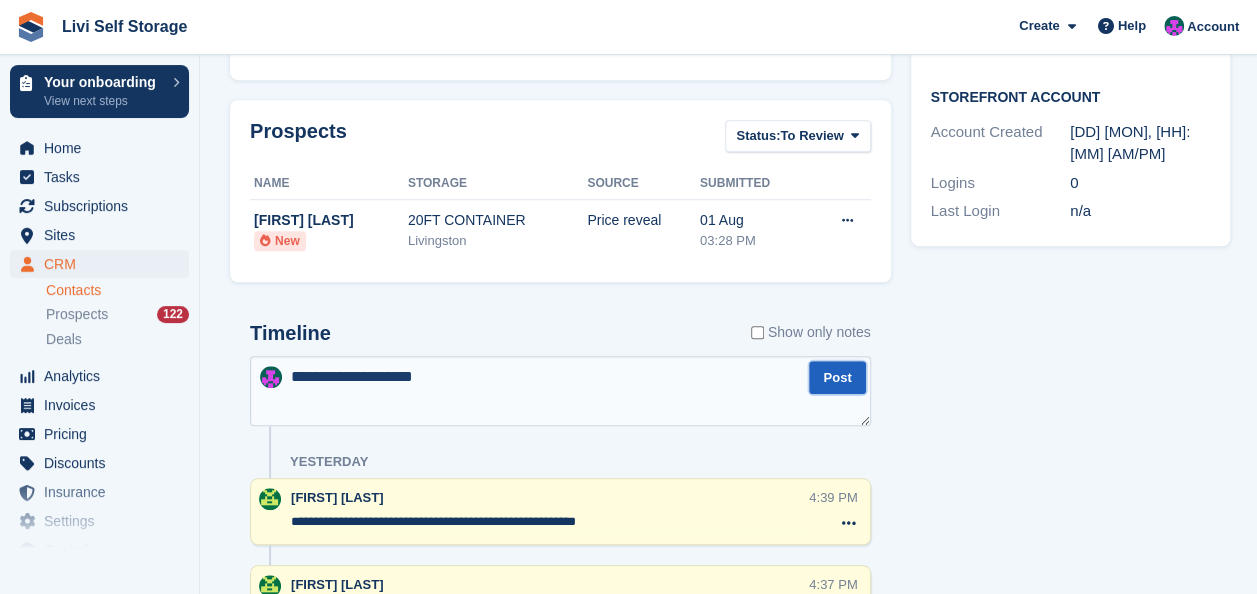 click on "Post" at bounding box center (837, 377) 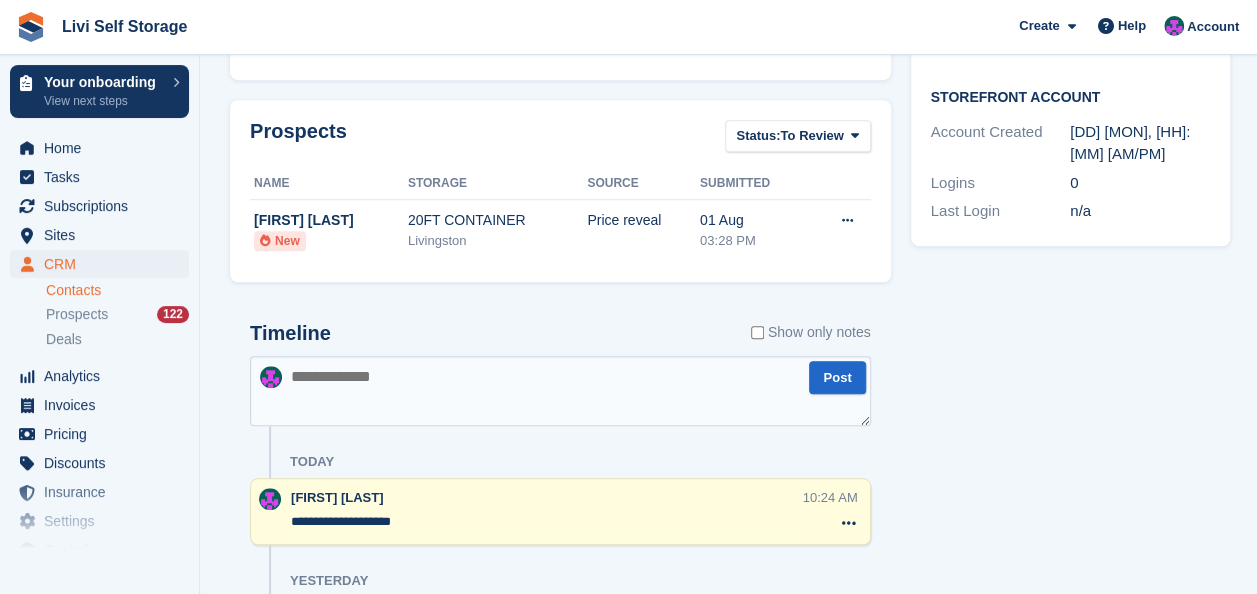 click at bounding box center (560, 391) 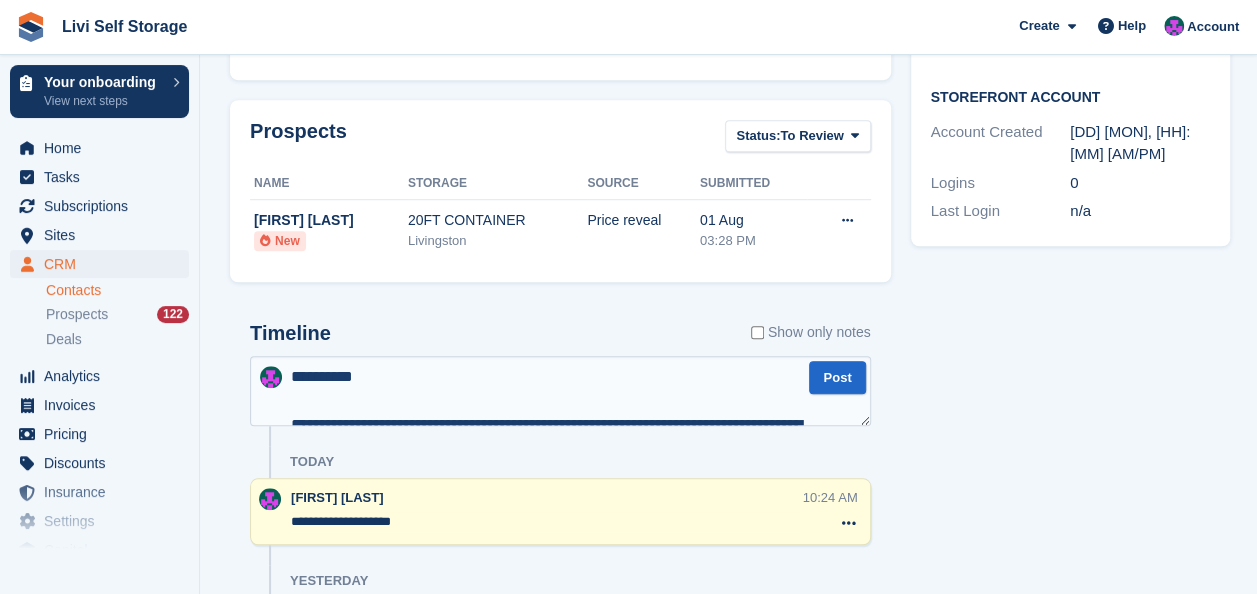 scroll, scrollTop: 538, scrollLeft: 0, axis: vertical 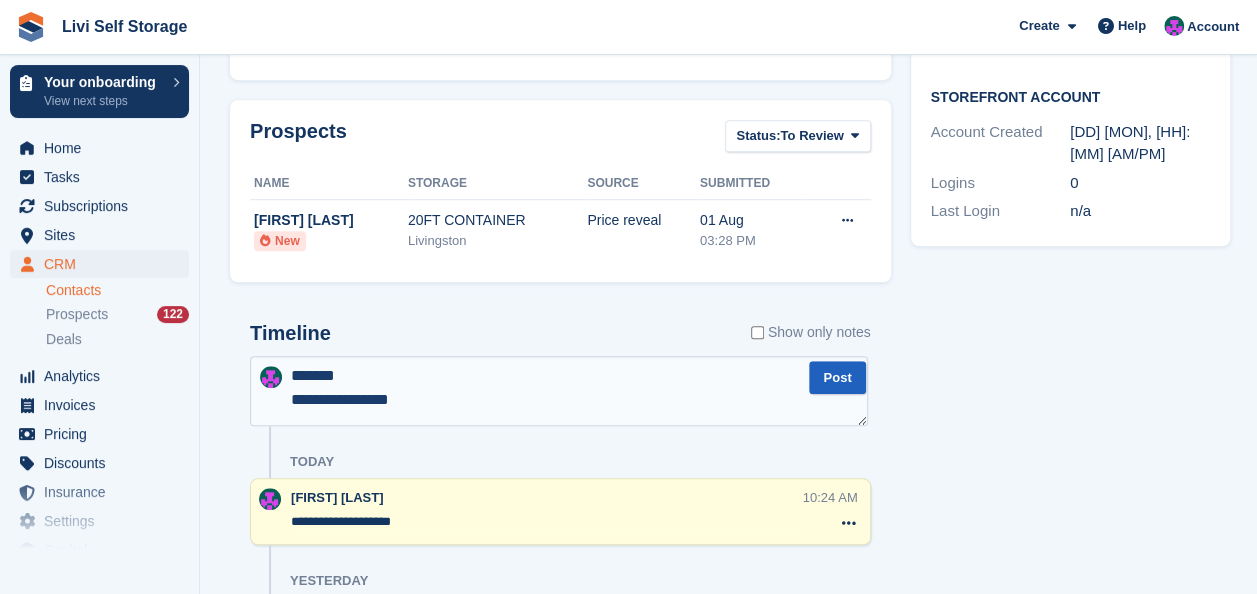 type on "**********" 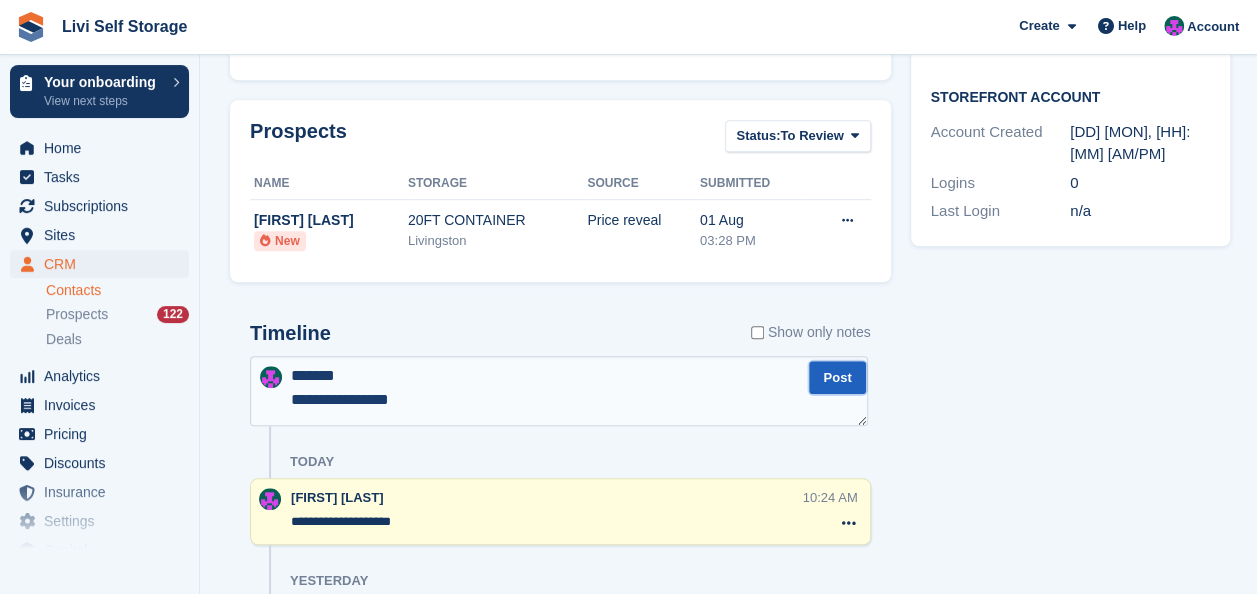 click on "Post" at bounding box center (837, 377) 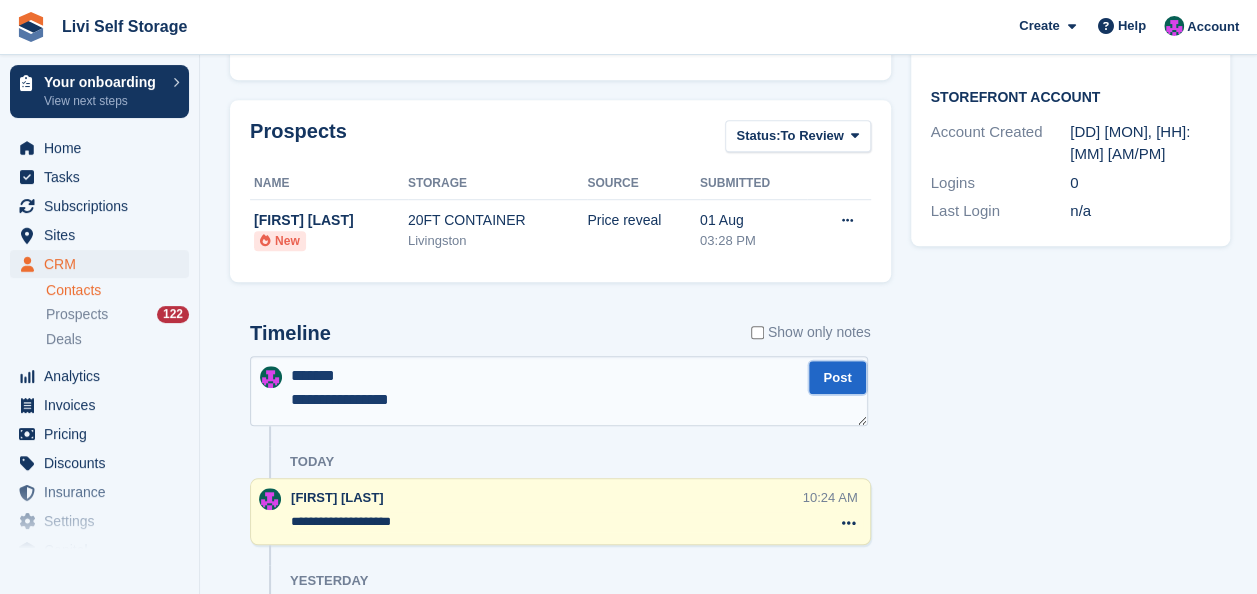 scroll, scrollTop: 0, scrollLeft: 0, axis: both 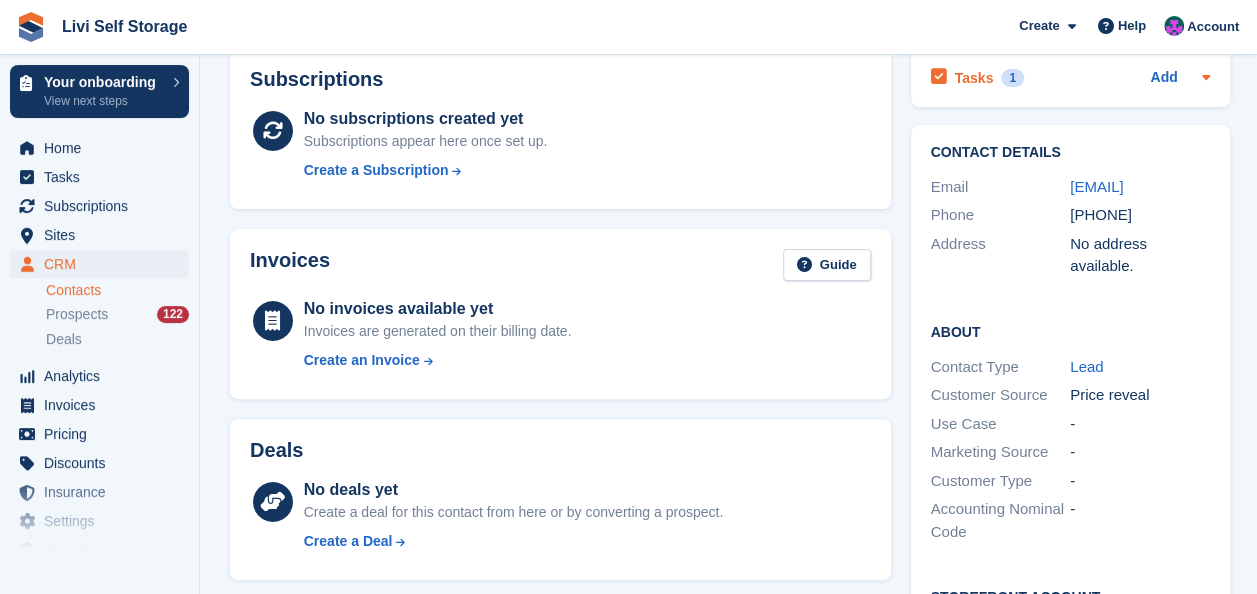 click on "Tasks
1" at bounding box center (977, 77) 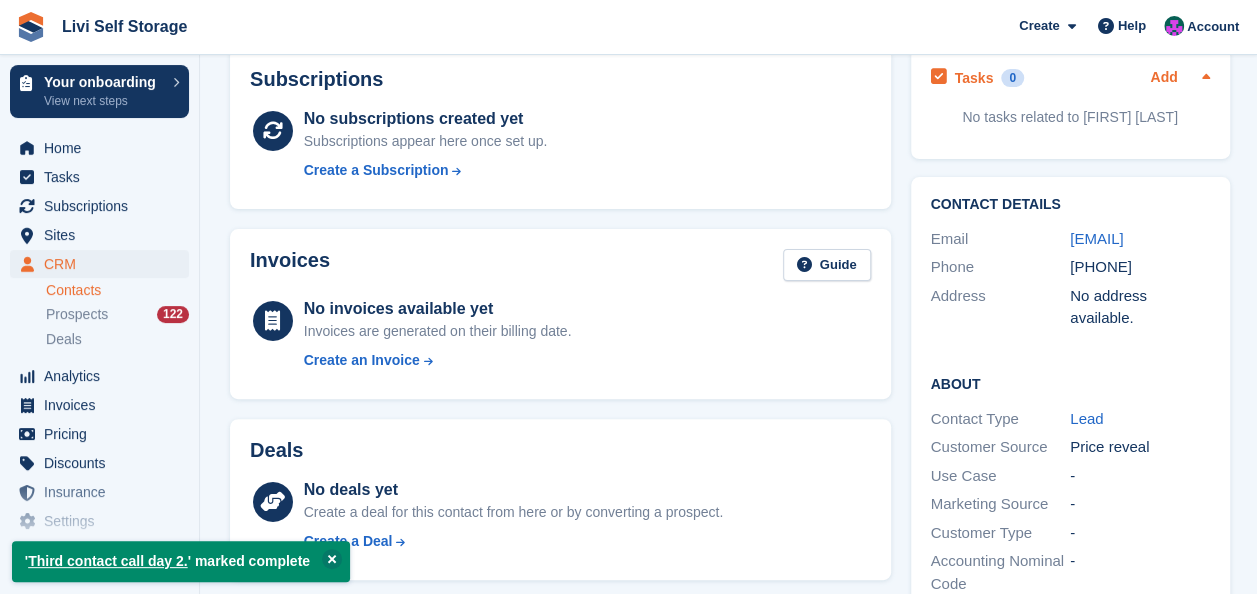 click on "Add" at bounding box center [1163, 78] 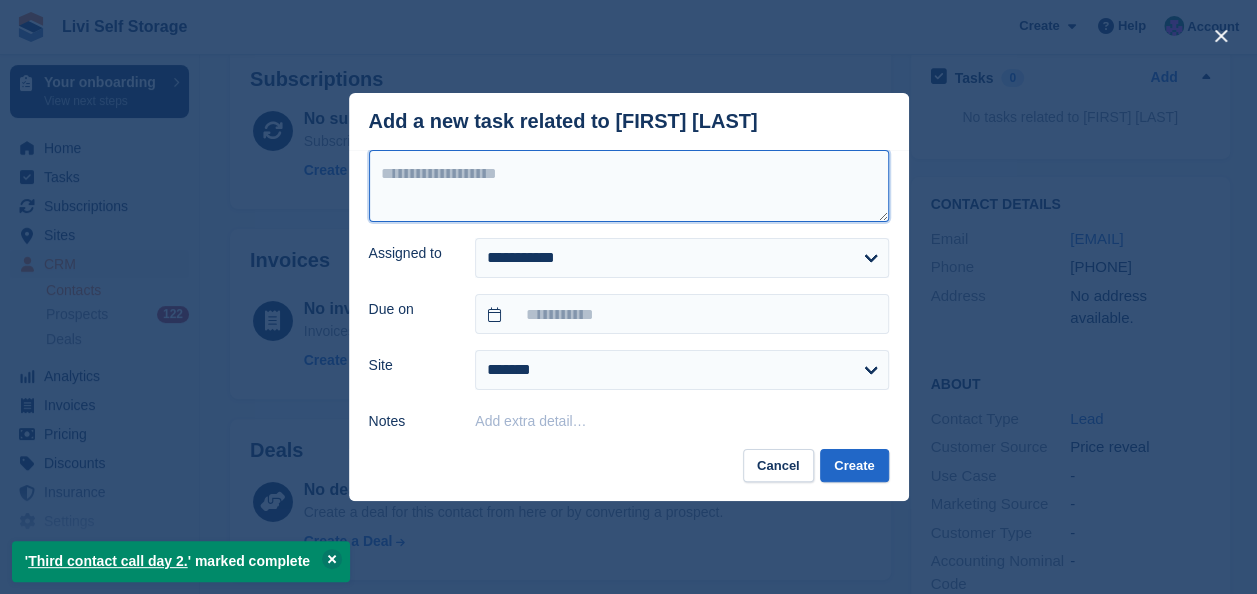 click at bounding box center (629, 186) 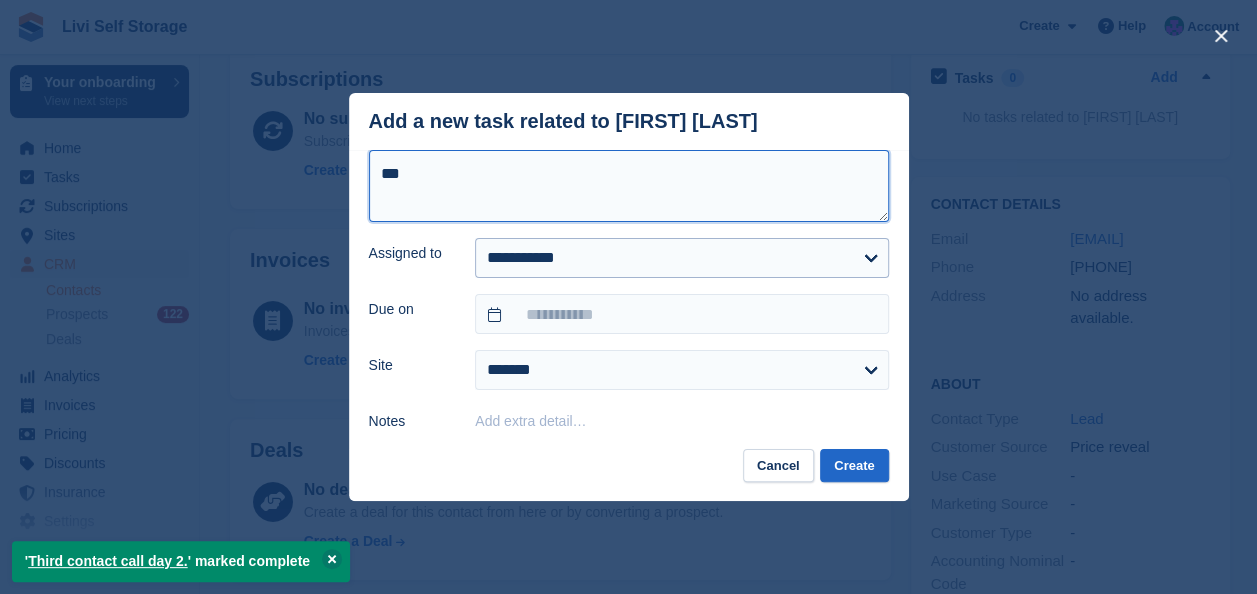 type on "***" 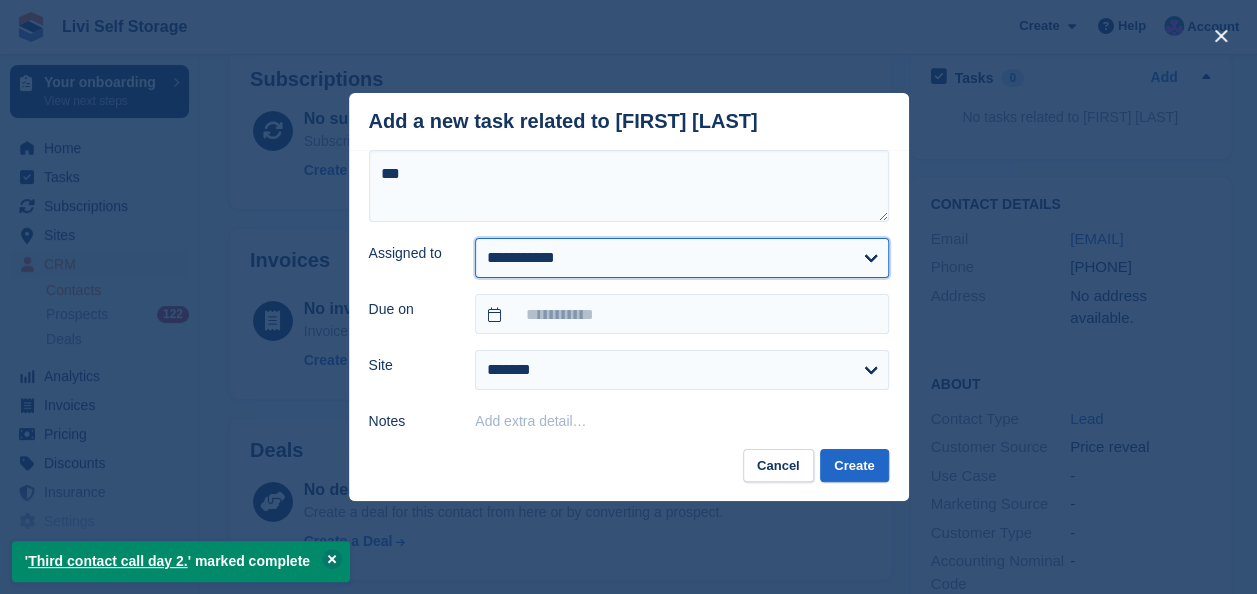 click on "**********" at bounding box center (681, 258) 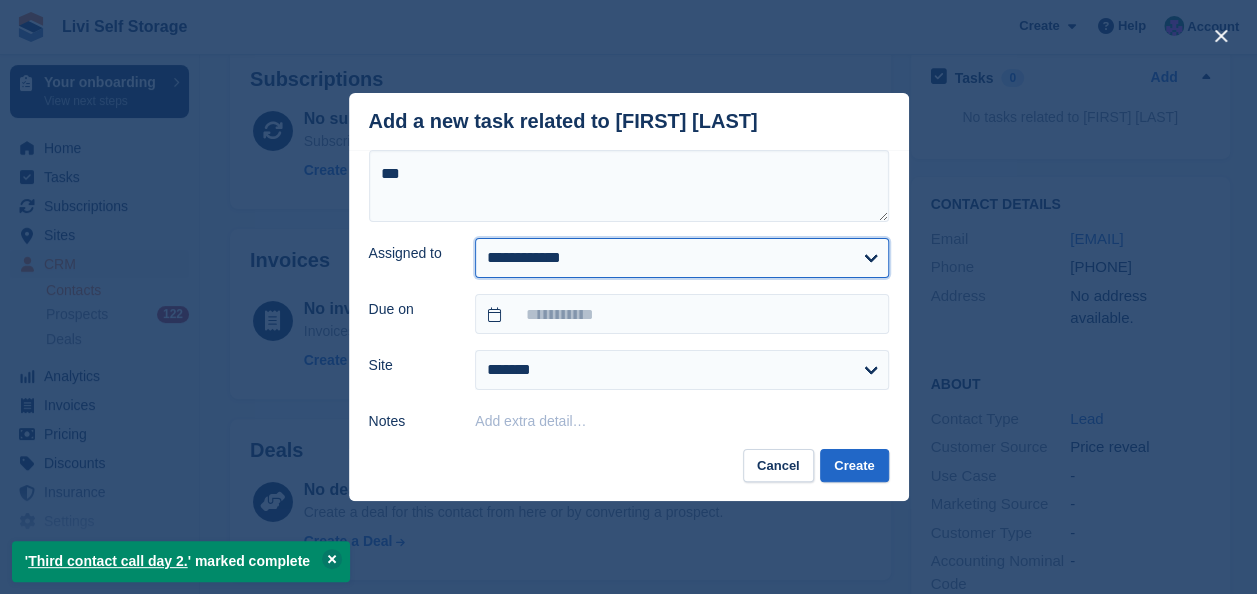 click on "**********" at bounding box center (681, 258) 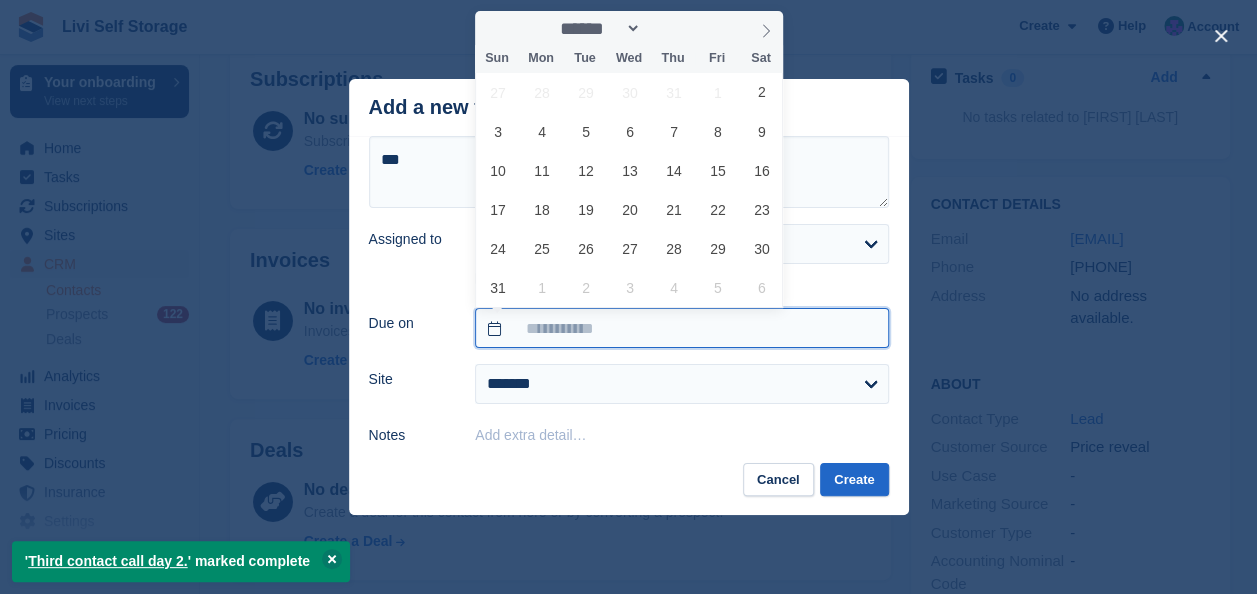 click at bounding box center [681, 328] 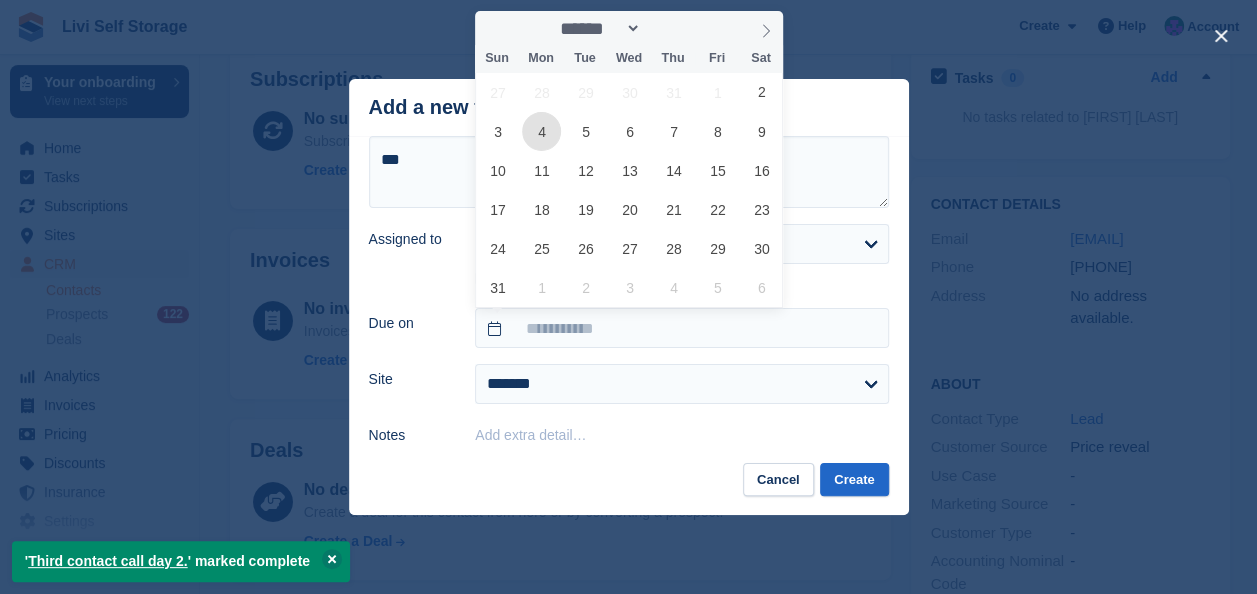 click on "4" at bounding box center (541, 131) 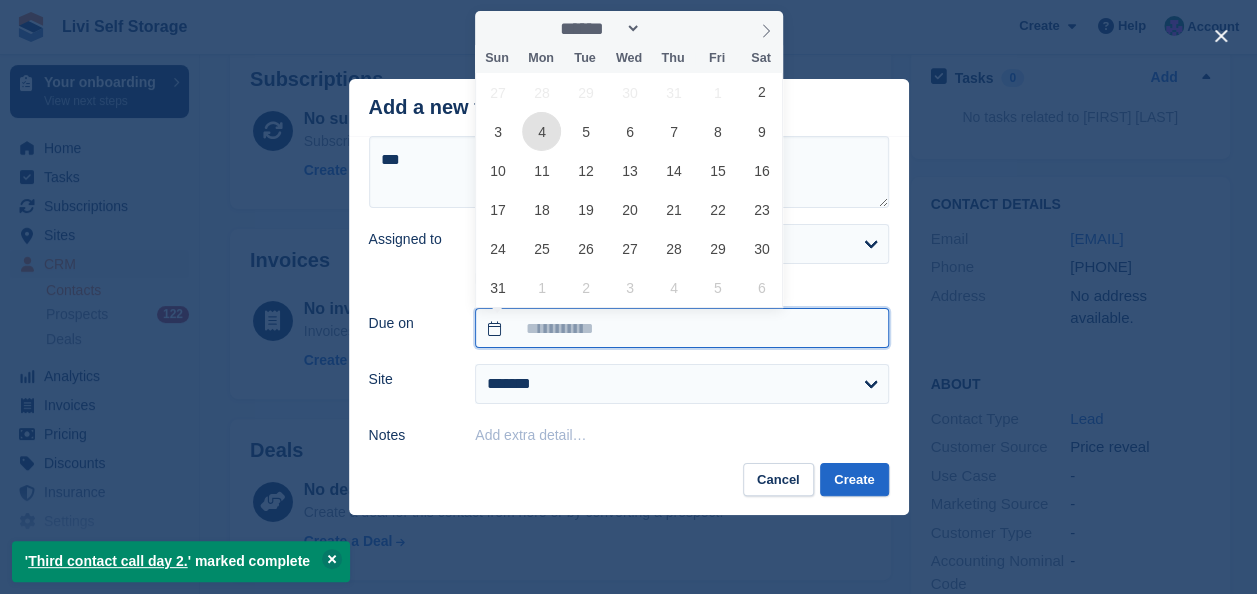 type on "**********" 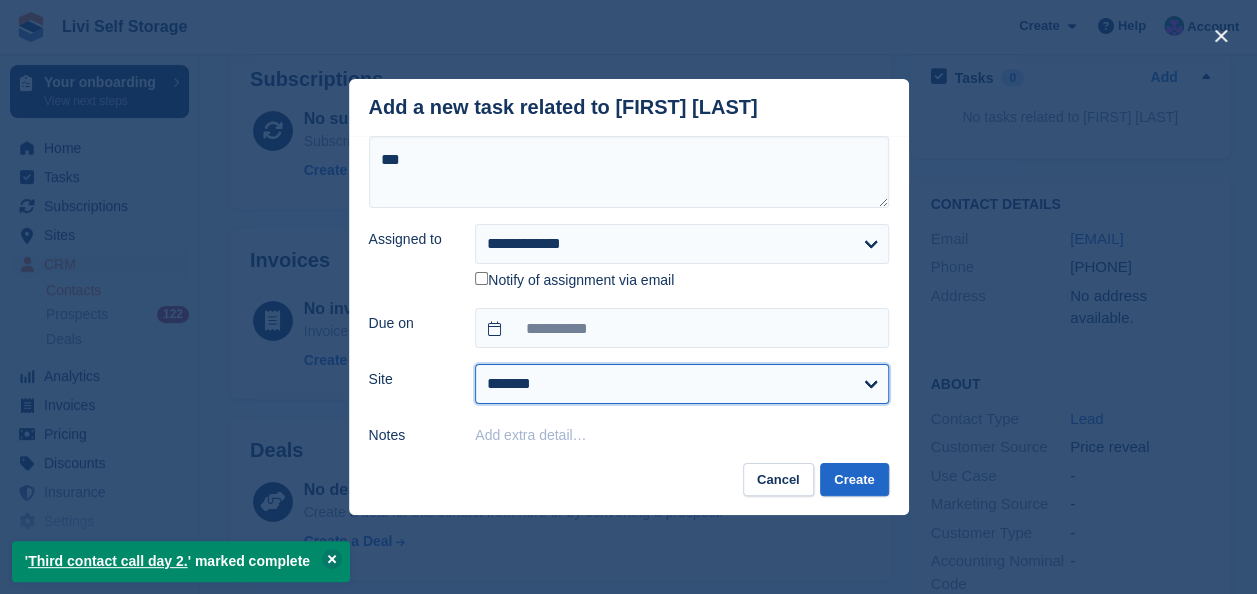 click on "**********" at bounding box center [681, 384] 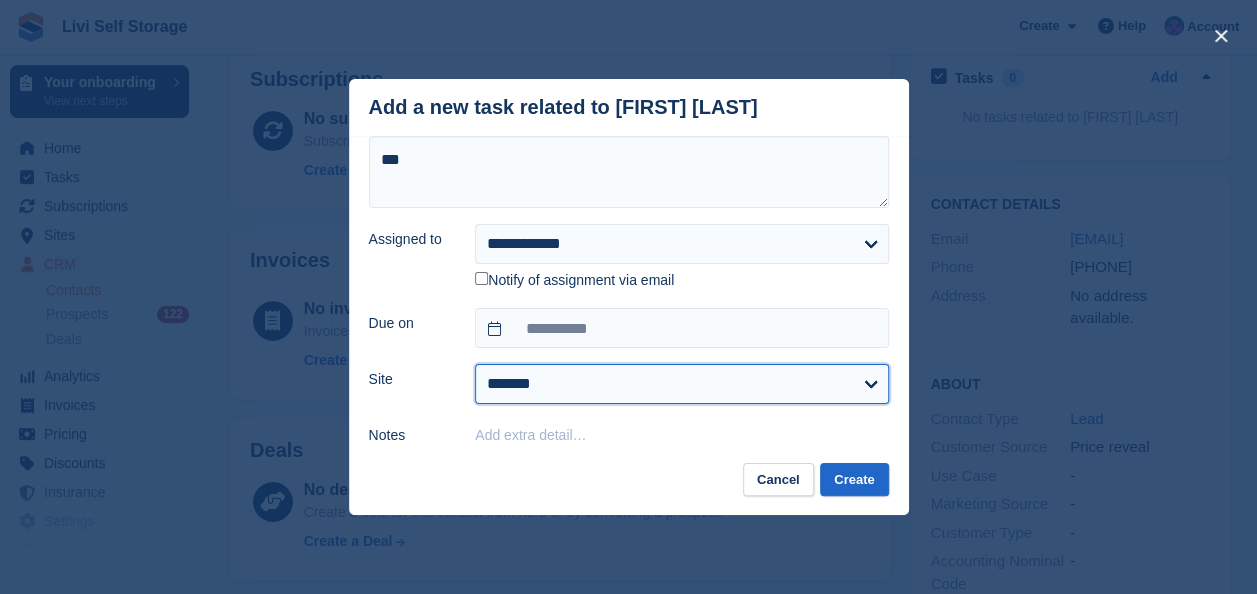 select on "****" 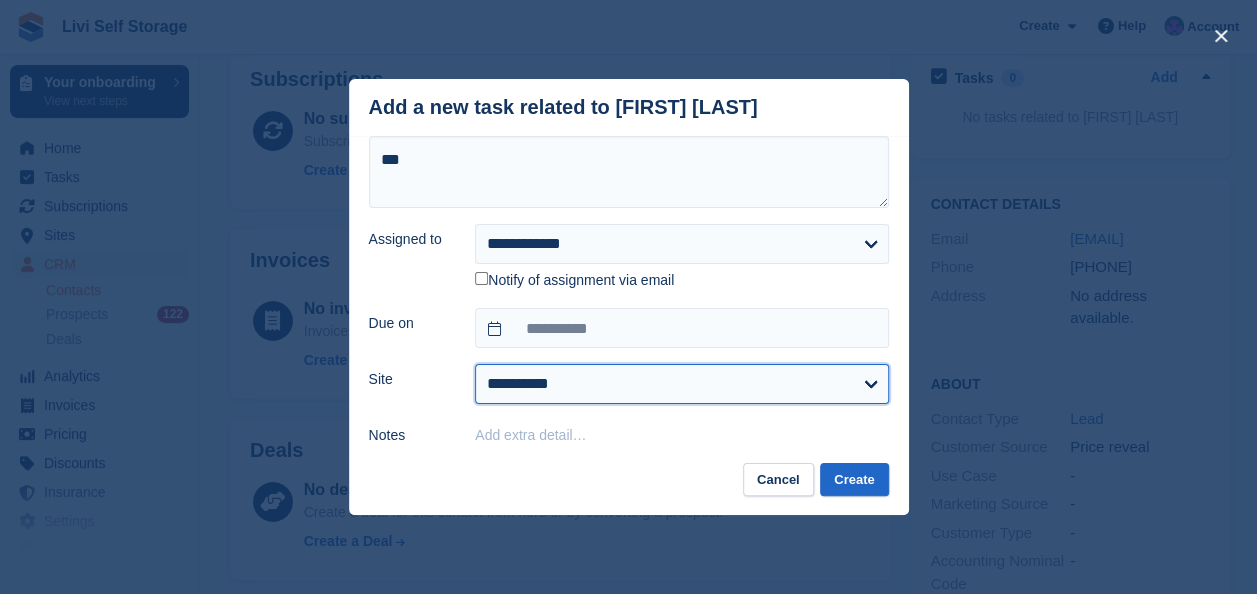 click on "**********" at bounding box center [681, 384] 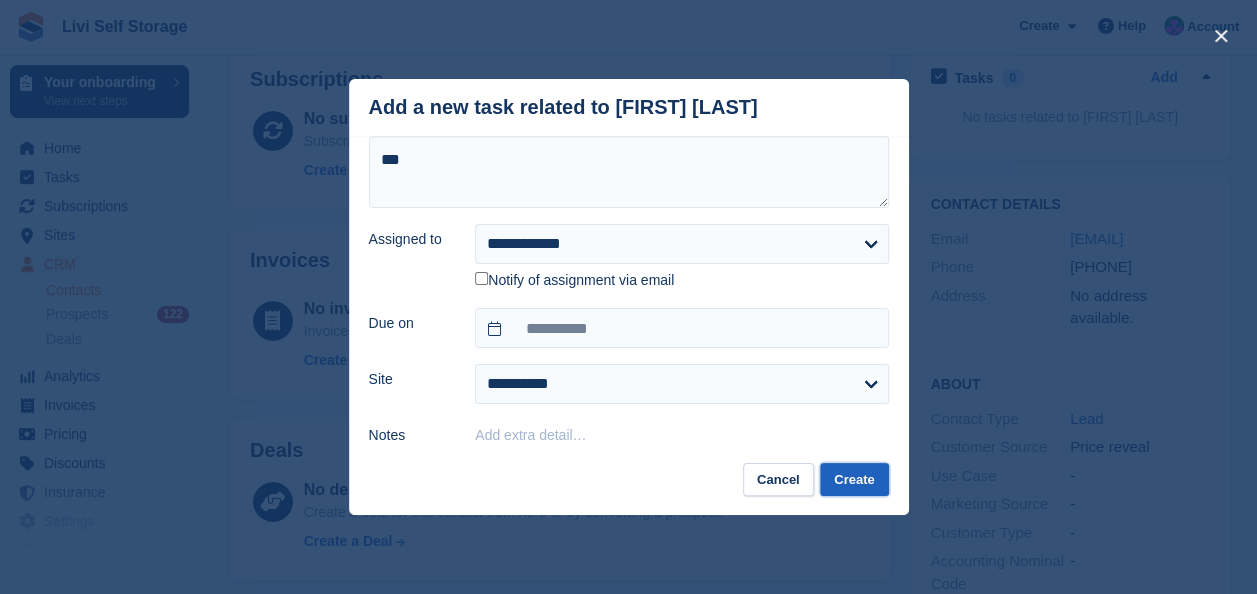 click on "Create" at bounding box center (854, 479) 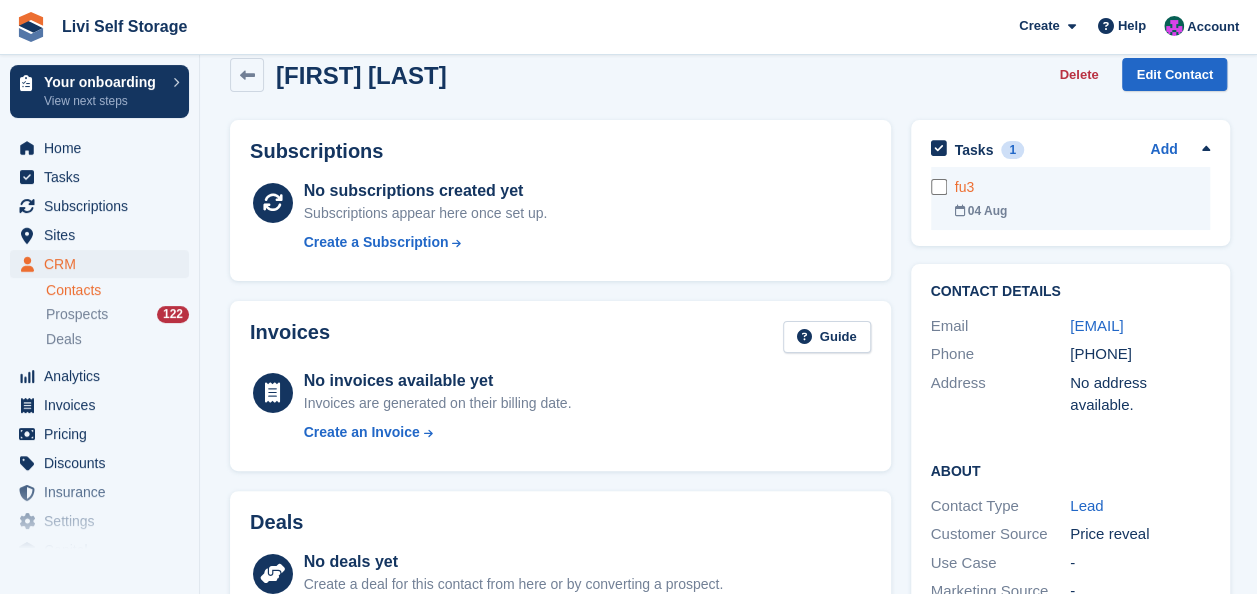 scroll, scrollTop: 0, scrollLeft: 0, axis: both 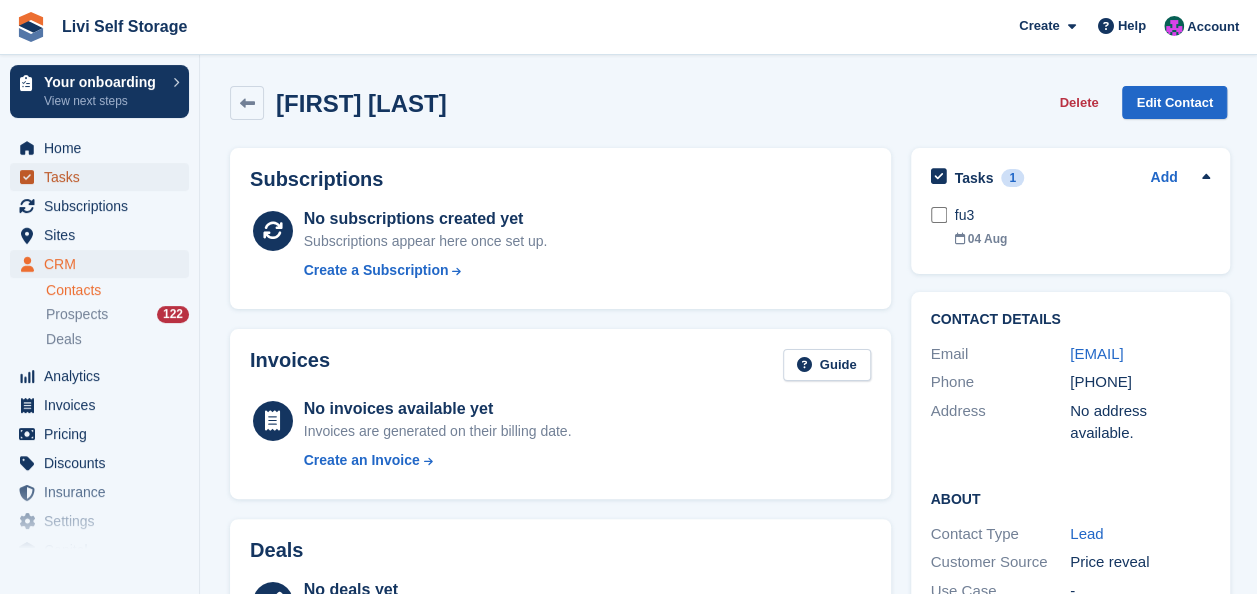 click on "Tasks" at bounding box center [104, 177] 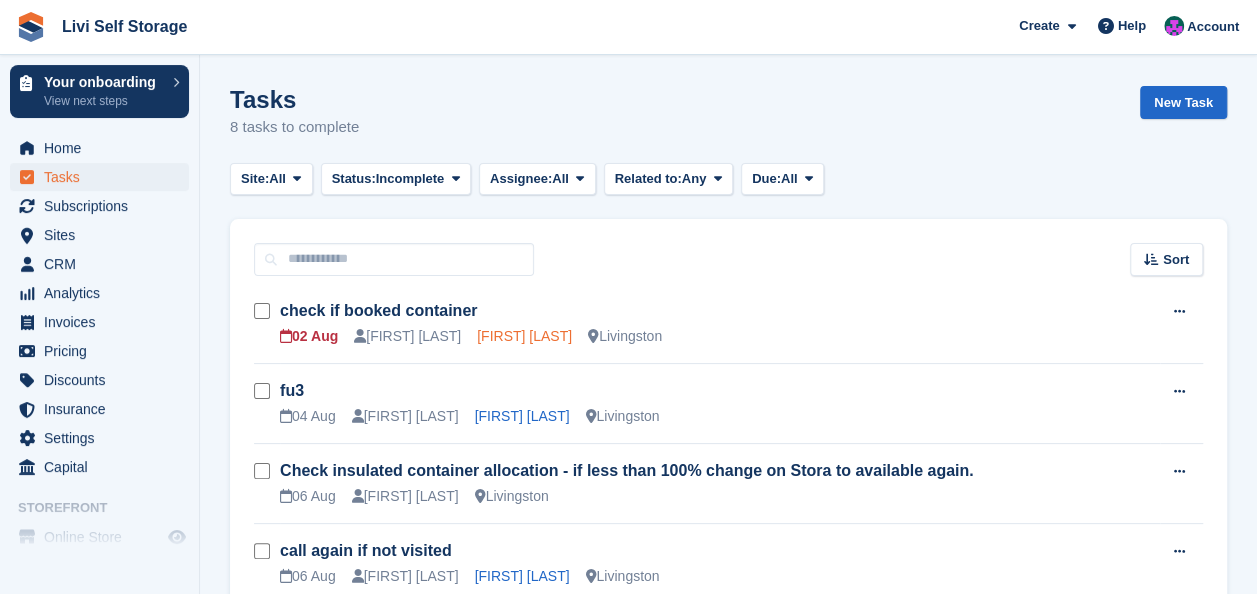 click on "[FIRST] [LAST]" at bounding box center [524, 336] 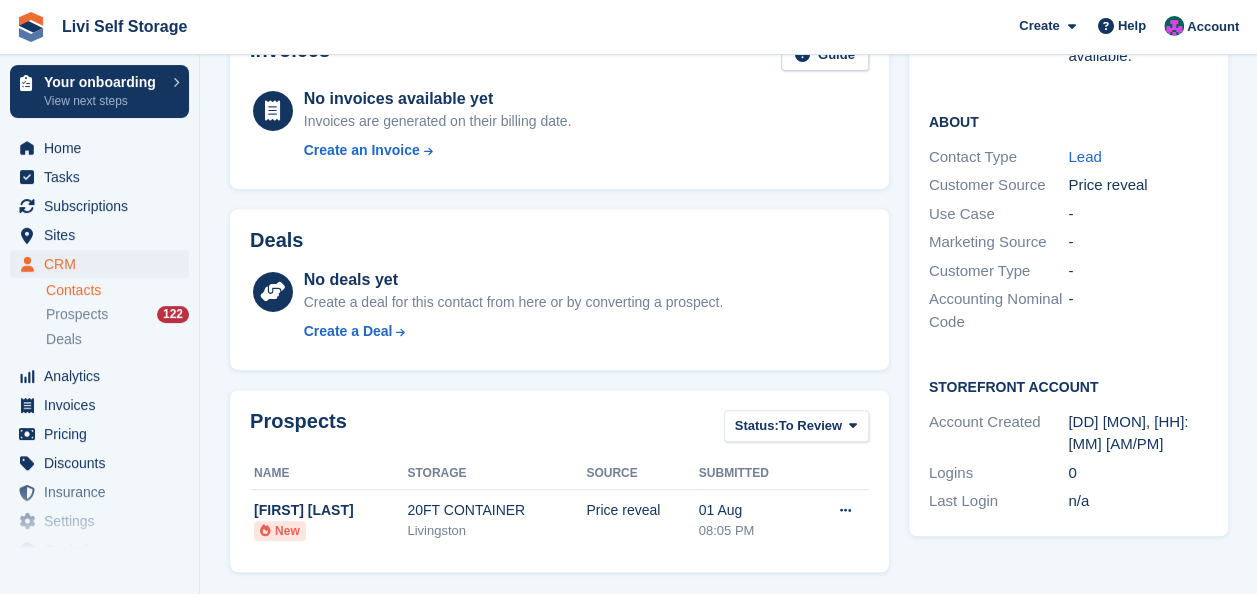 scroll, scrollTop: 700, scrollLeft: 0, axis: vertical 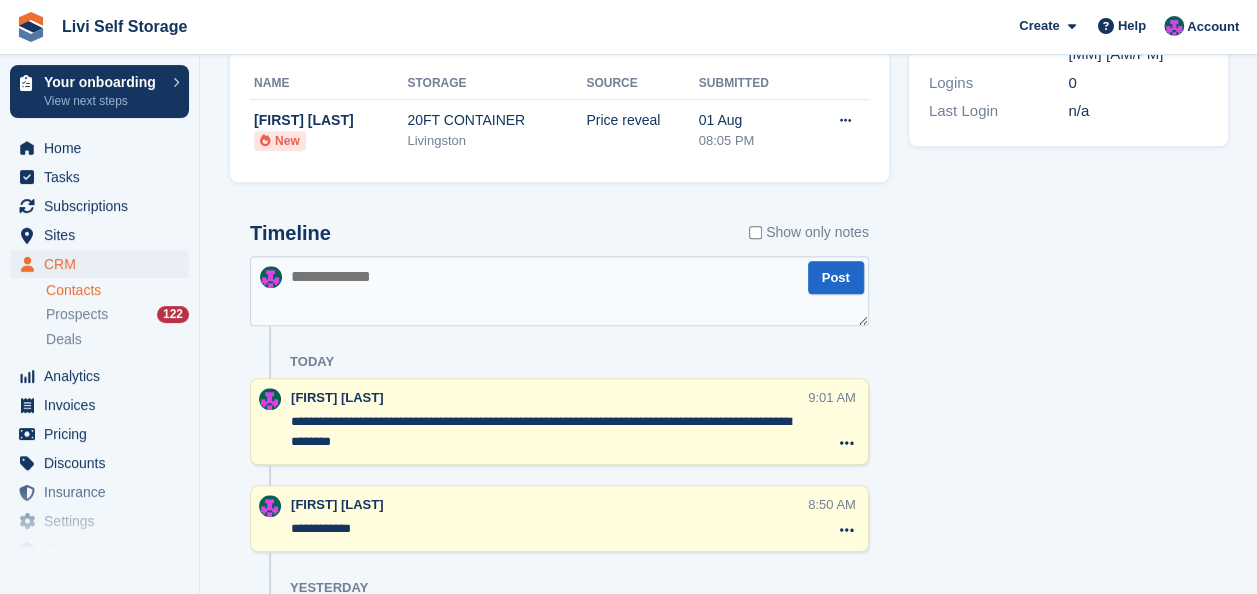 click at bounding box center (559, 291) 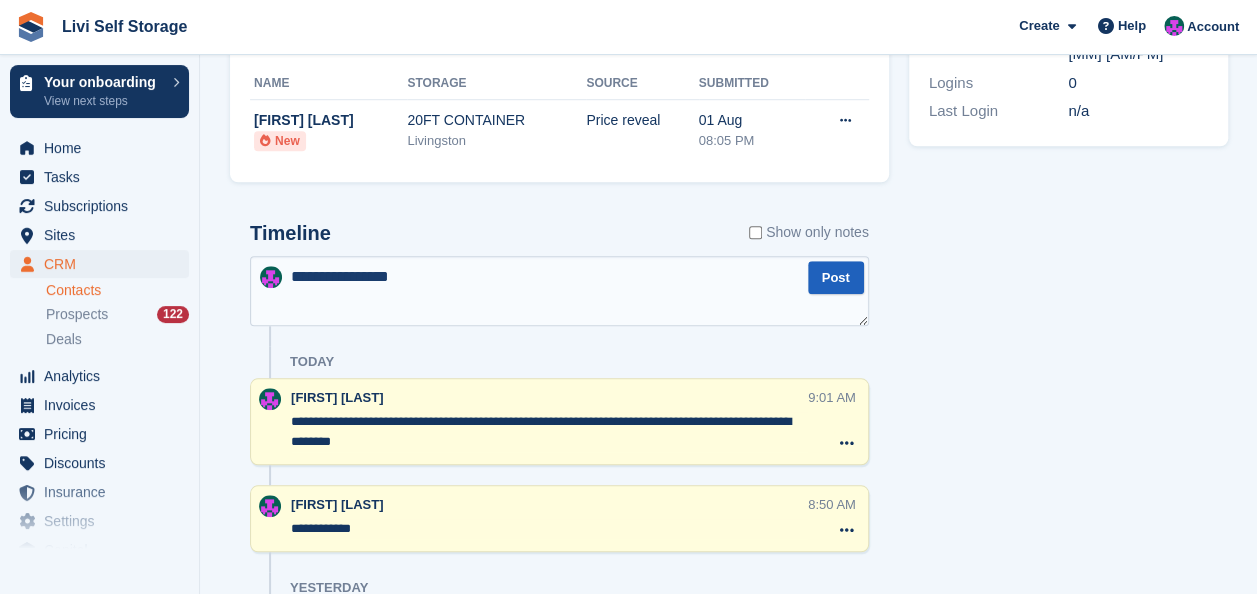 type on "**********" 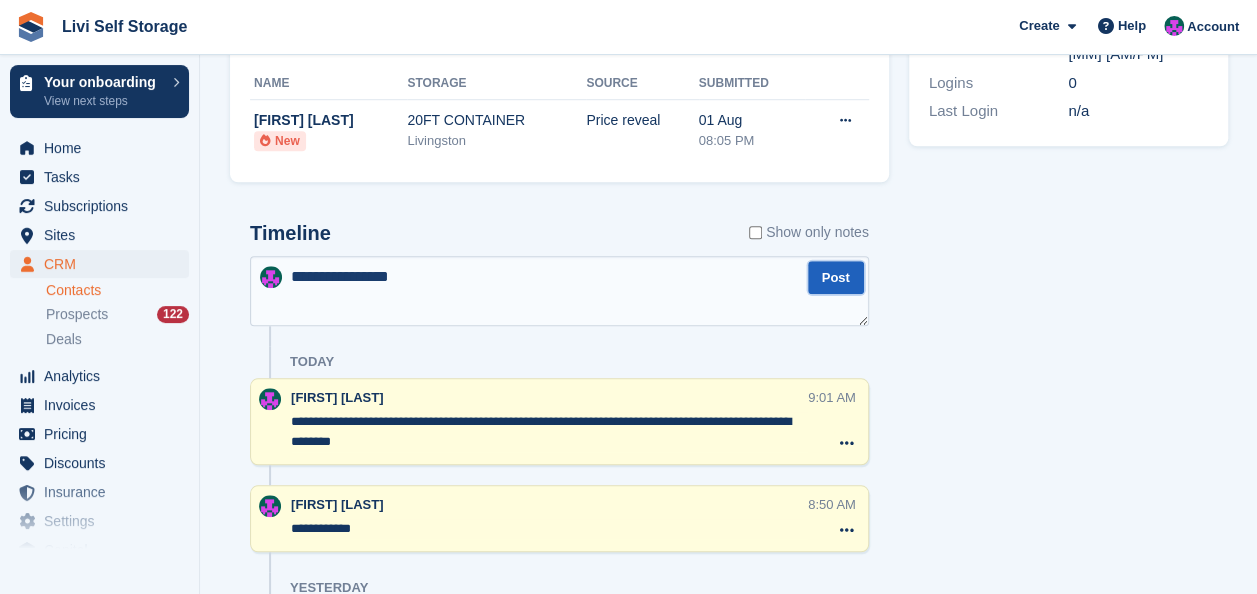 click on "Post" at bounding box center (836, 277) 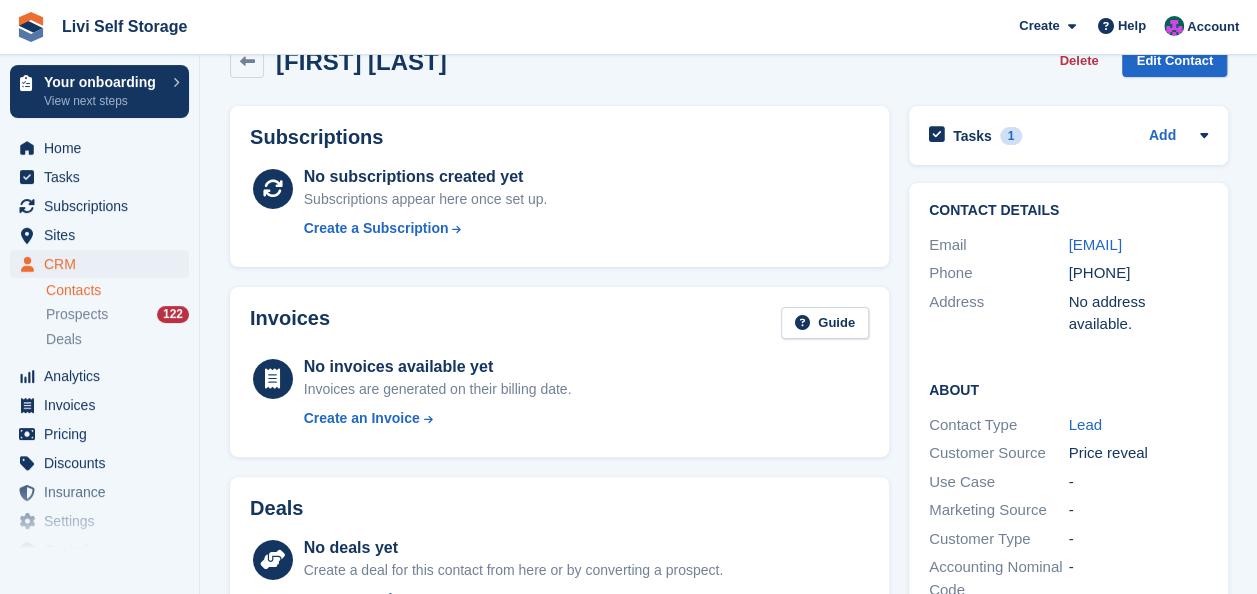 scroll, scrollTop: 0, scrollLeft: 0, axis: both 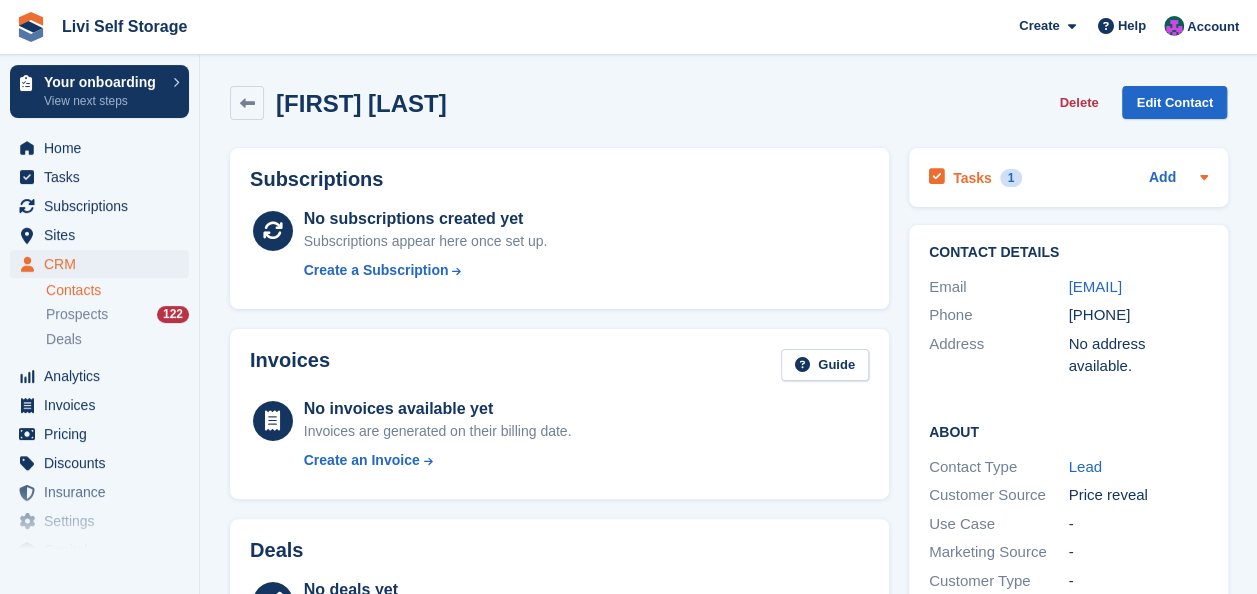 click on "Tasks" at bounding box center (972, 178) 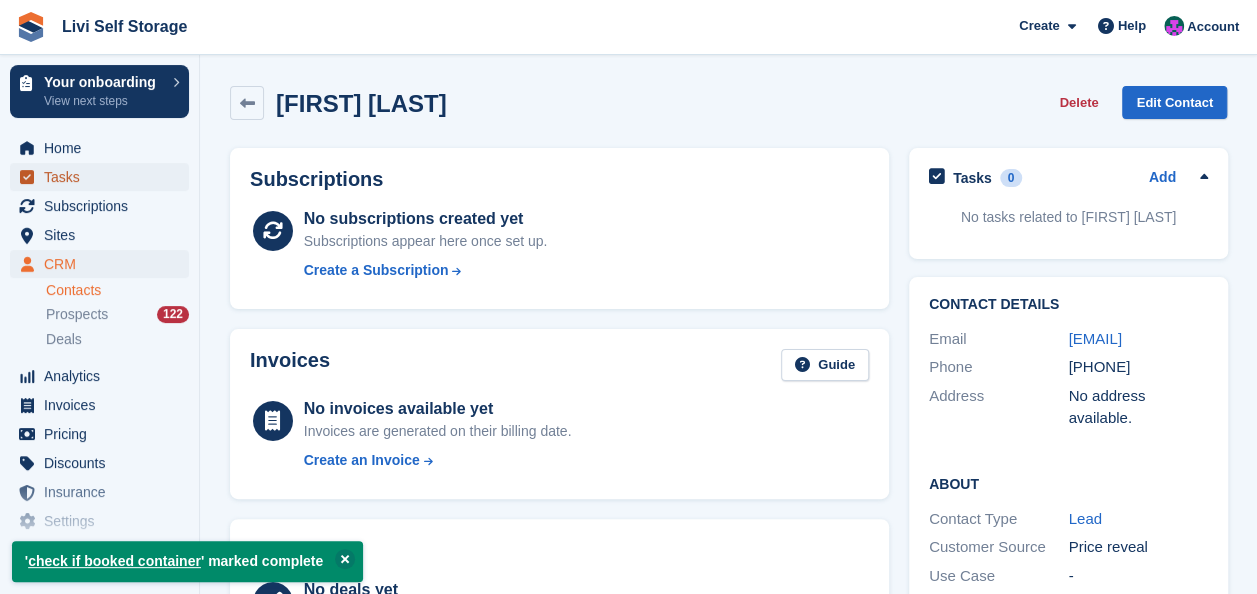 click on "Tasks" at bounding box center (104, 177) 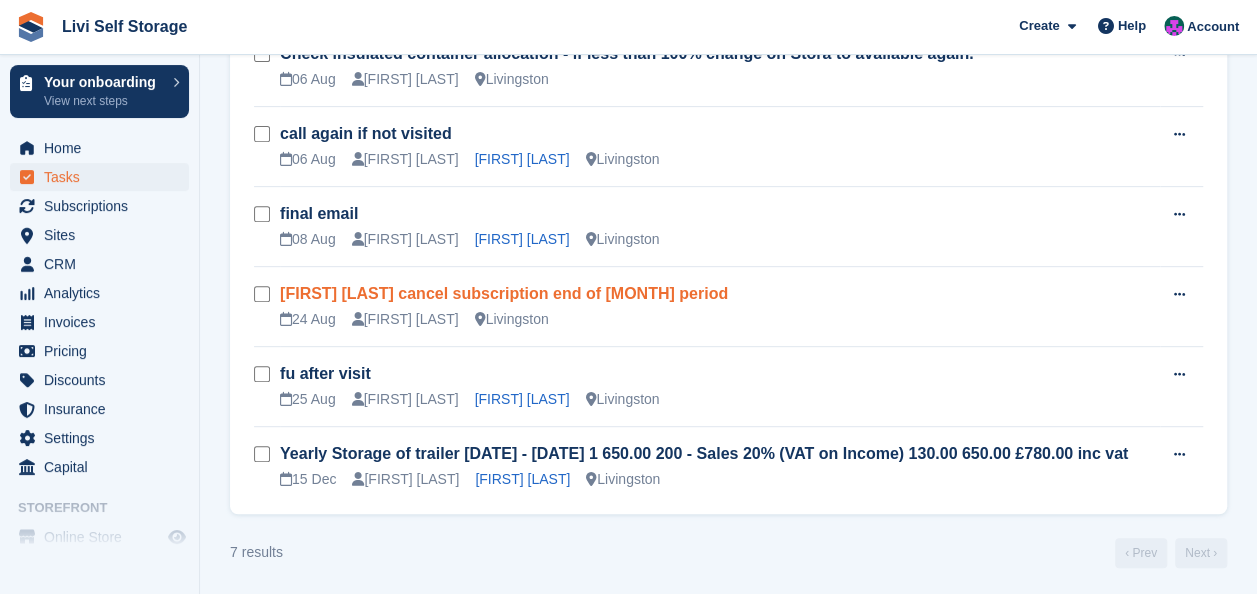 scroll, scrollTop: 338, scrollLeft: 0, axis: vertical 